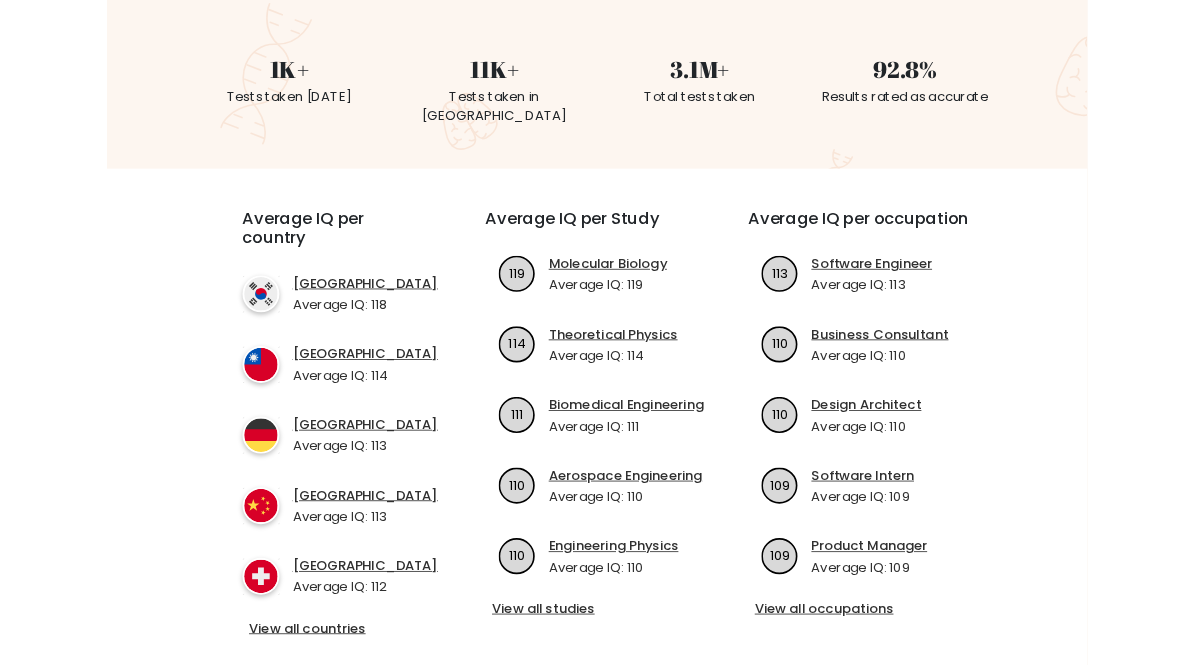 scroll, scrollTop: 523, scrollLeft: 0, axis: vertical 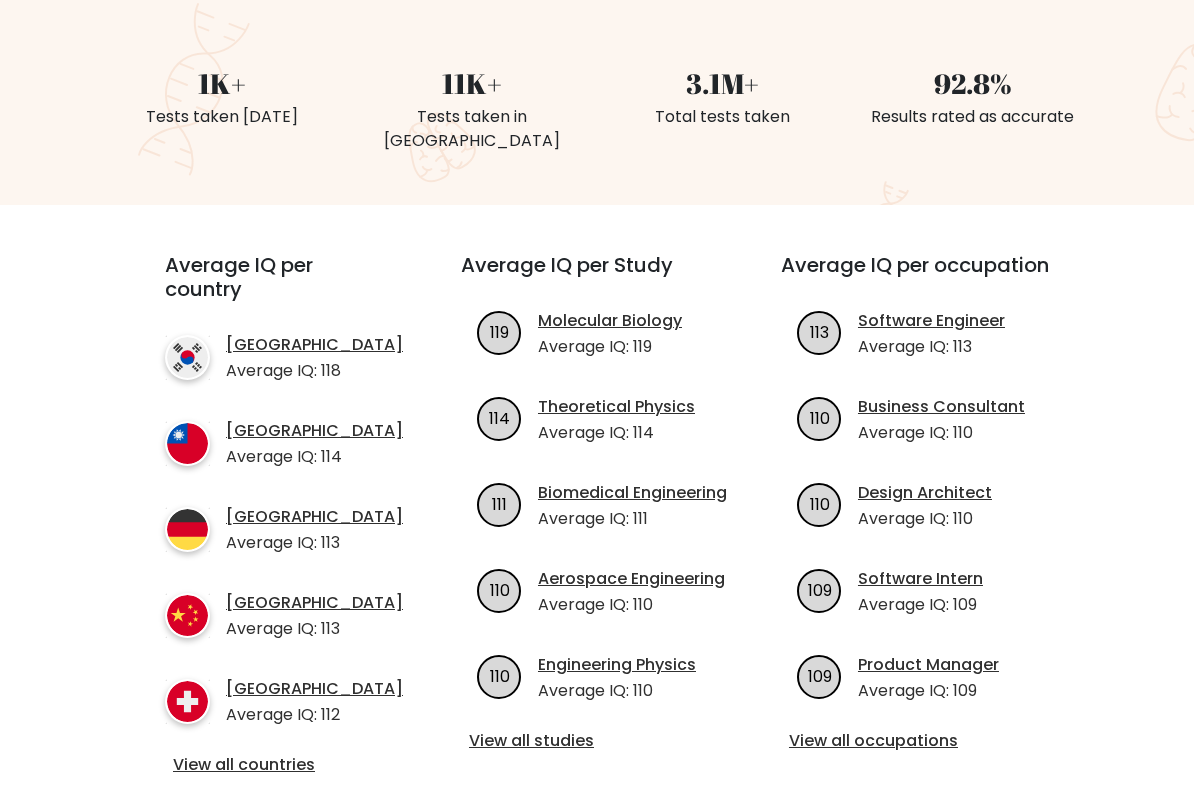 click on "Average IQ per Study
119
Molecular Biology
Average IQ: 119
114 Theoretical Physics 111 110 110" at bounding box center (597, 516) 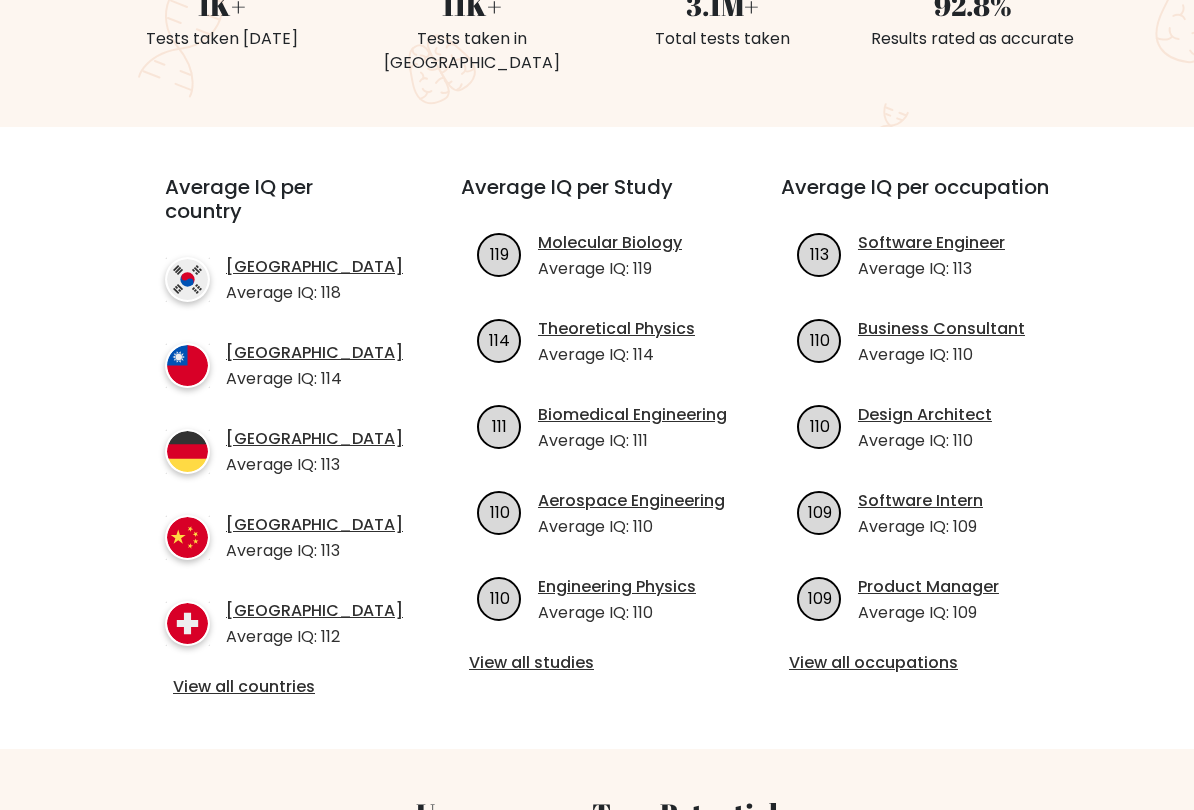 scroll, scrollTop: 638, scrollLeft: 0, axis: vertical 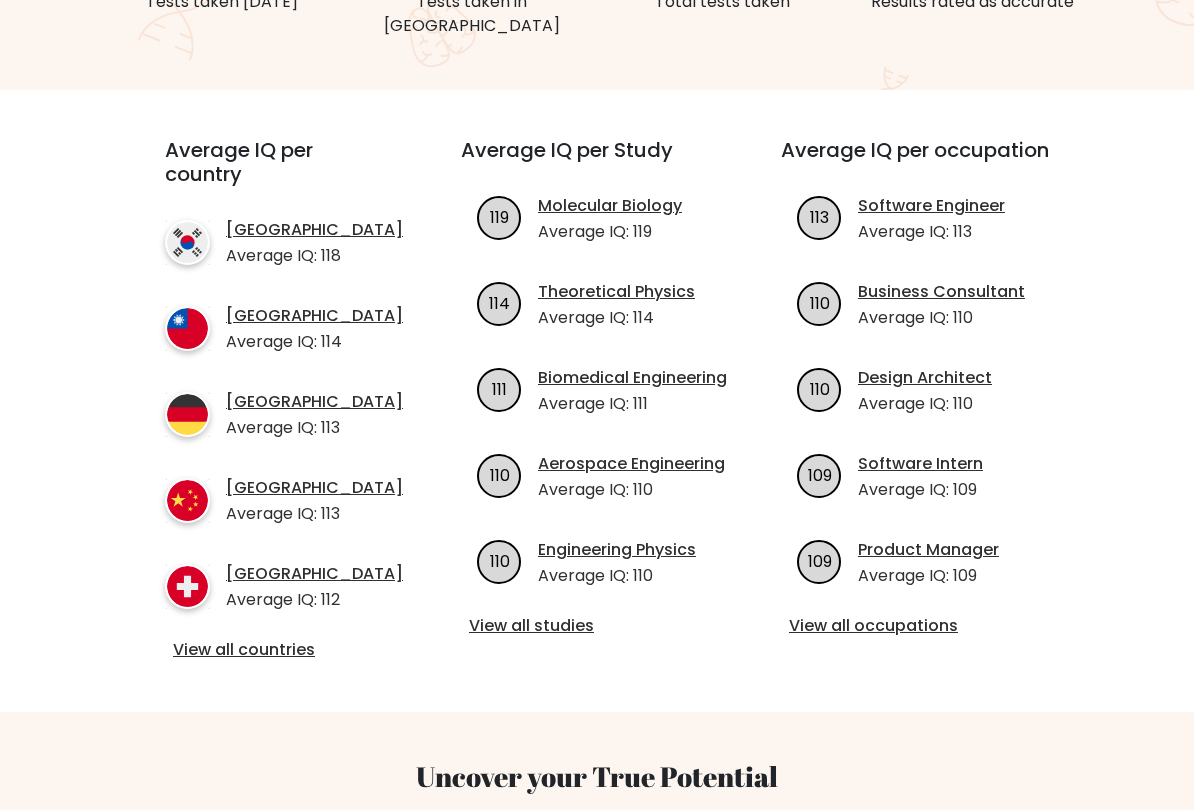 click on "View all occupations" at bounding box center [917, 626] 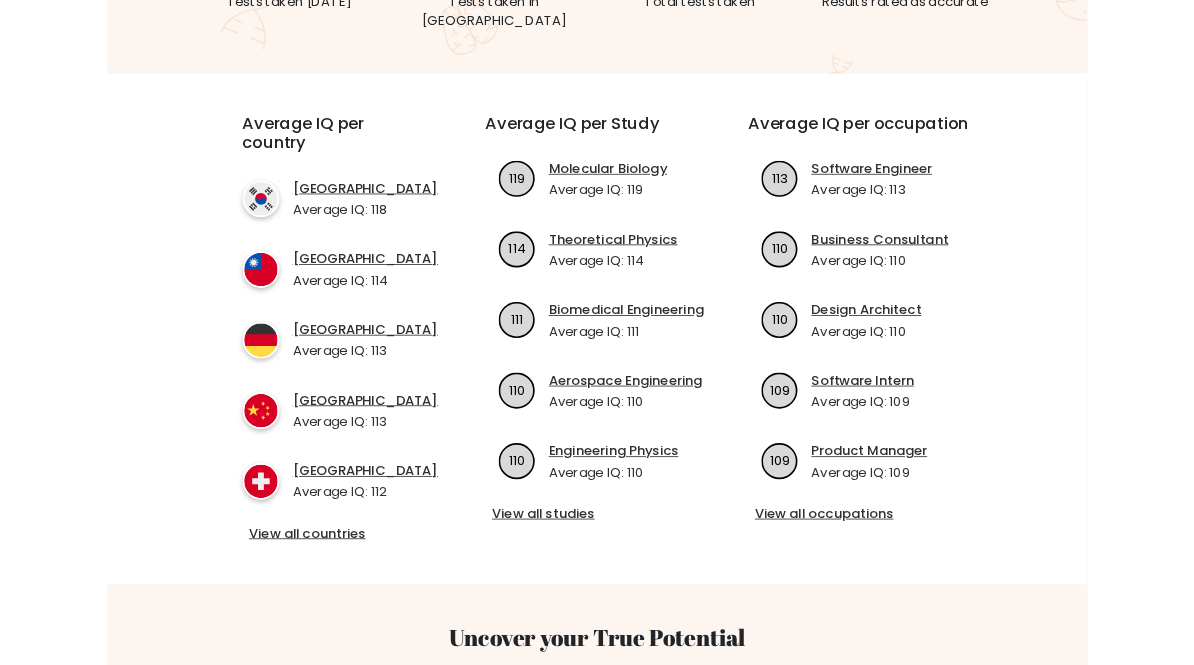 scroll, scrollTop: 702, scrollLeft: 0, axis: vertical 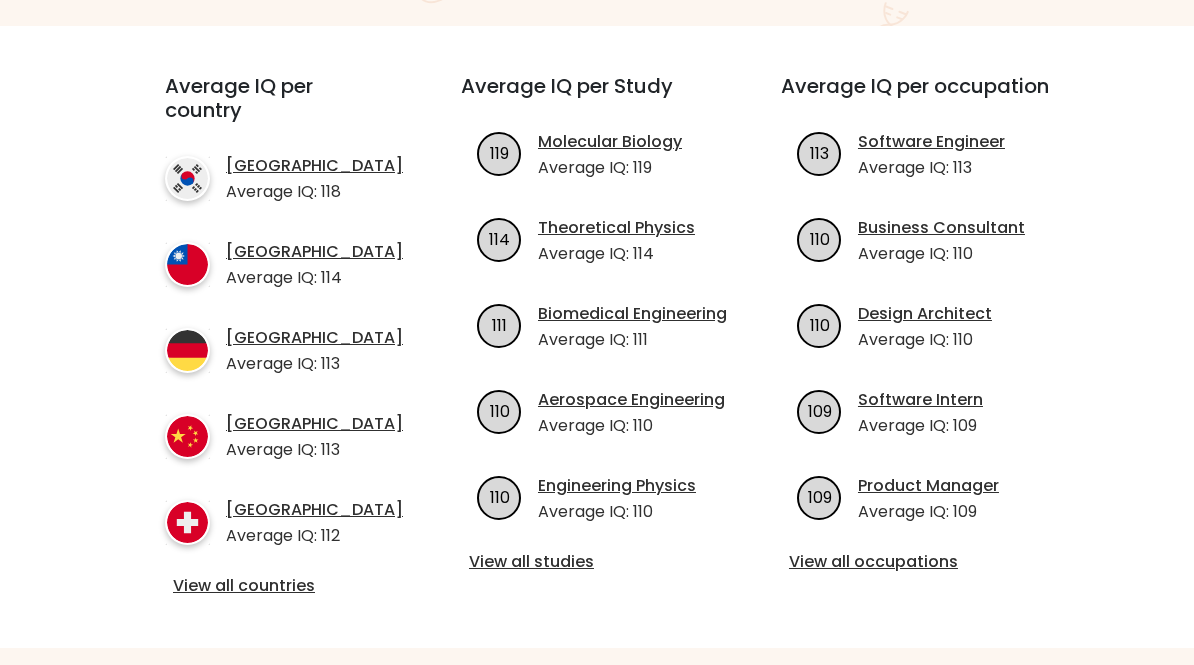 click on "View all studies" at bounding box center [597, 562] 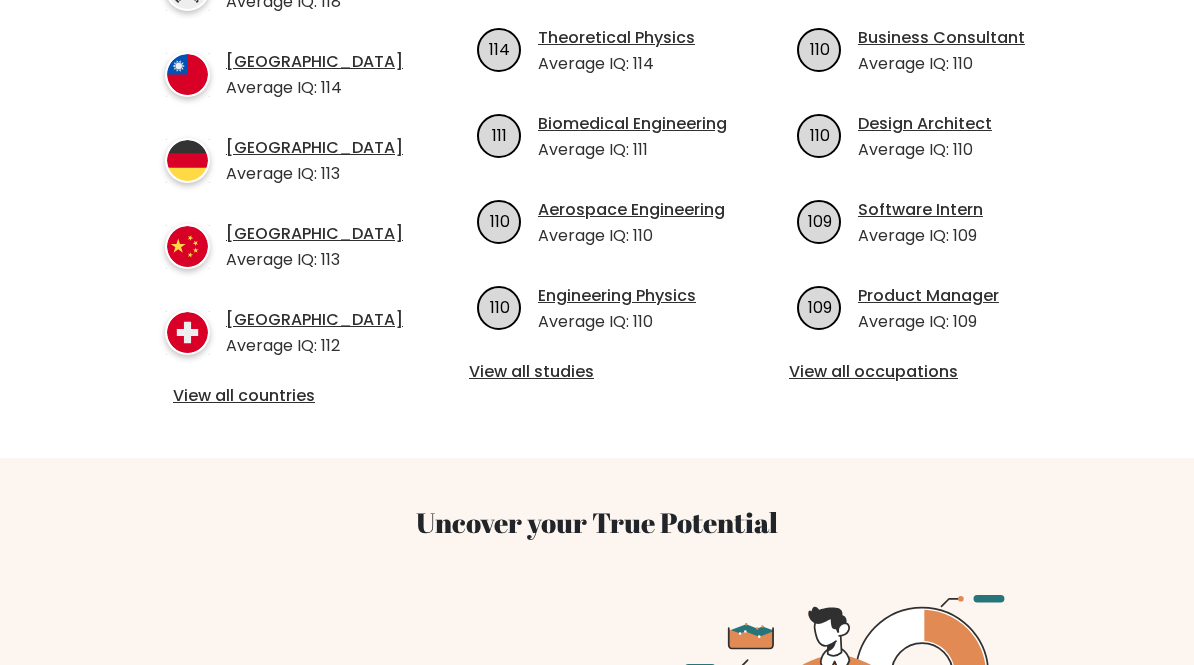 scroll, scrollTop: 892, scrollLeft: 0, axis: vertical 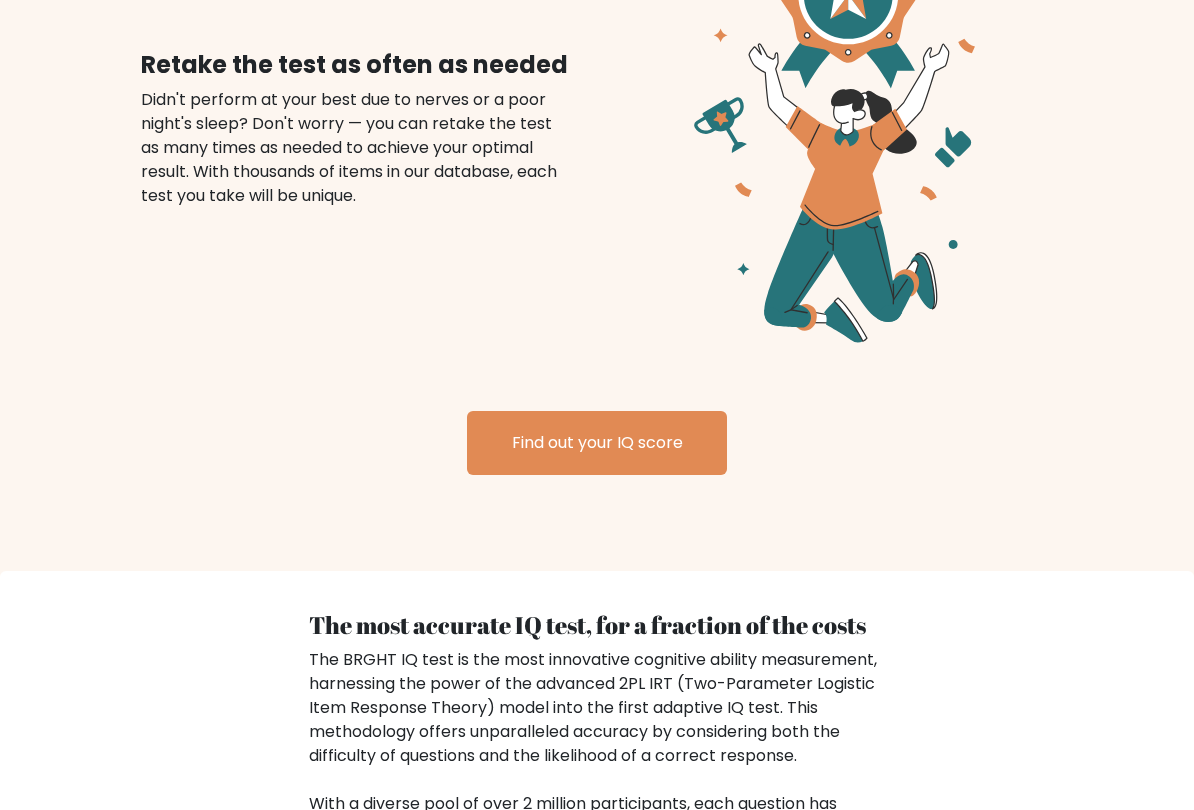 click on "Find out your IQ score" at bounding box center (597, 444) 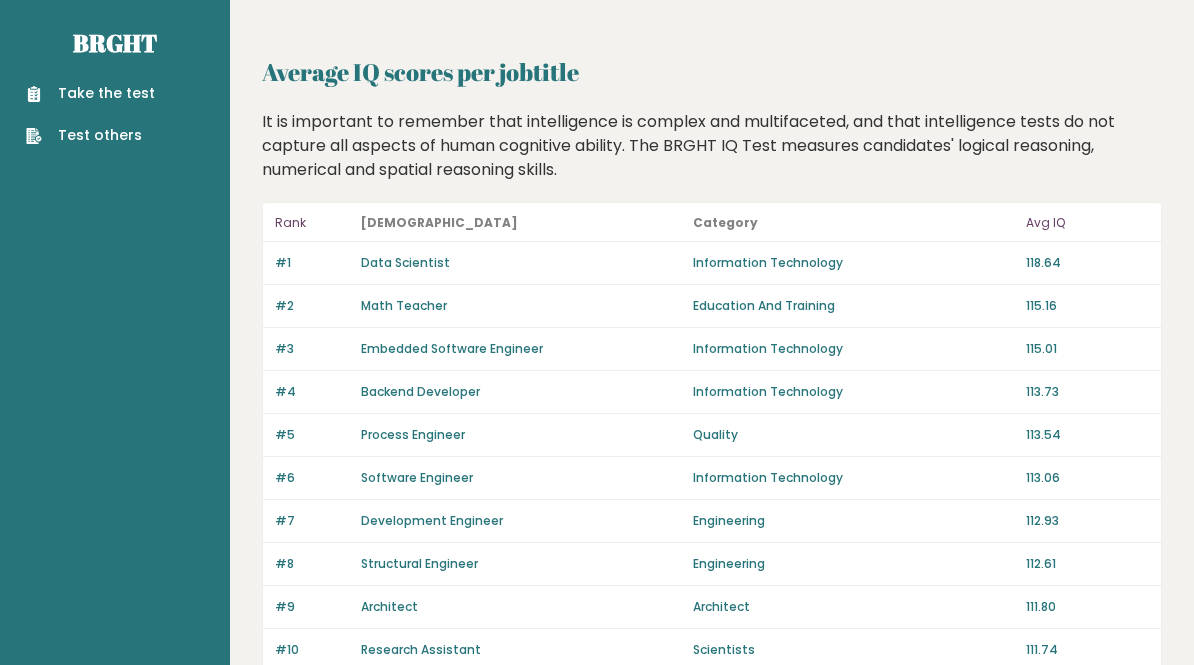 scroll, scrollTop: 0, scrollLeft: 0, axis: both 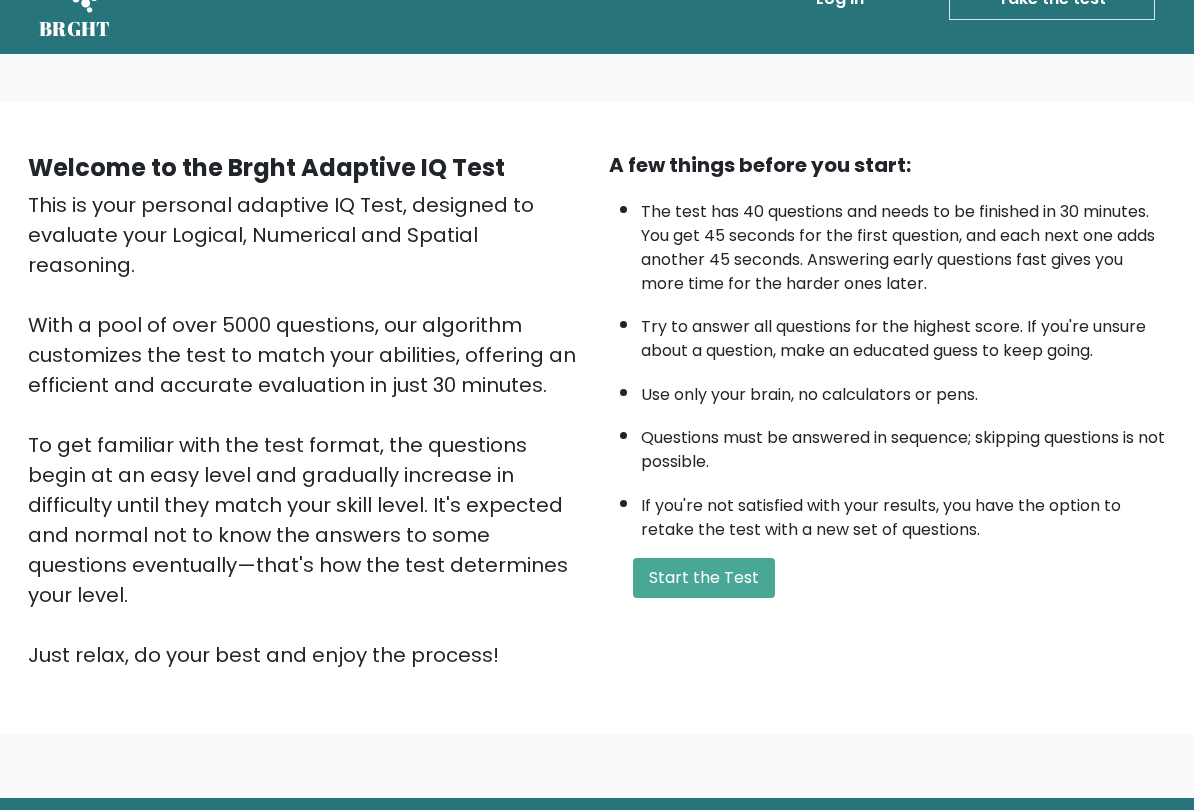 click on "Start the Test" at bounding box center (704, 579) 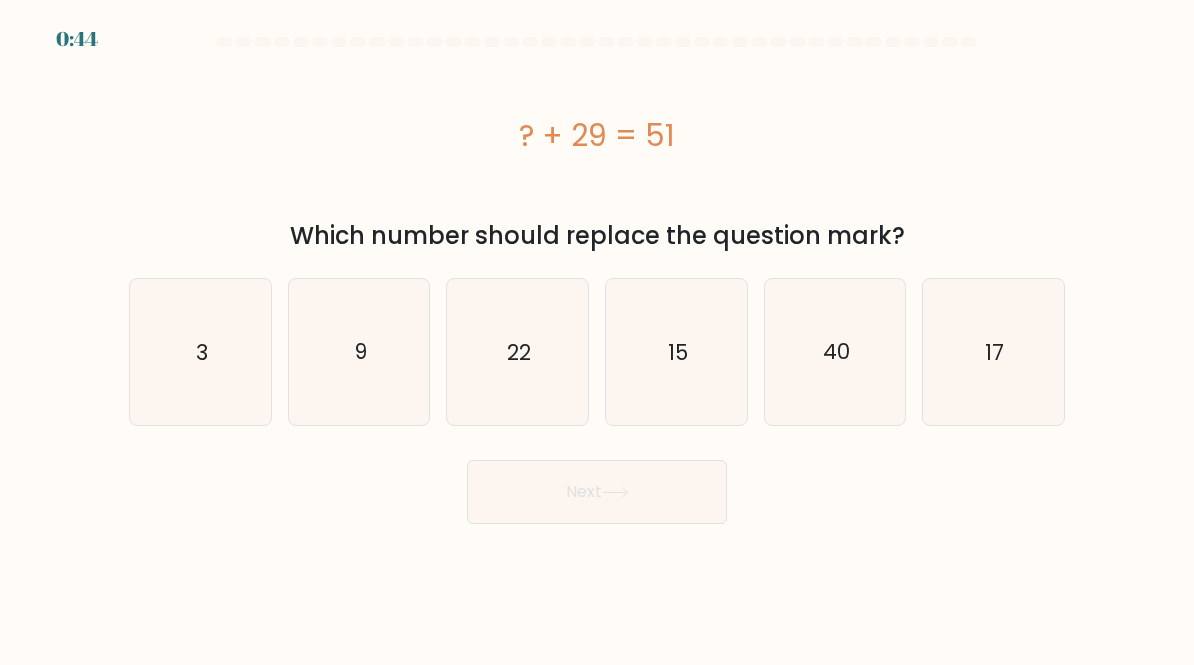 scroll, scrollTop: 0, scrollLeft: 0, axis: both 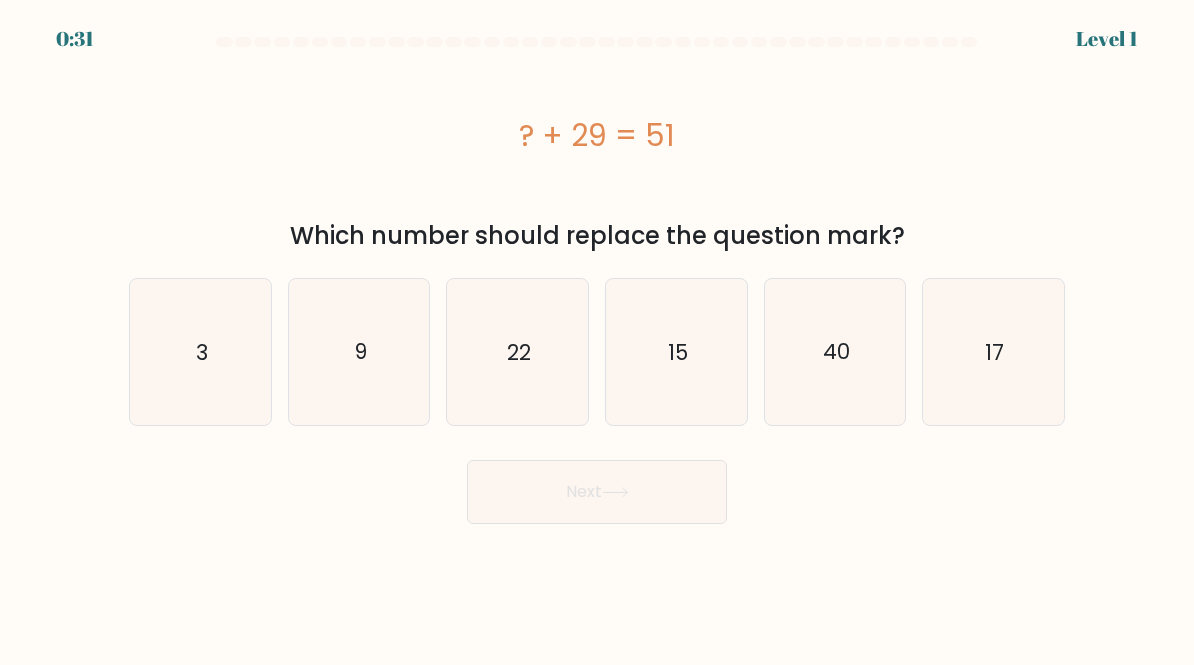 click on "22" 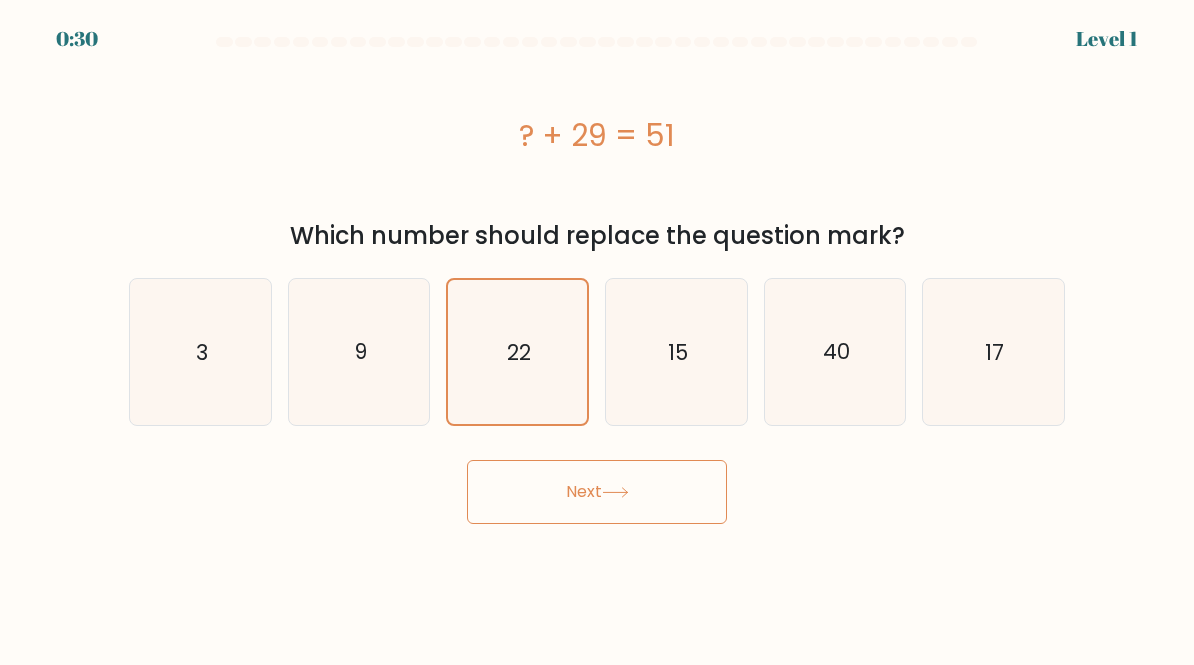 click on "Next" at bounding box center [597, 492] 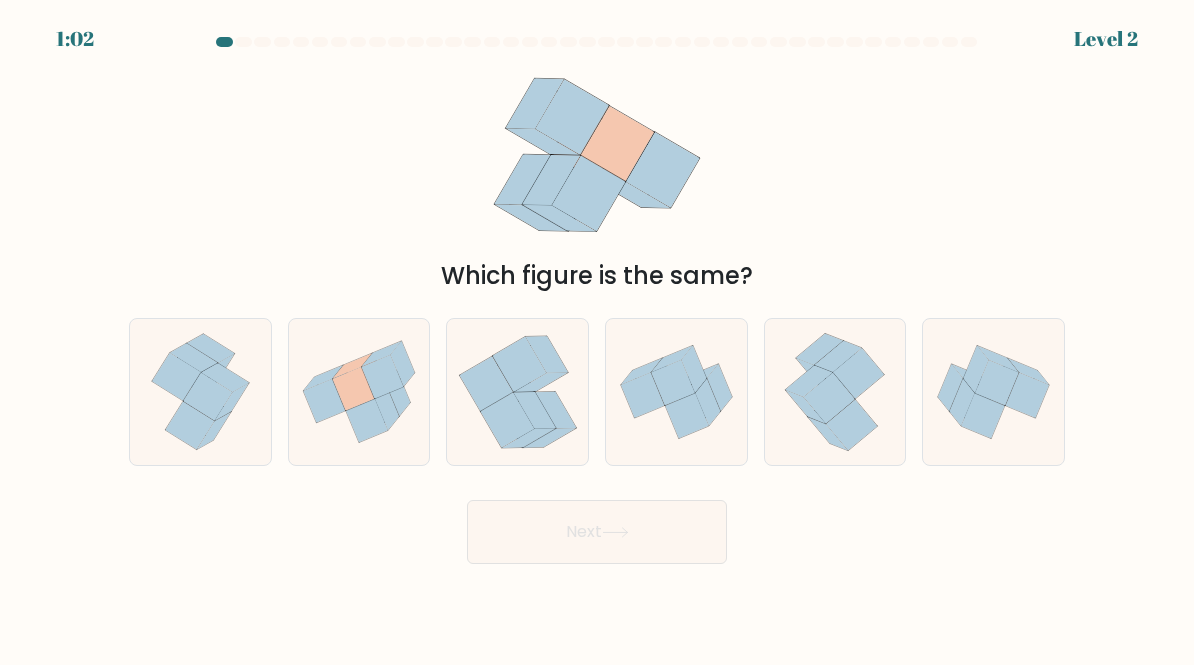 click 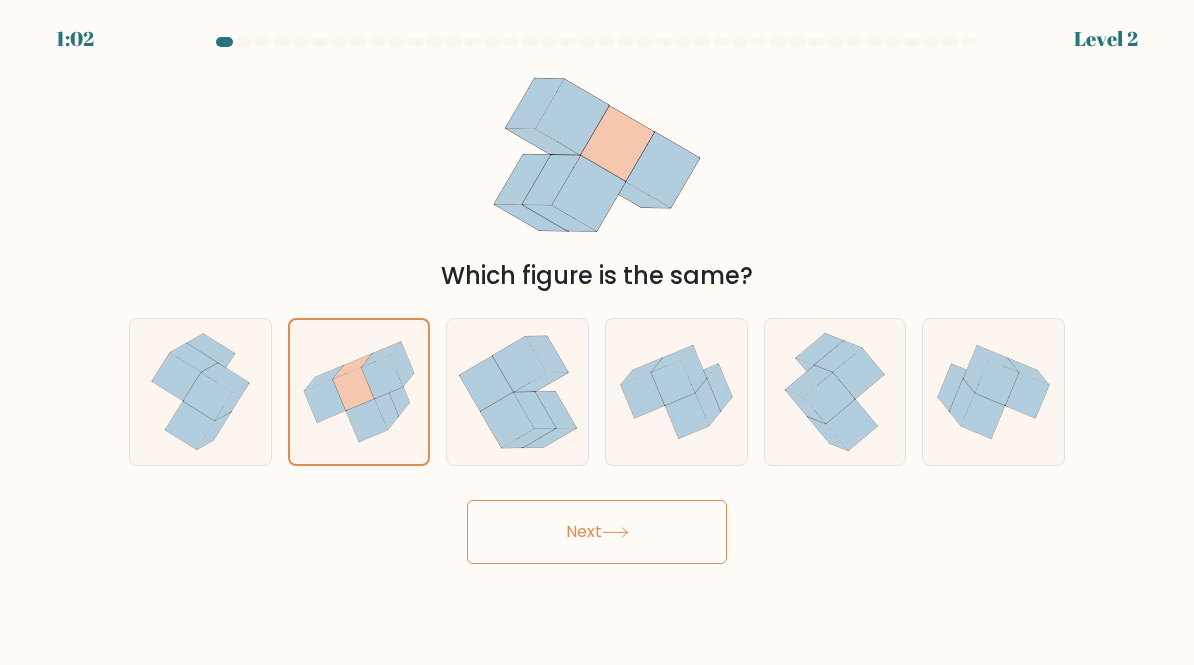 click on "Next" at bounding box center (597, 532) 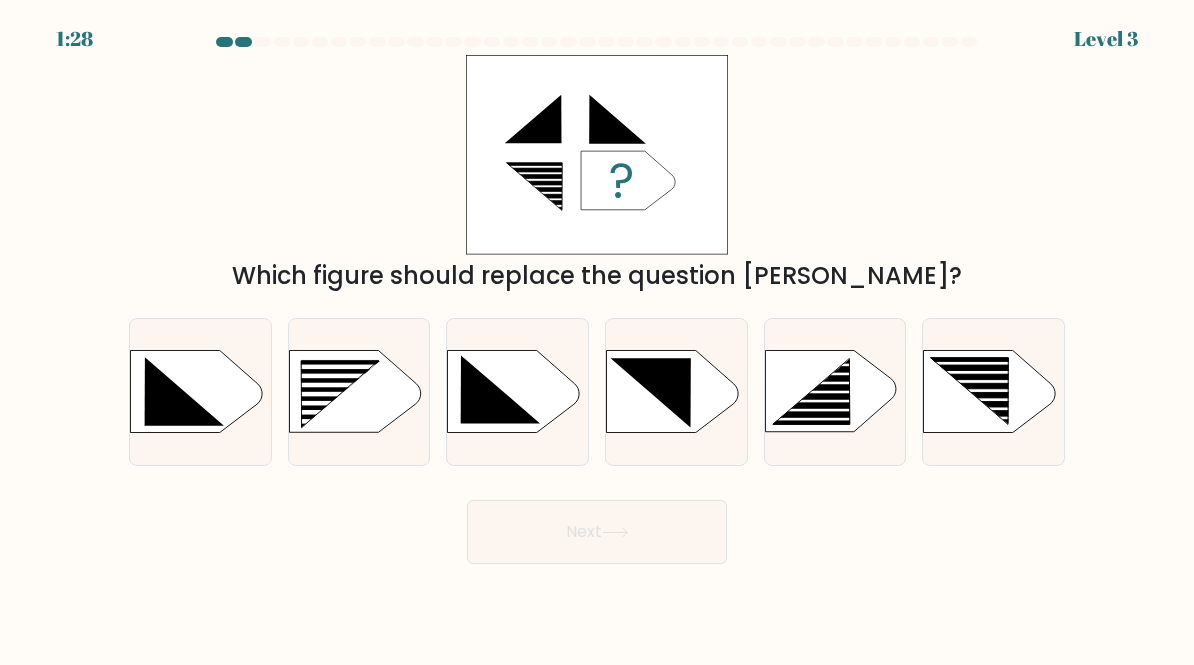 click 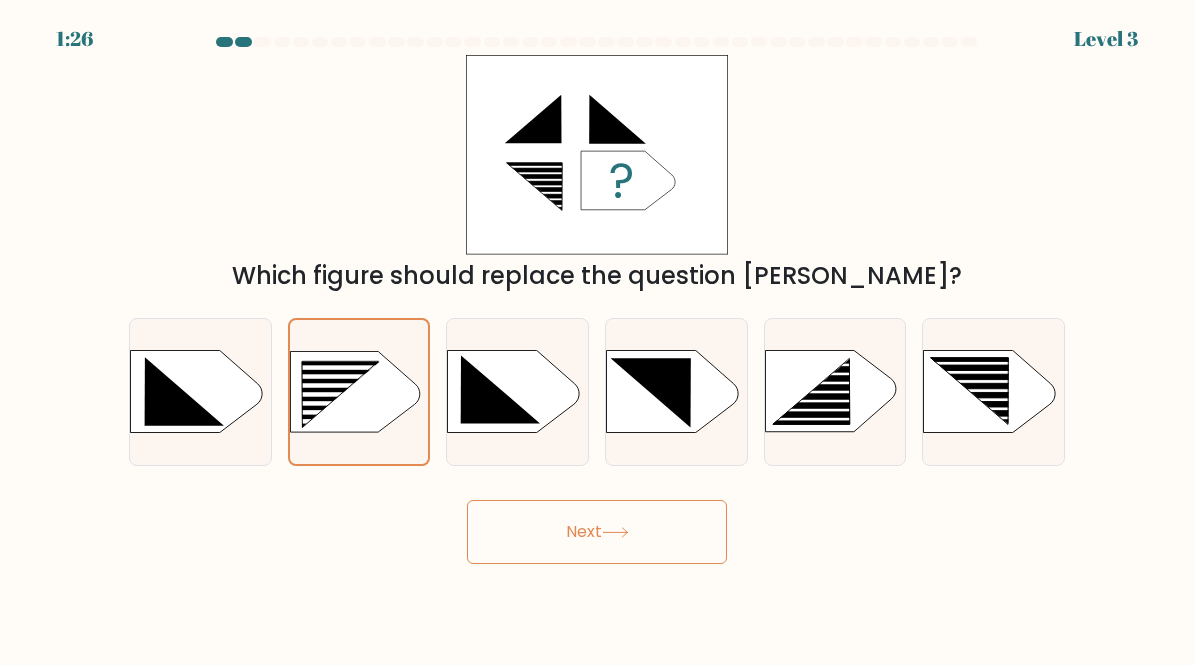 click on "Next" at bounding box center (597, 532) 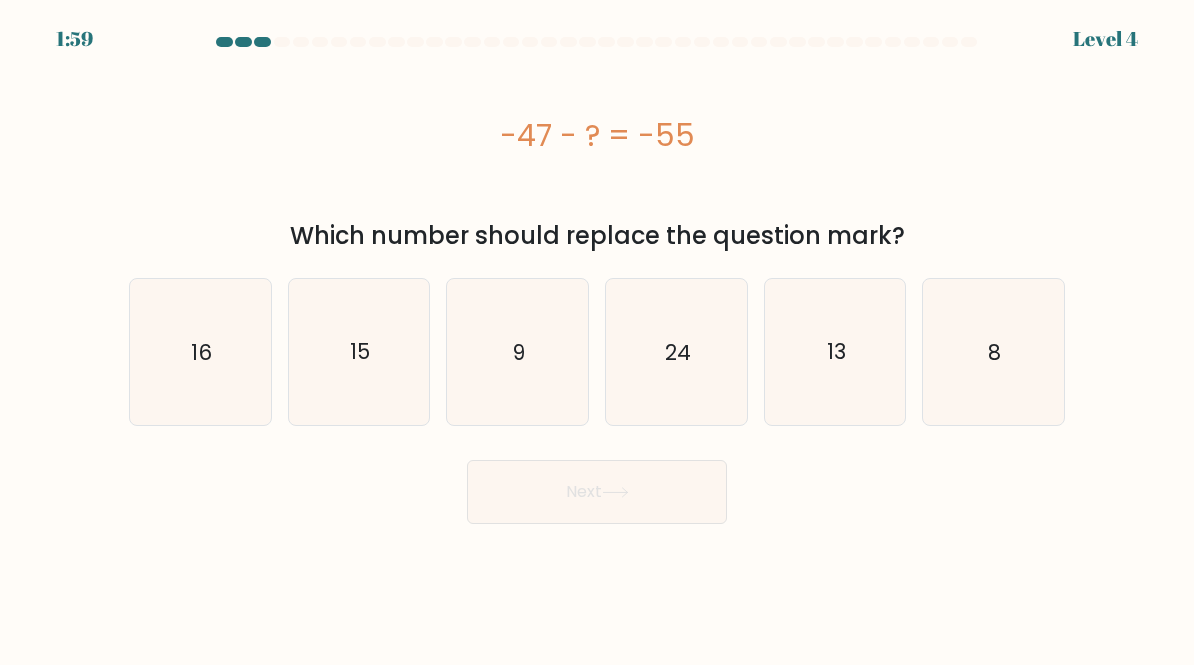 click on "8" 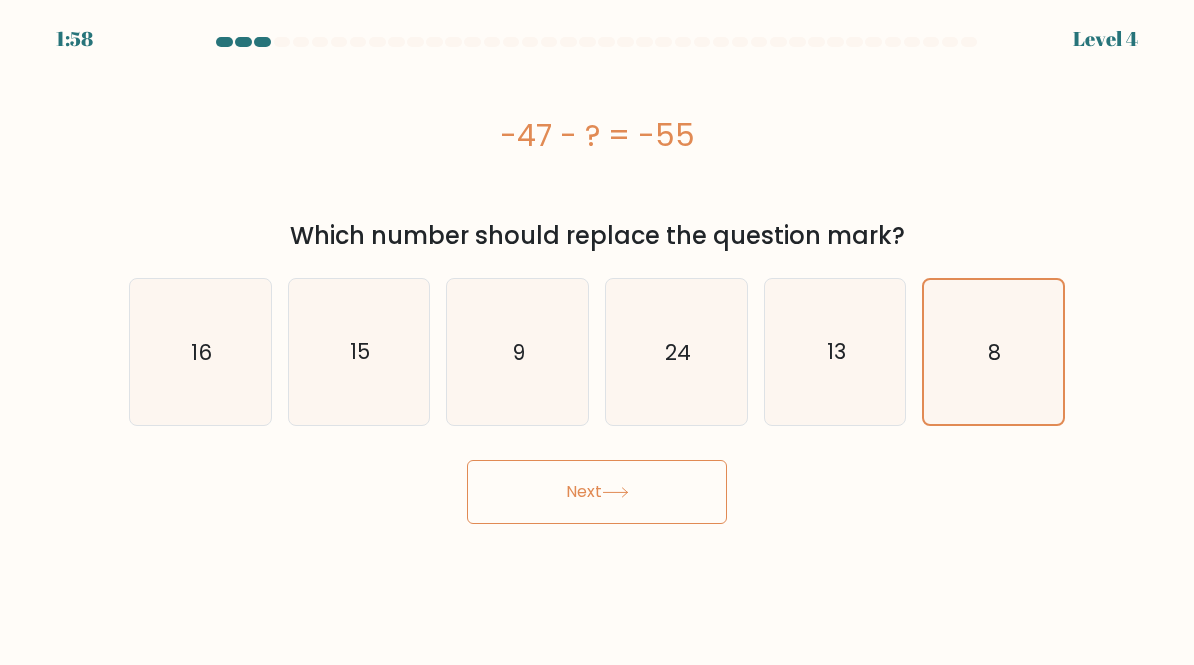 click on "Next" at bounding box center (597, 492) 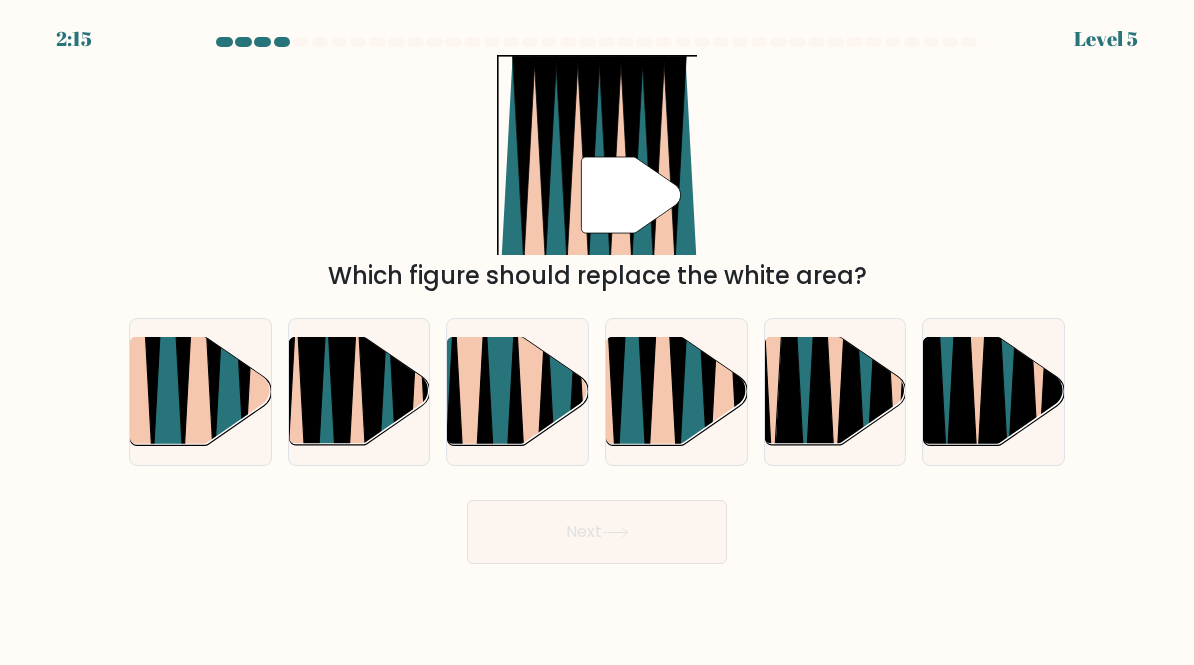 click 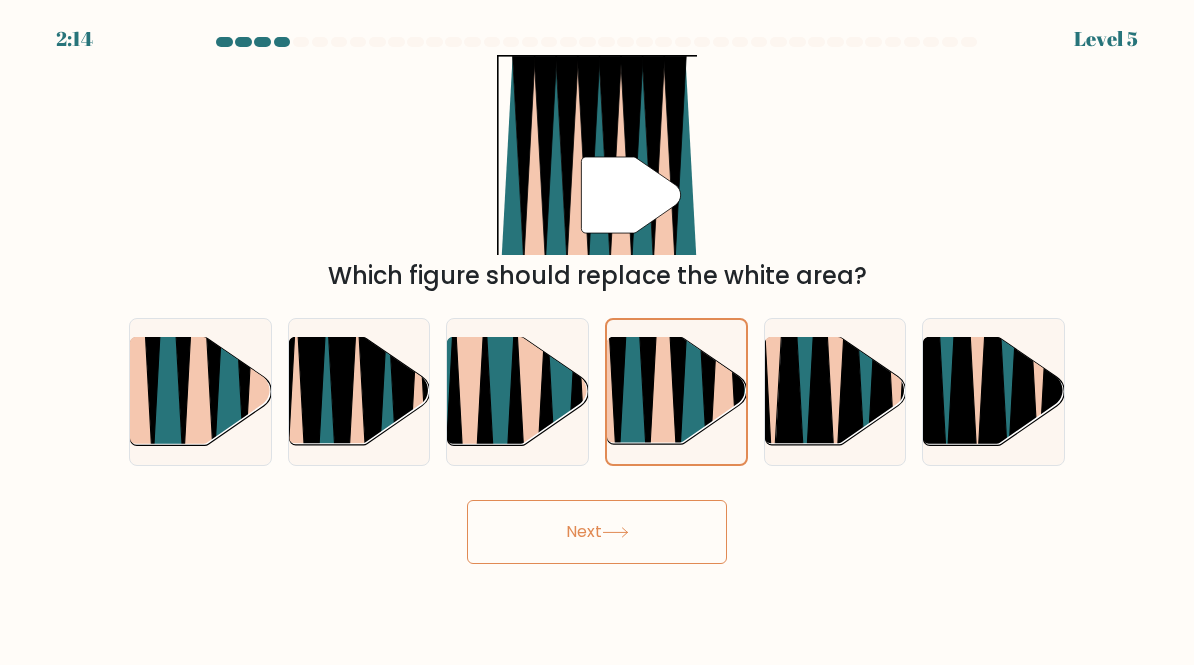 click on "Next" at bounding box center (597, 532) 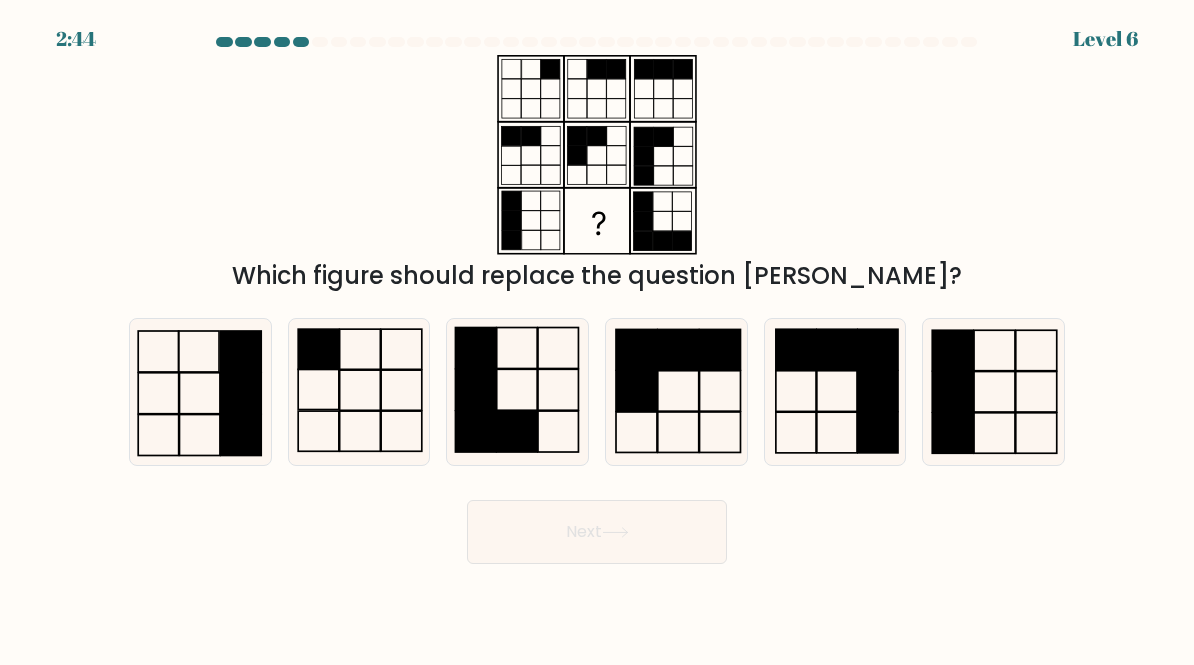 click on "Which figure should replace the question mark?" at bounding box center (597, 174) 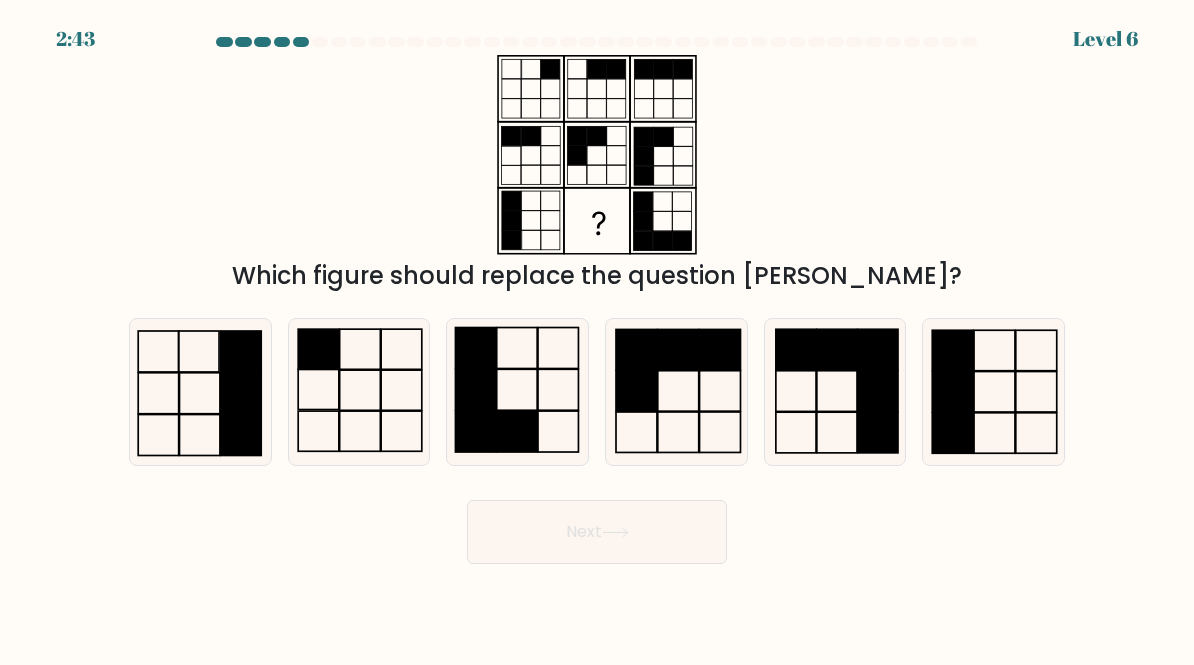 click 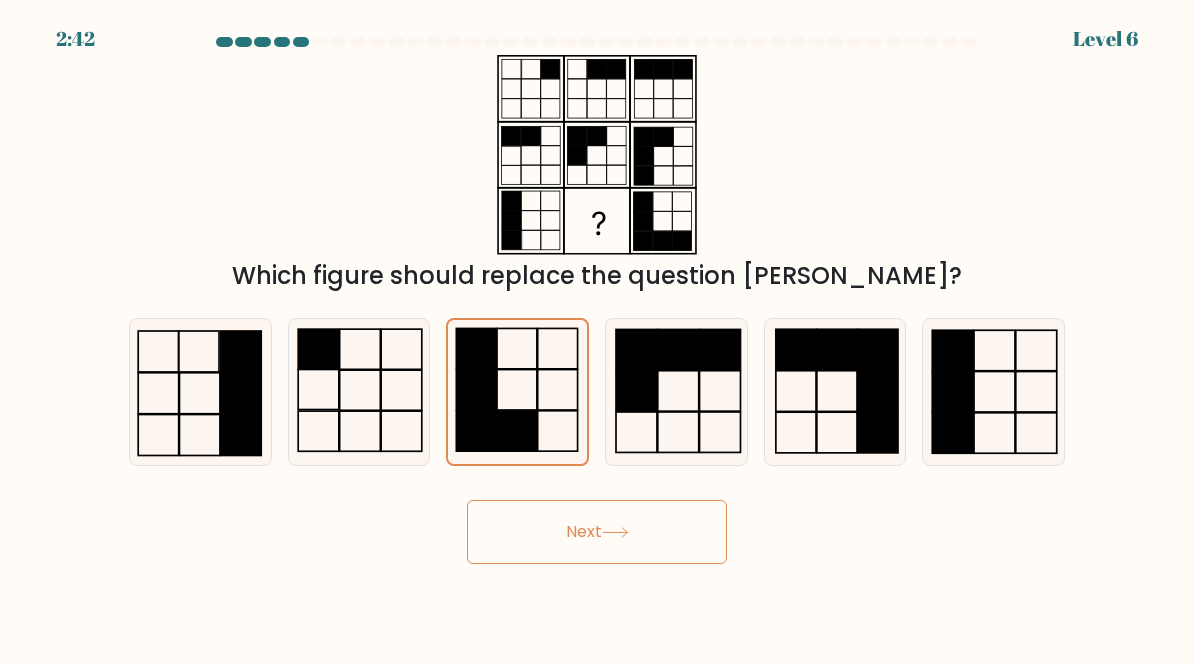 click on "Next" at bounding box center [597, 532] 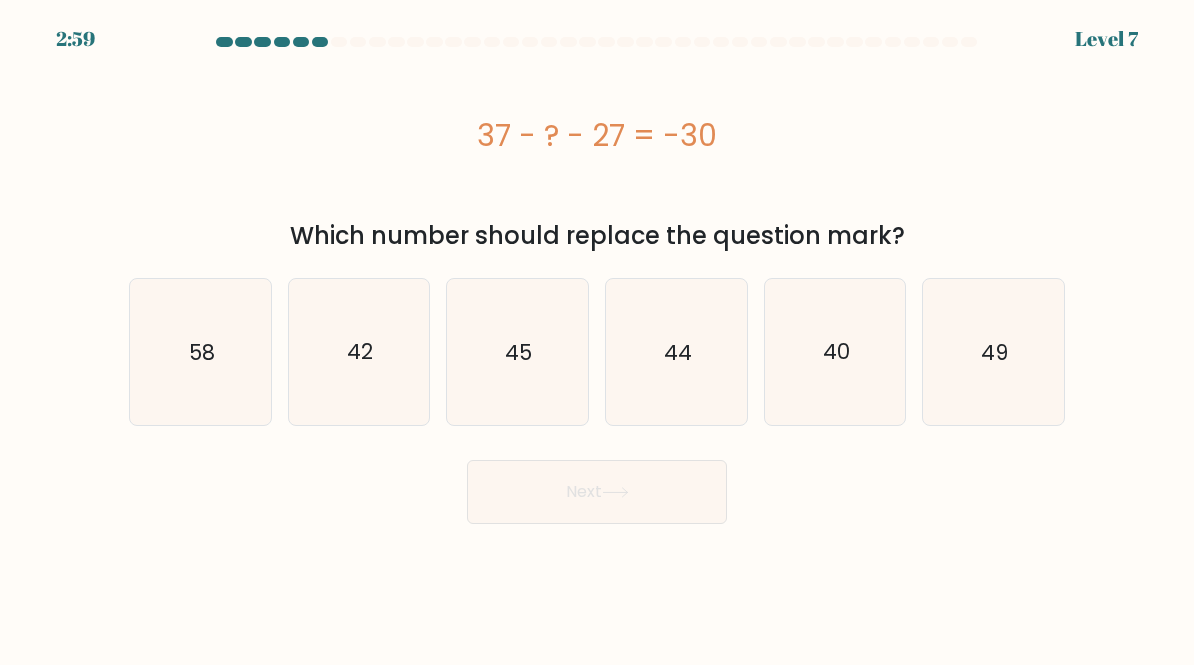 click on "40" 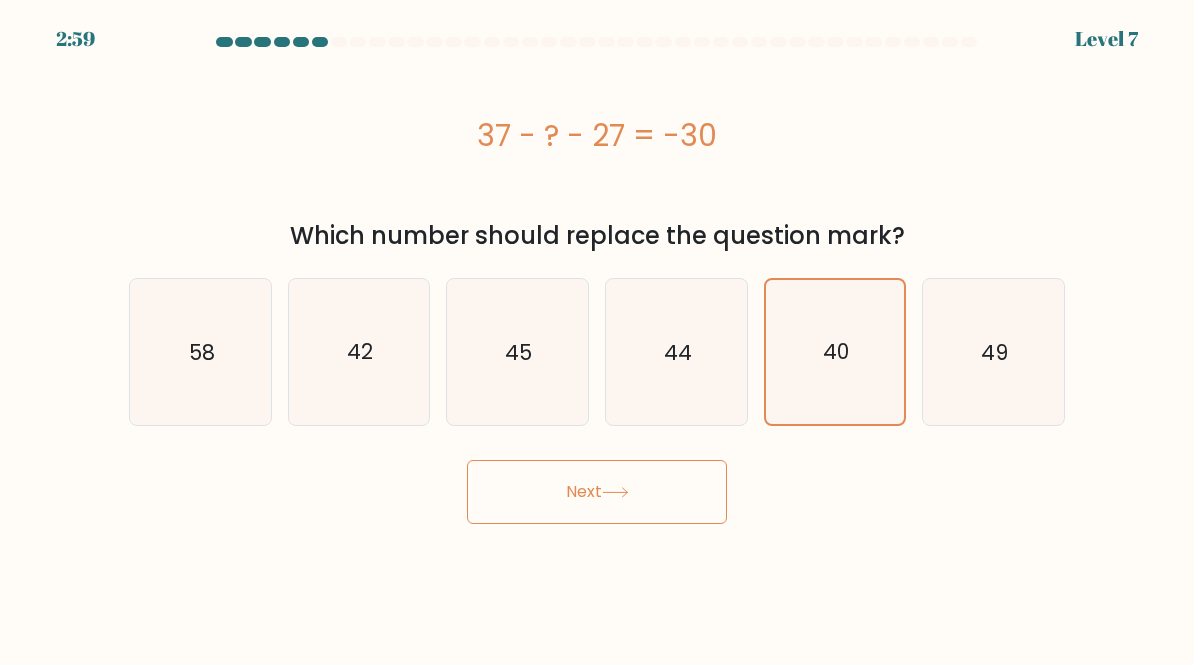 click on "Next" at bounding box center [597, 492] 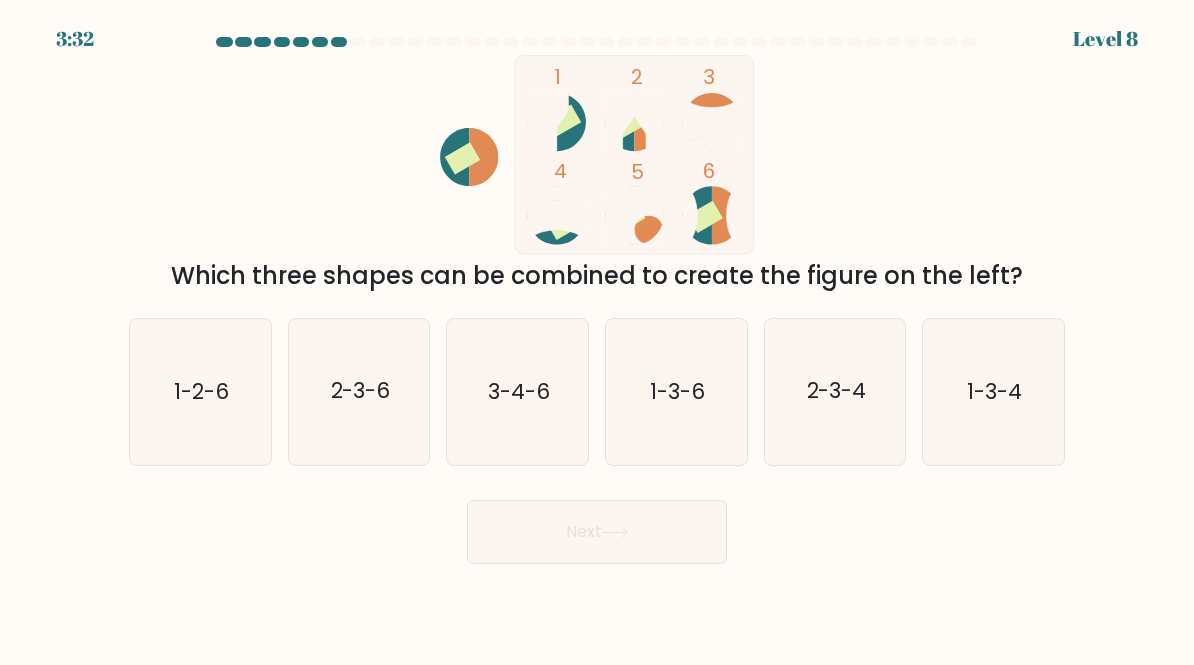 click on "3-4-6" 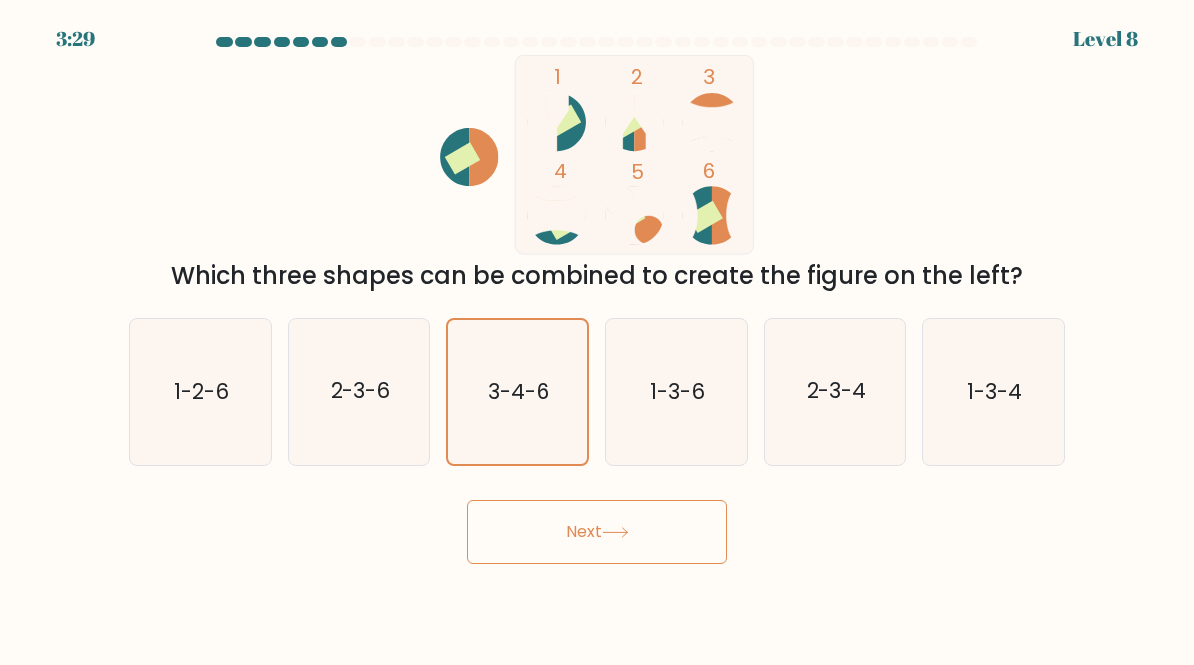 click on "Next" at bounding box center (597, 532) 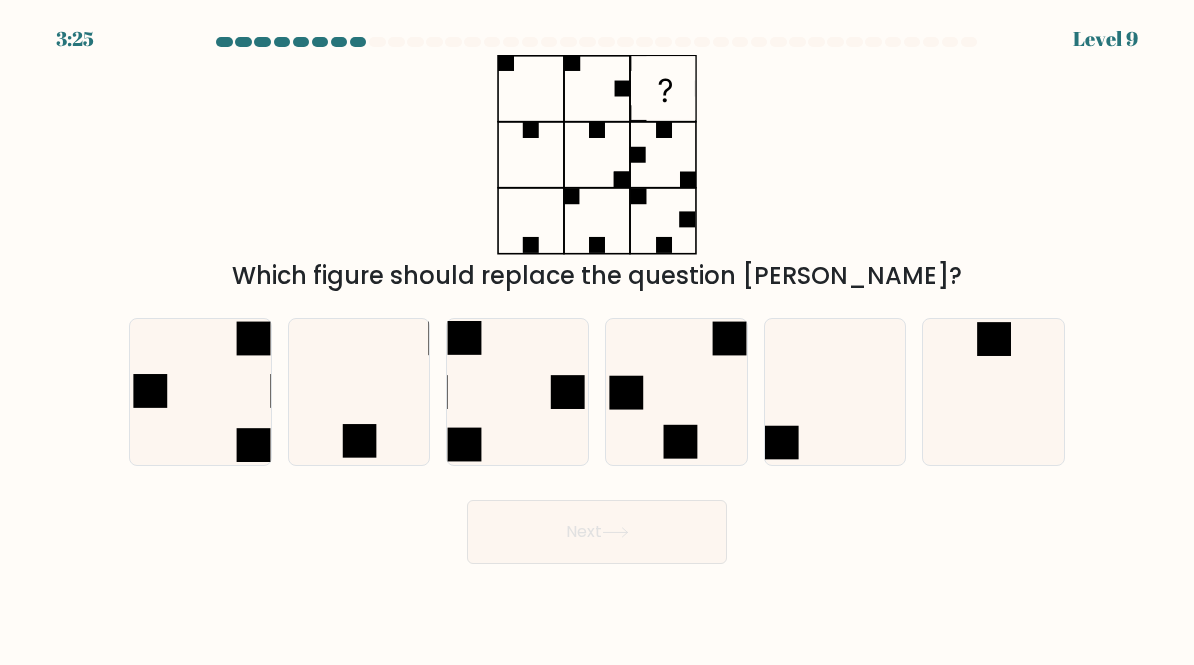 click 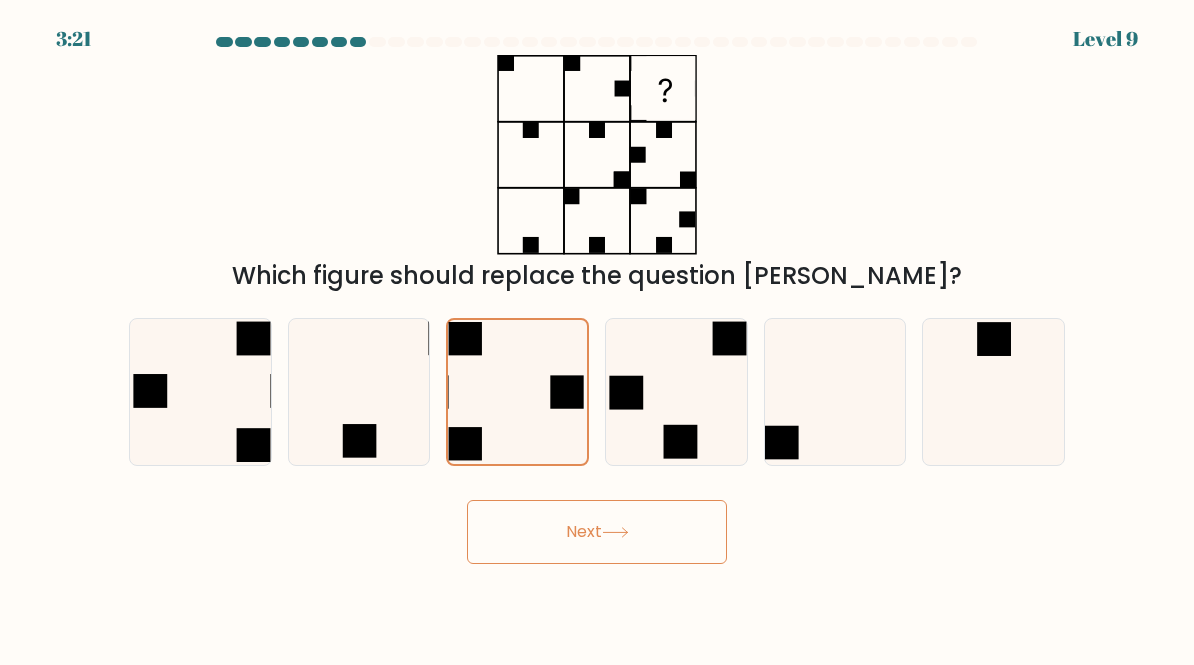 click on "Next" at bounding box center (597, 532) 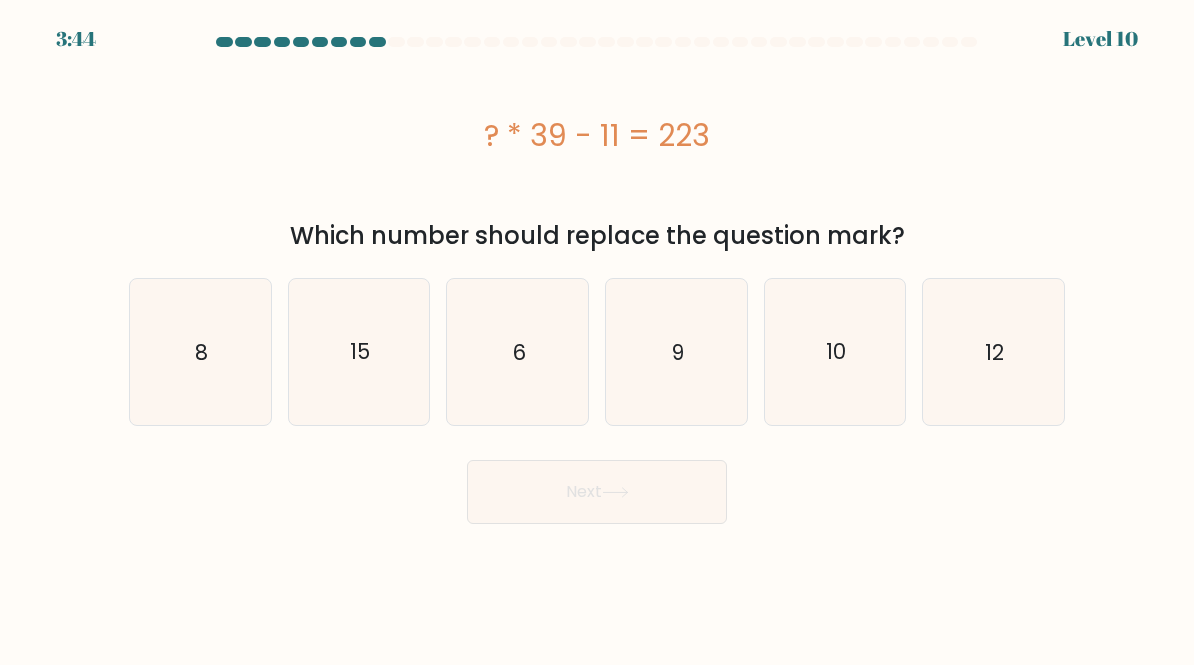 click at bounding box center (625, 42) 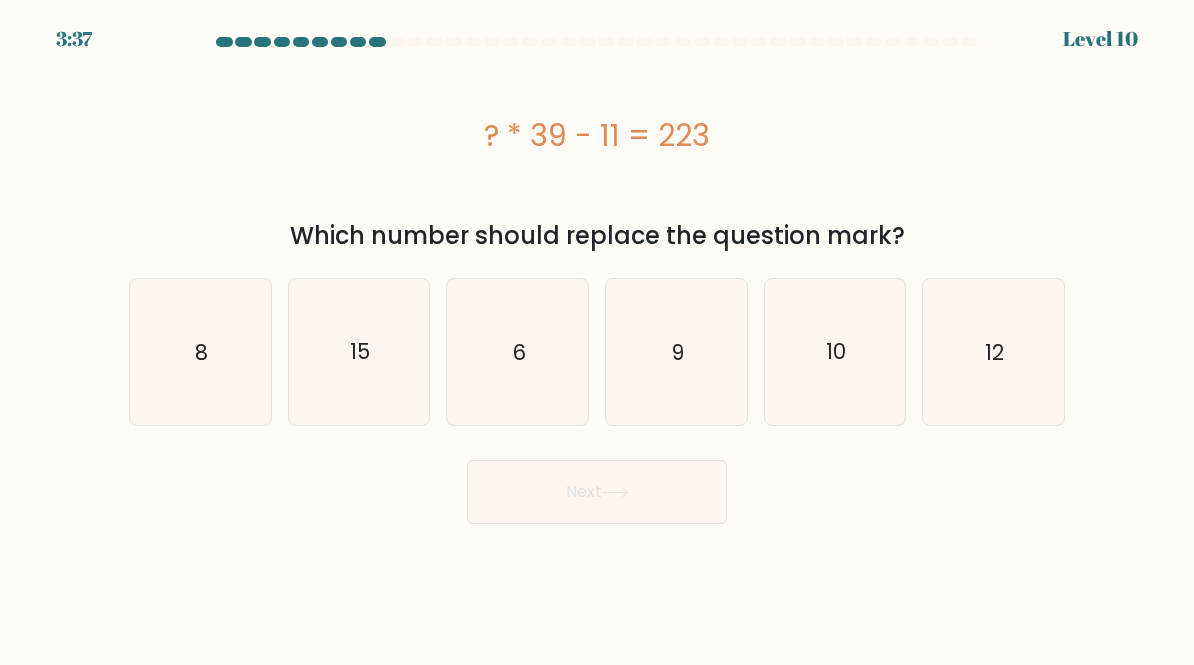 click on "6" 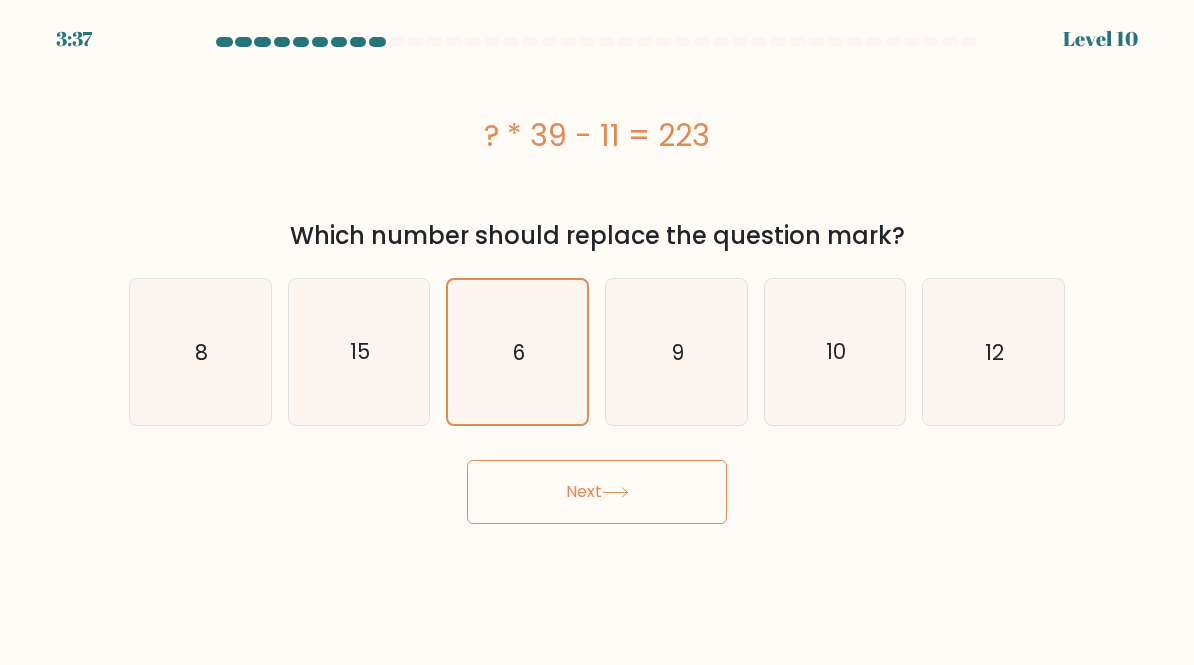 click on "Next" at bounding box center [597, 492] 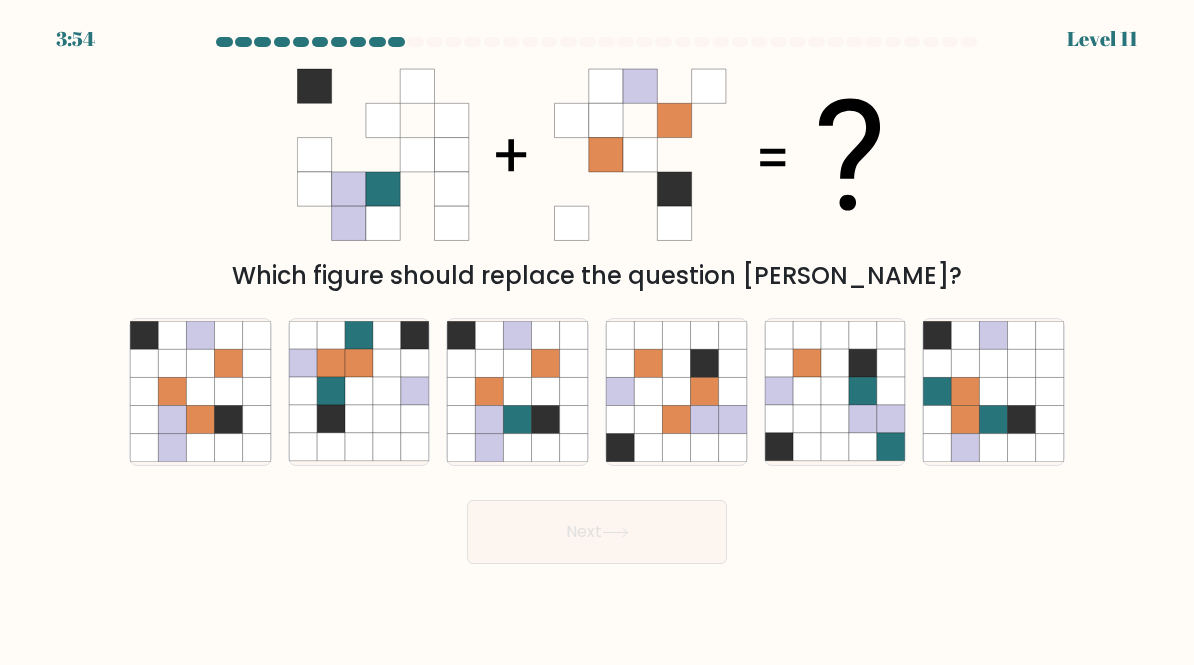 click 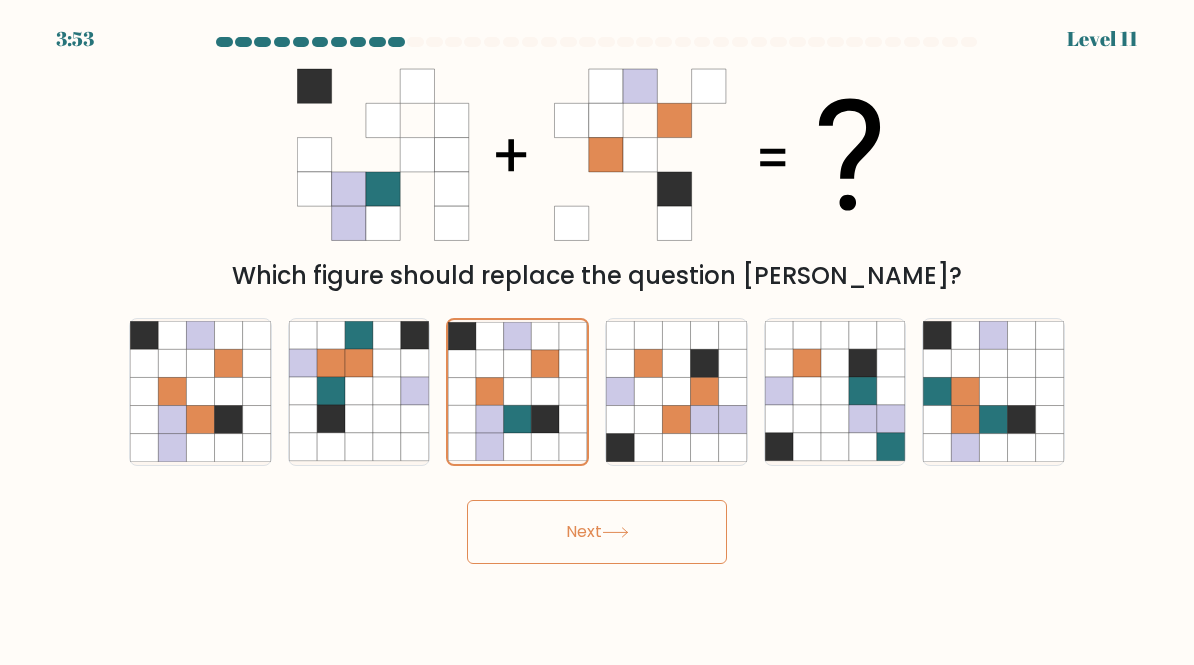 click on "Next" at bounding box center (597, 532) 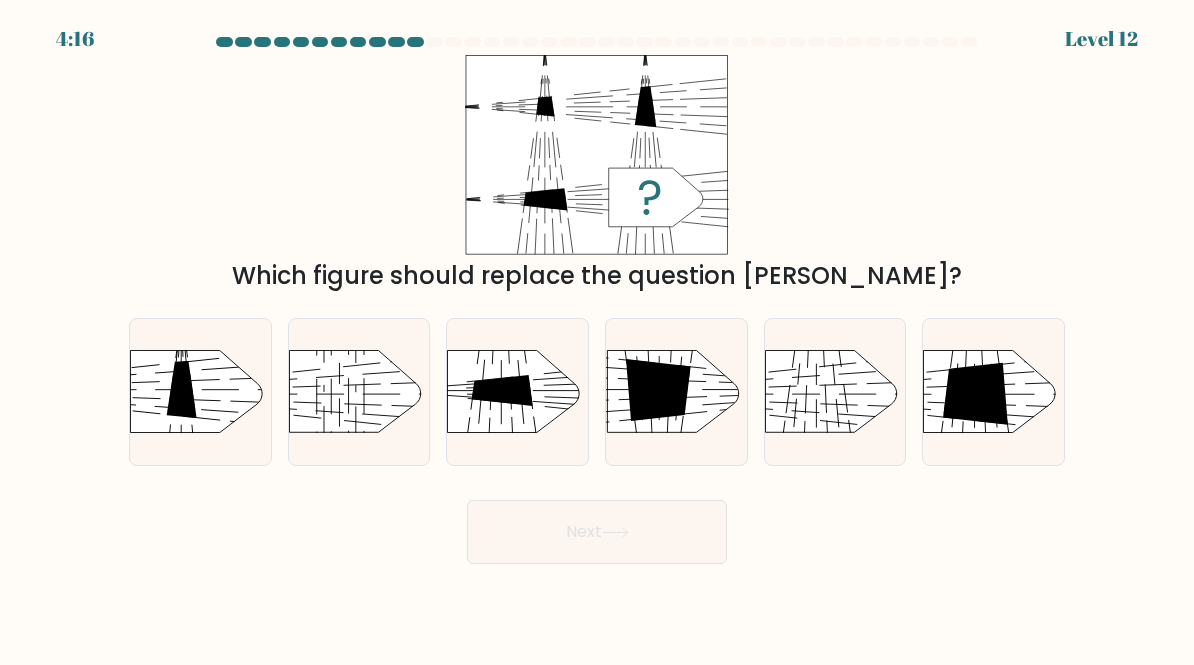 click 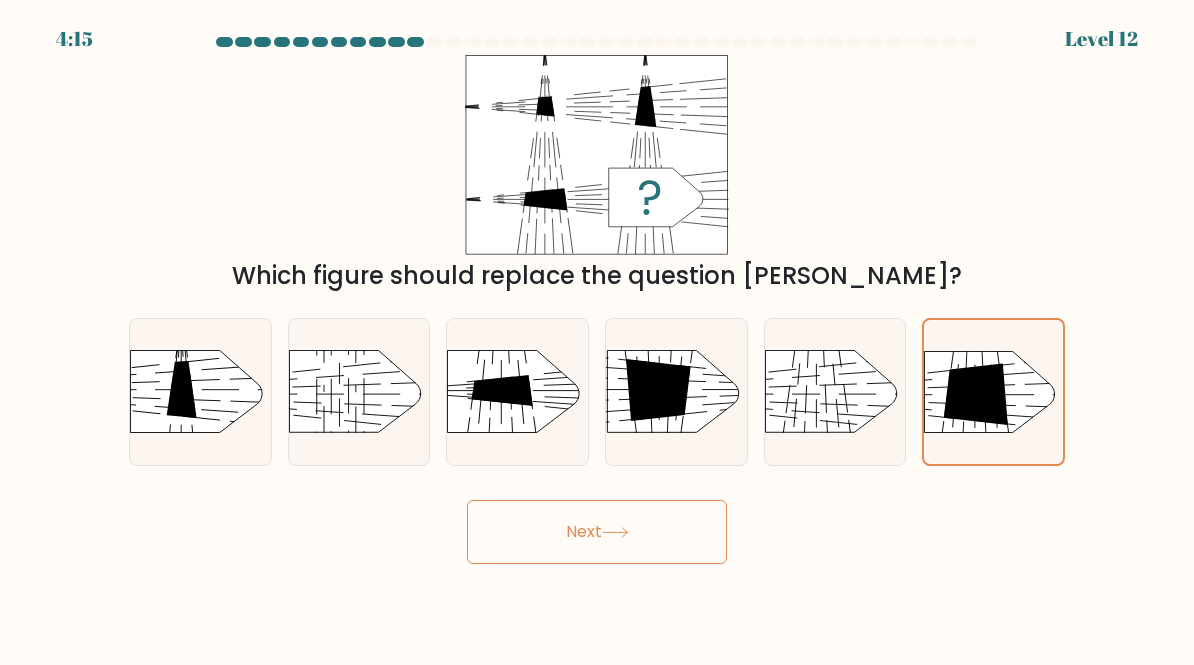 click on "Next" at bounding box center [597, 532] 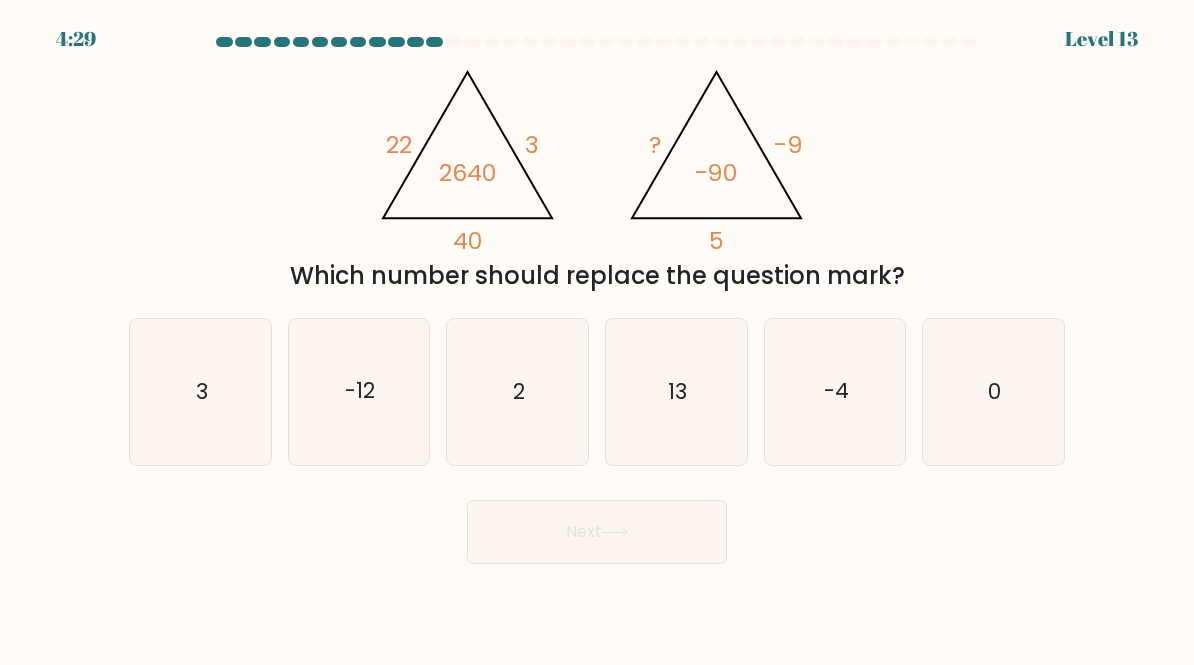 click on "2" 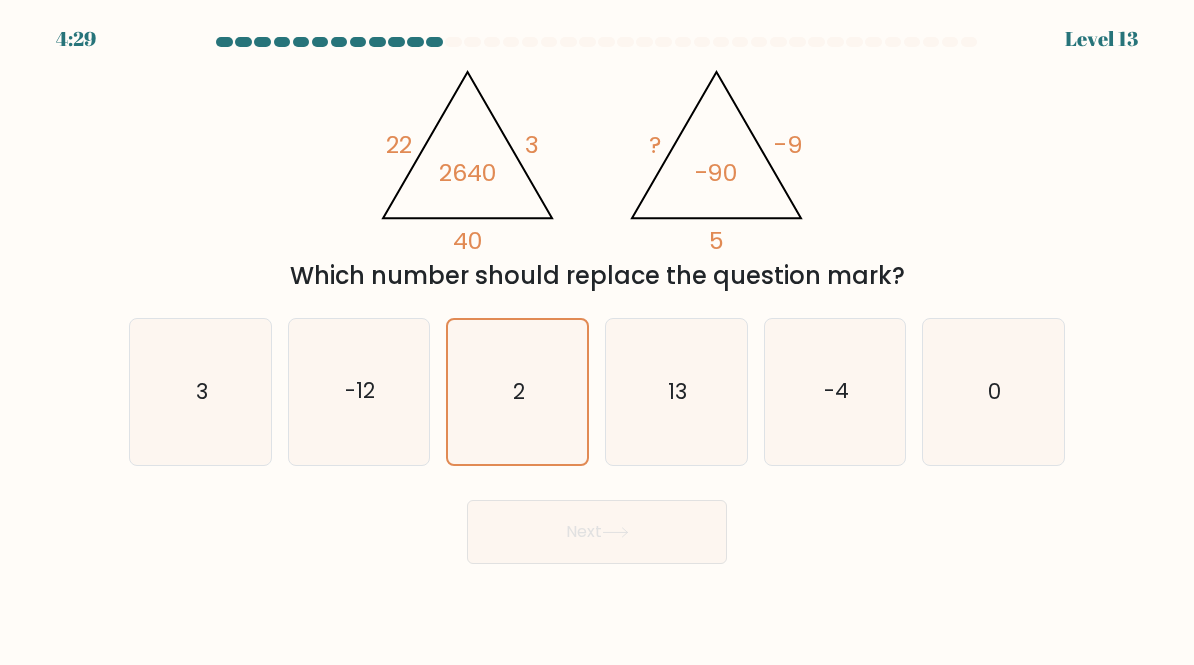 click on "Next" at bounding box center [597, 532] 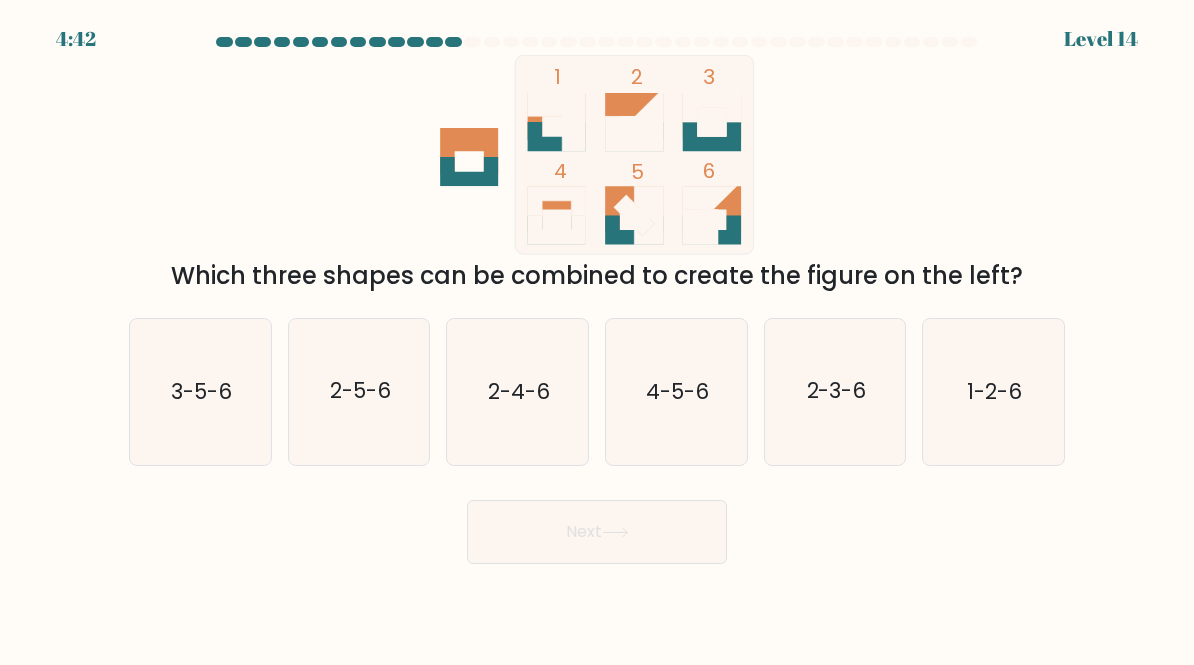 click on "1-2-6" 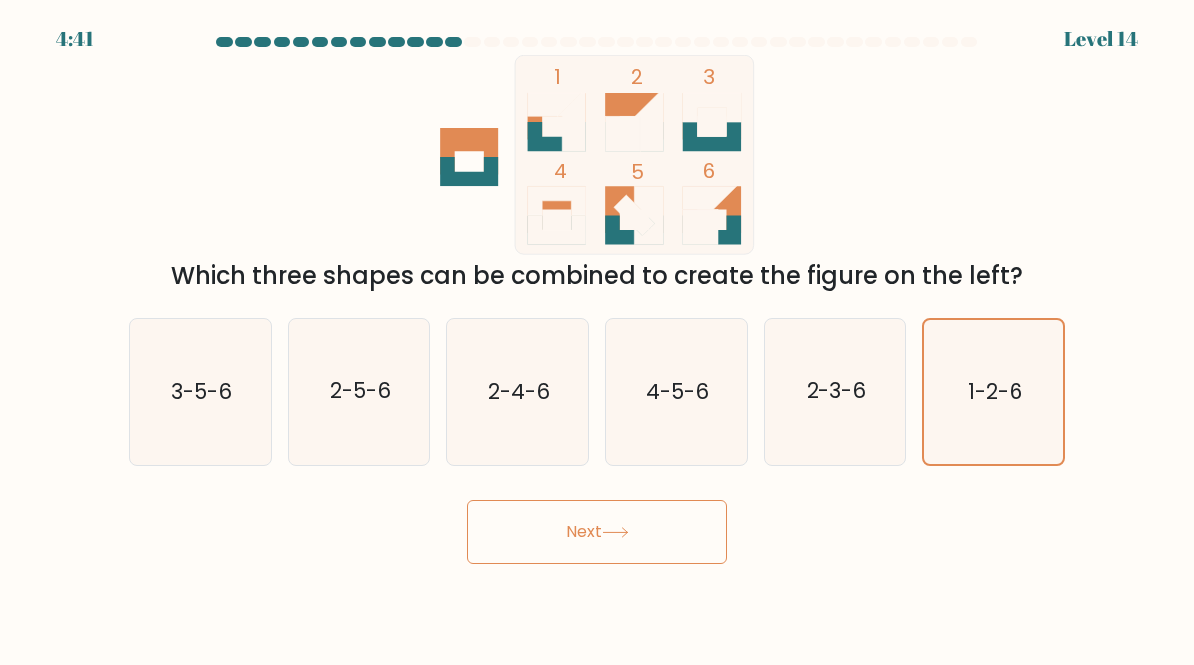 click 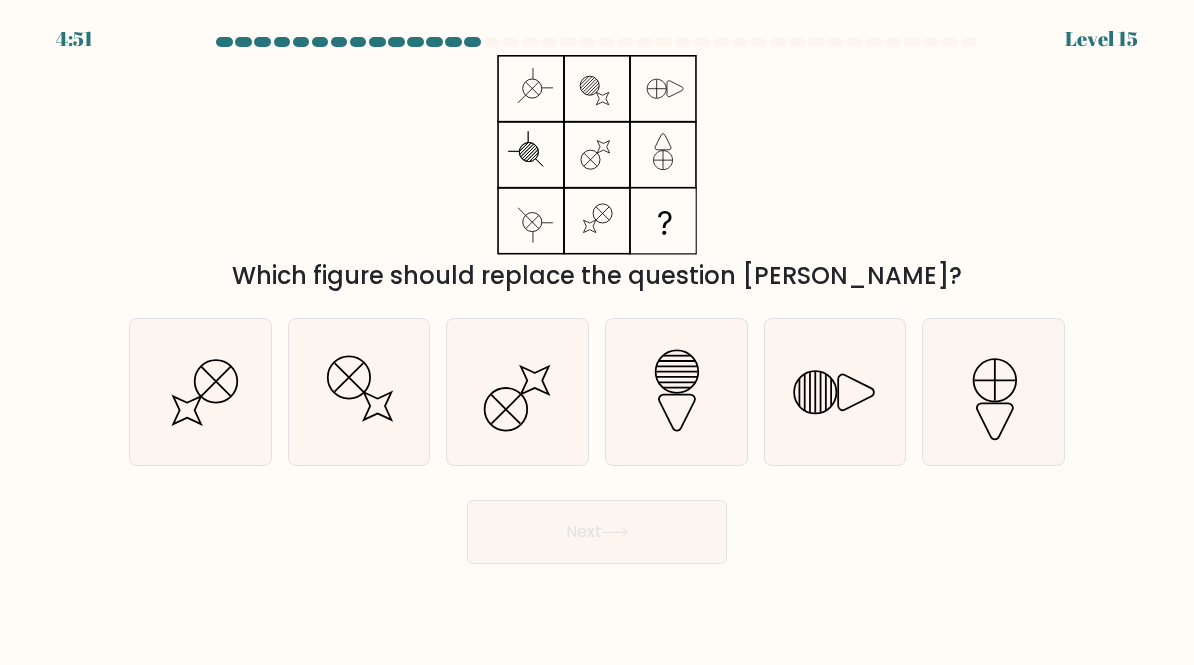 click 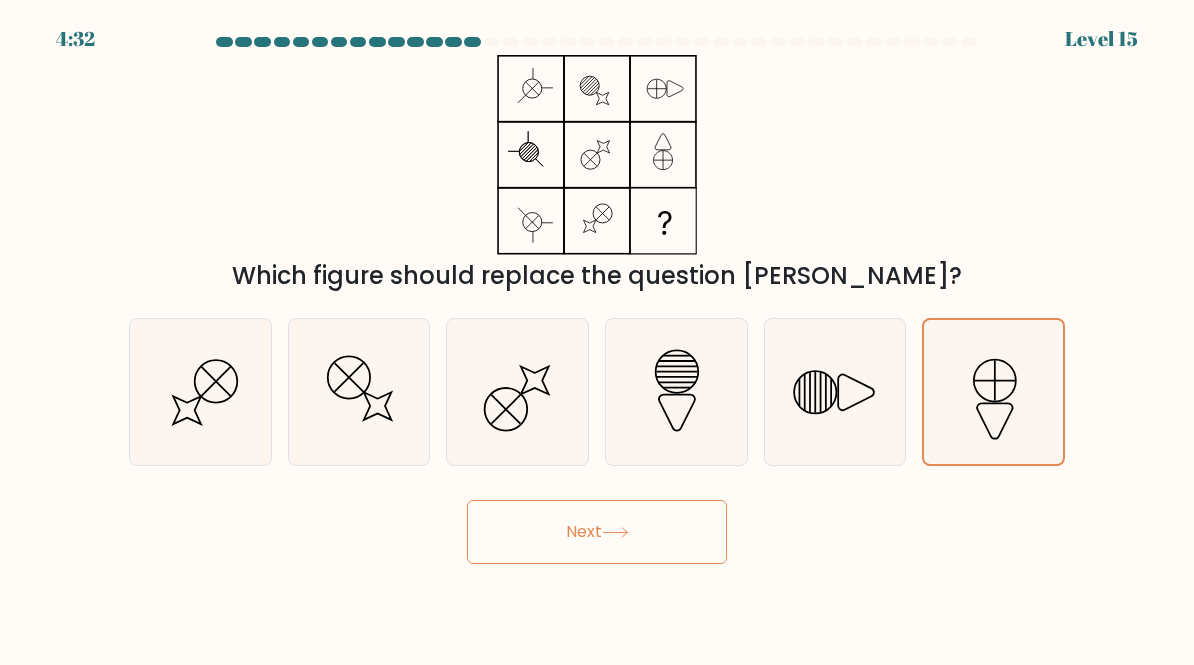 click 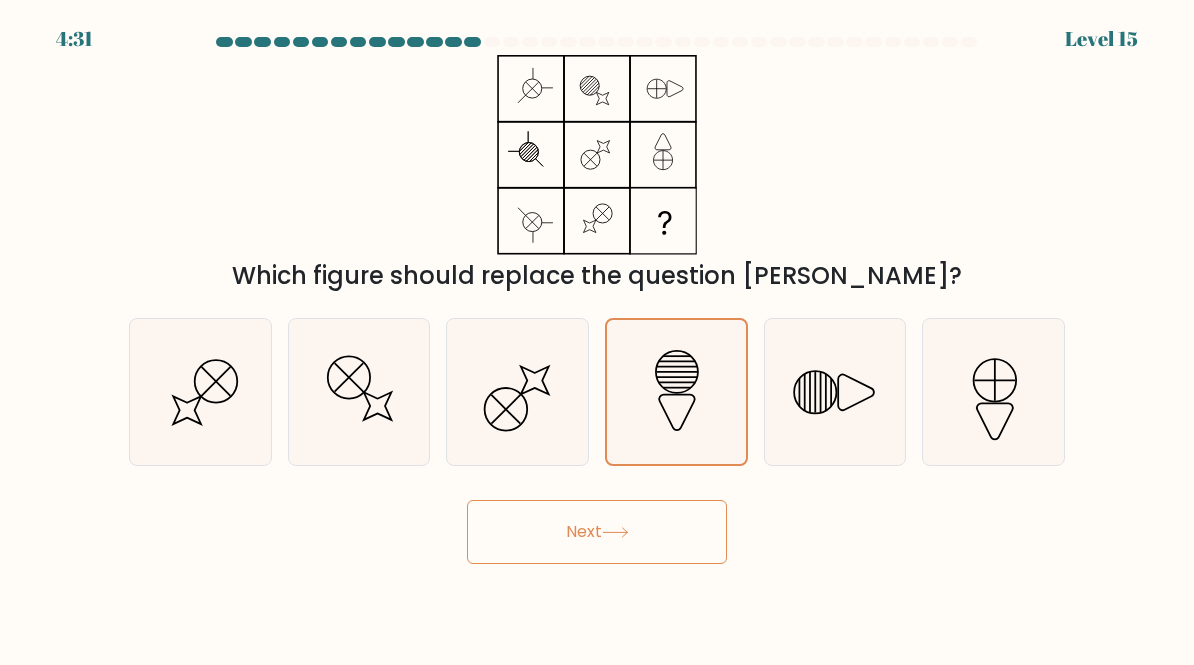 click on "Next" at bounding box center (597, 532) 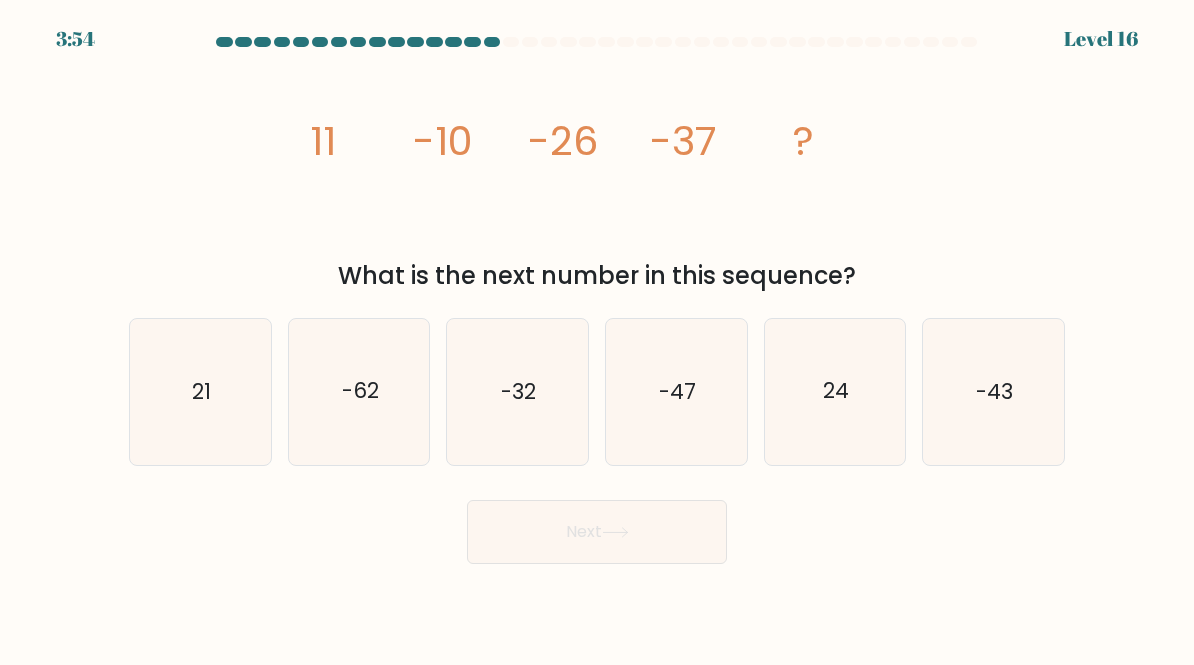 click on "-43" 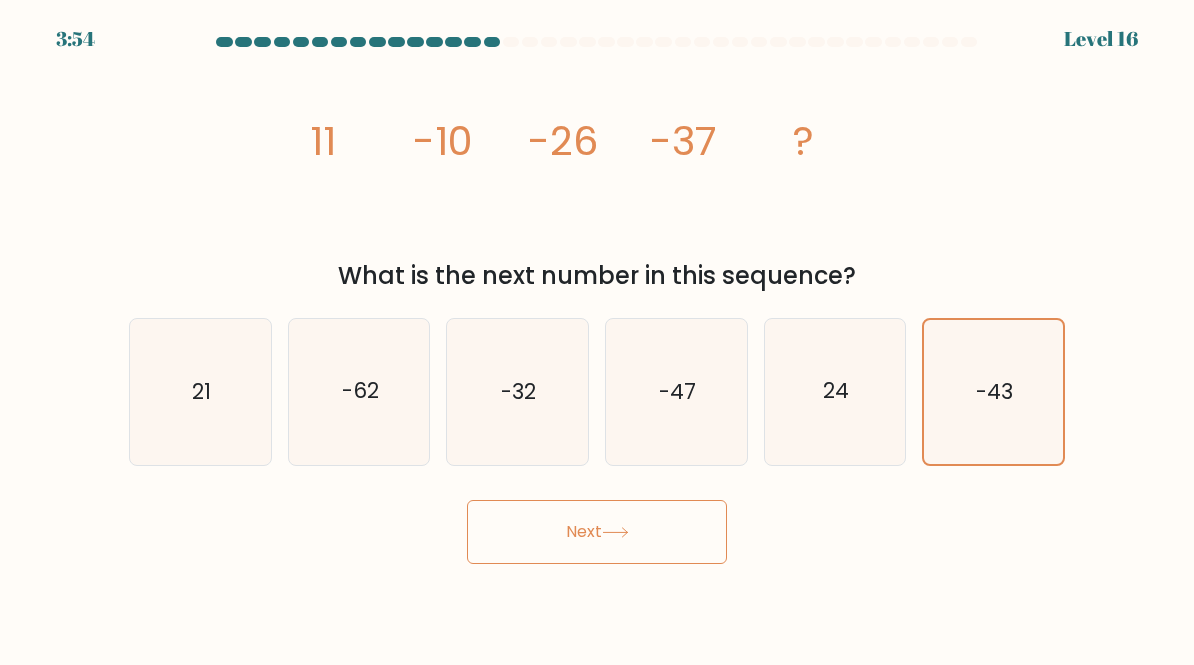 click on "Next" at bounding box center [597, 532] 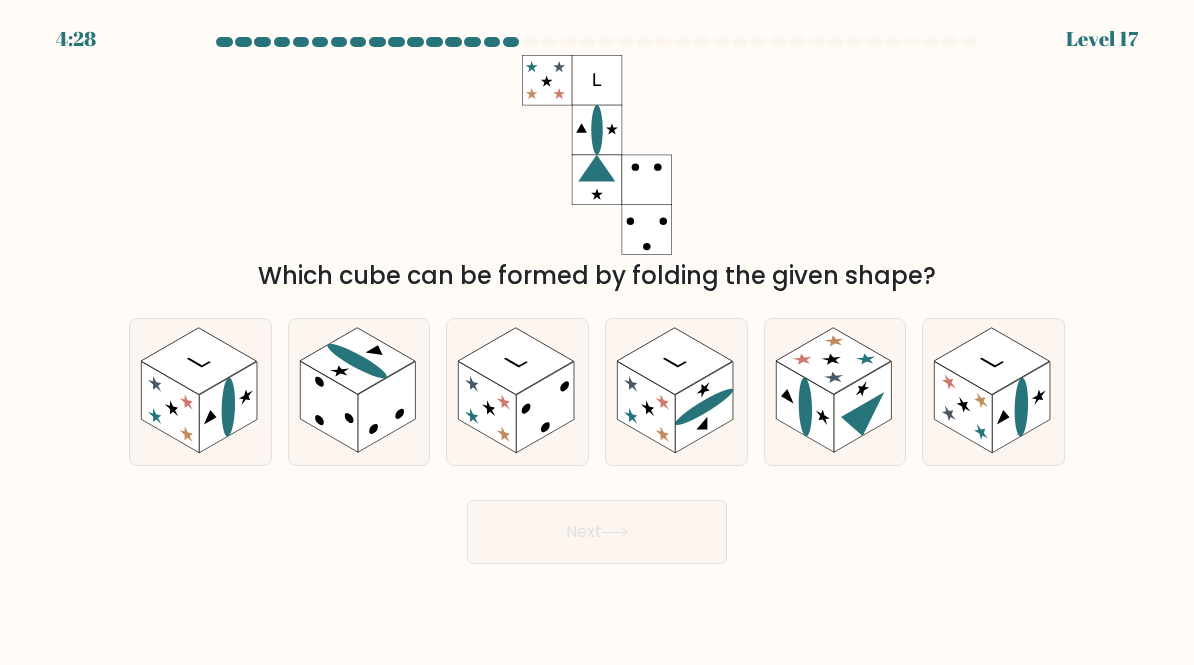 click 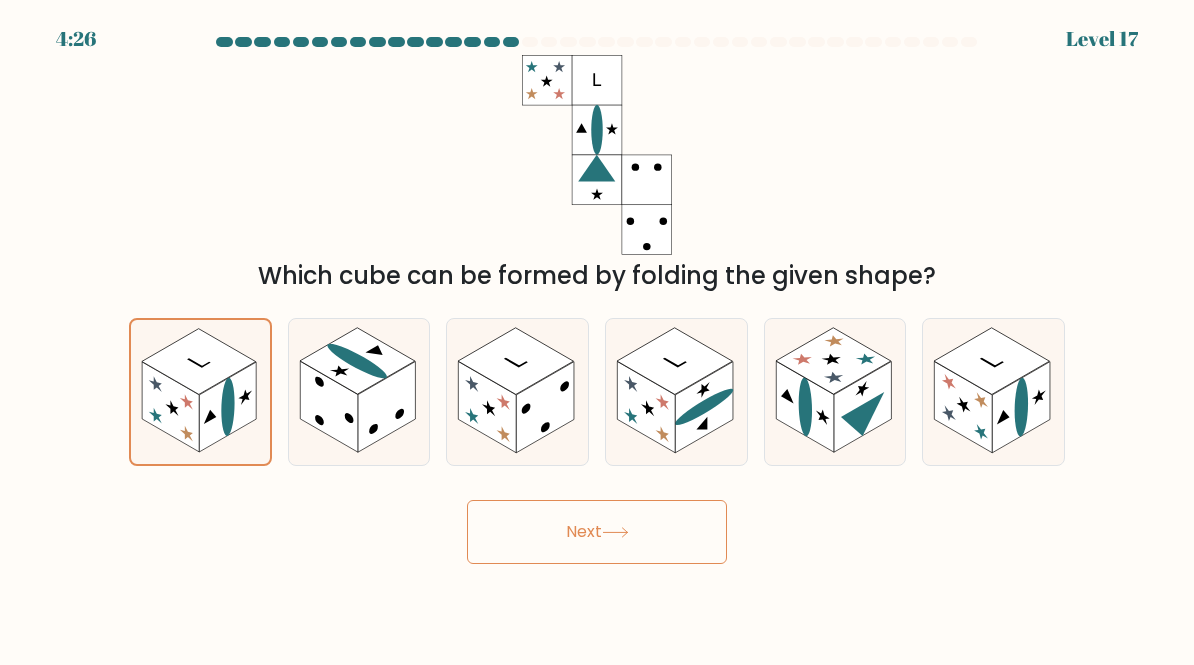 click on "Next" at bounding box center (597, 532) 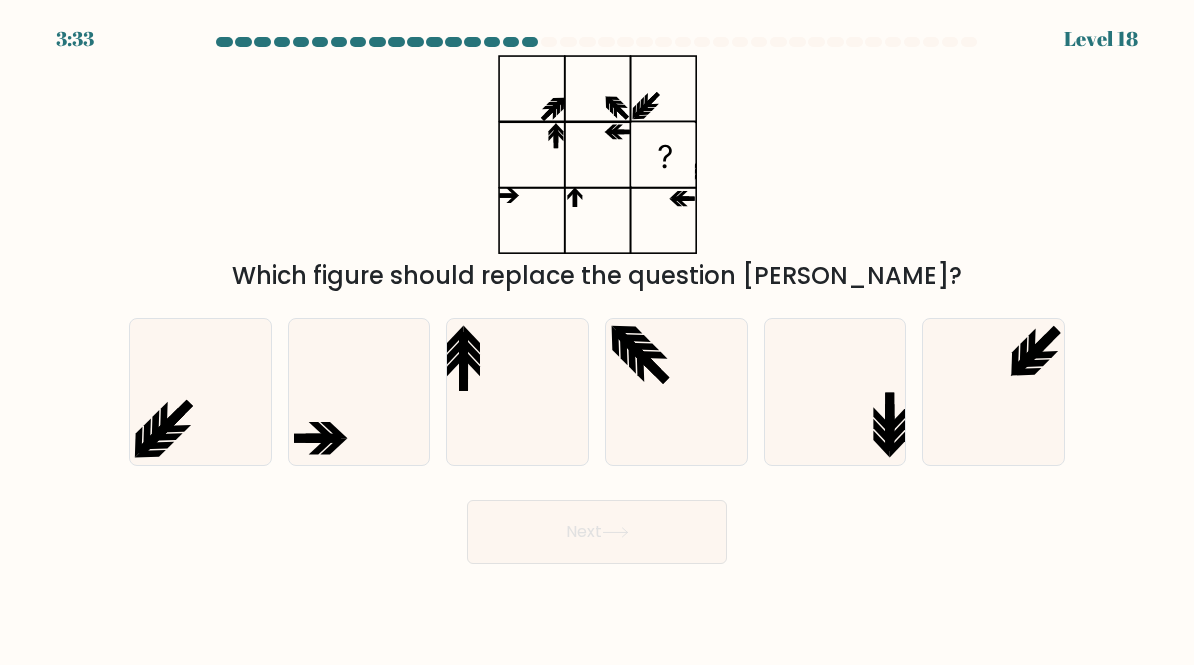 click 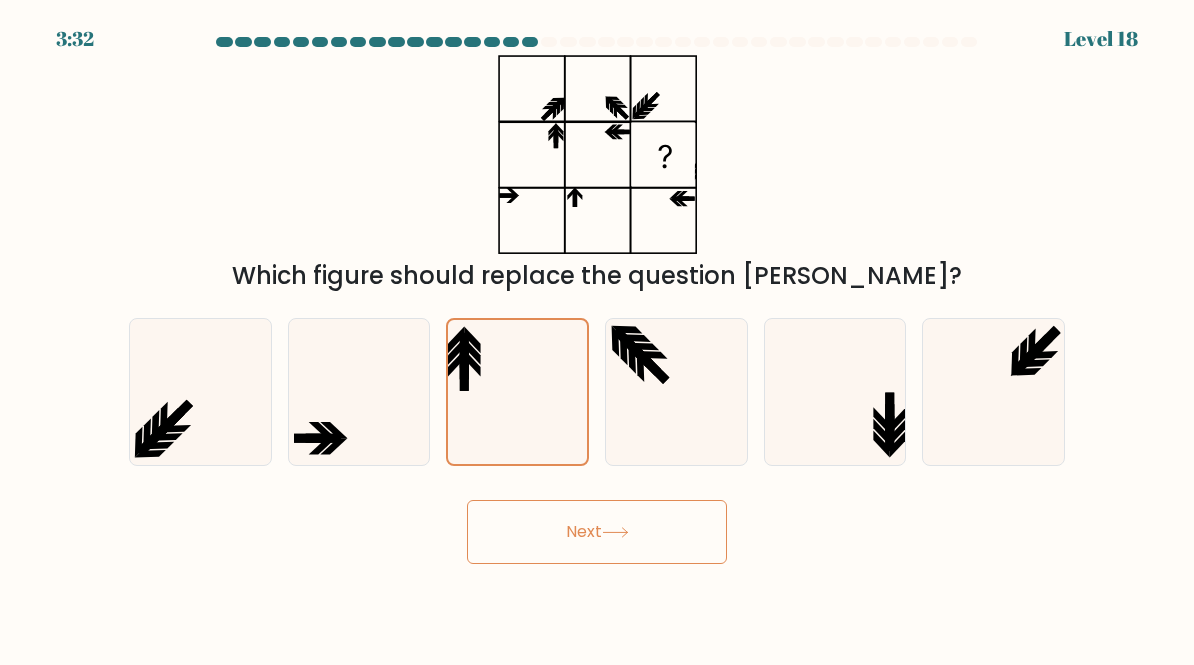 click on "Next" at bounding box center [597, 532] 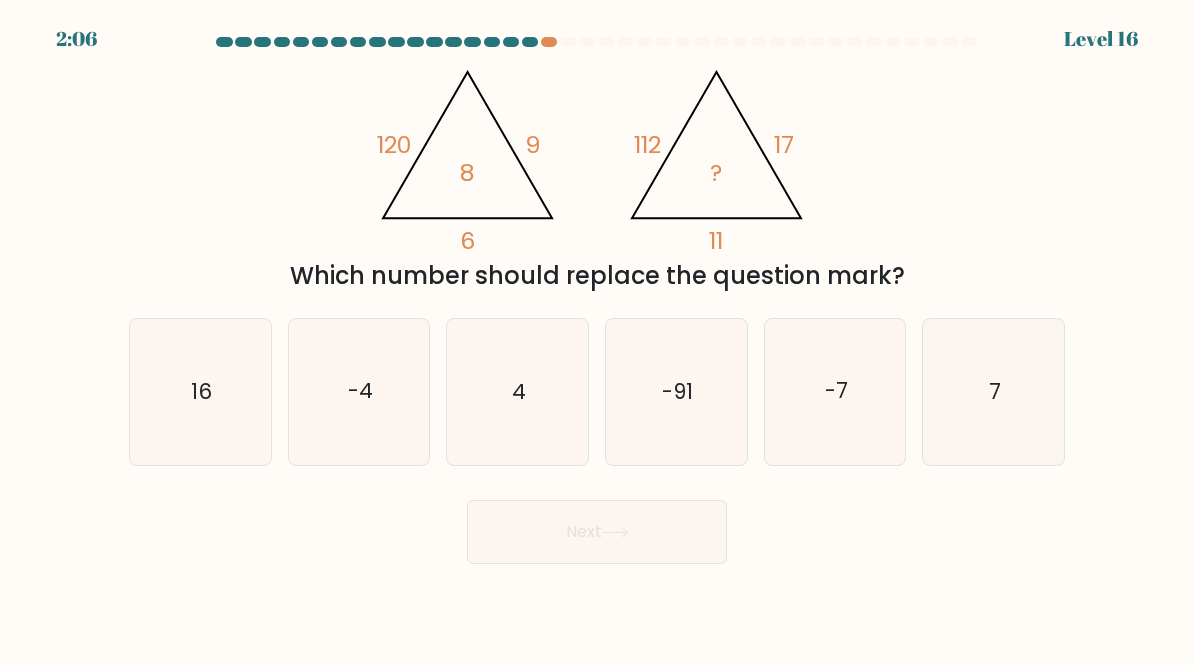 click on "-4" 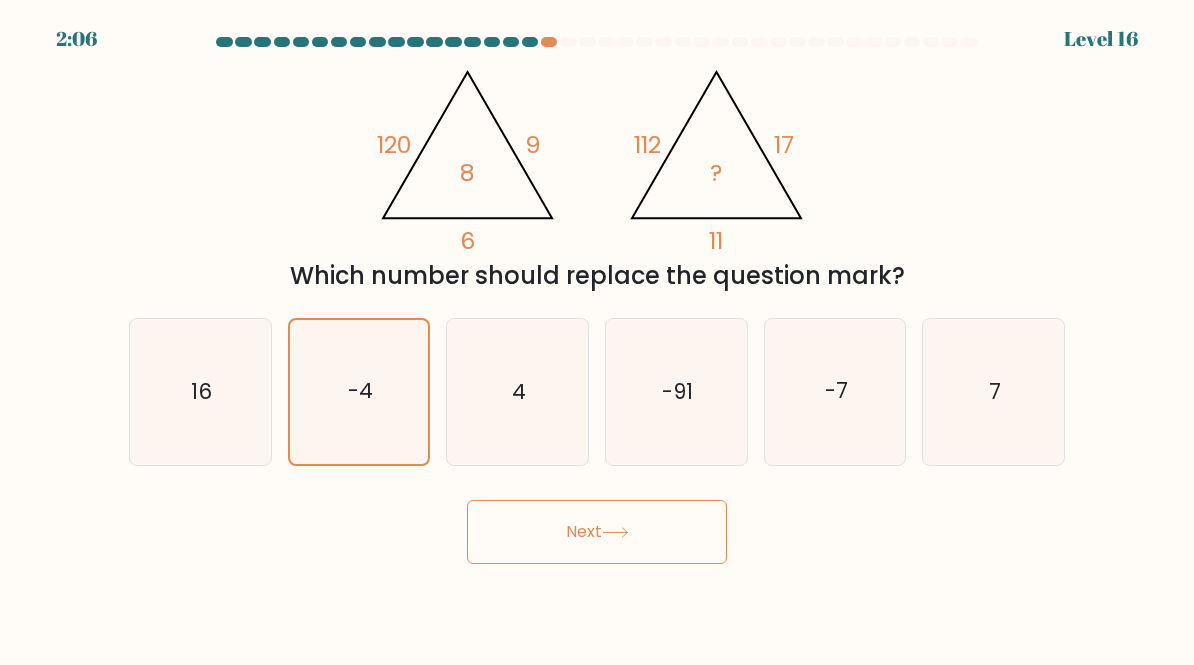 click on "Next" at bounding box center [597, 532] 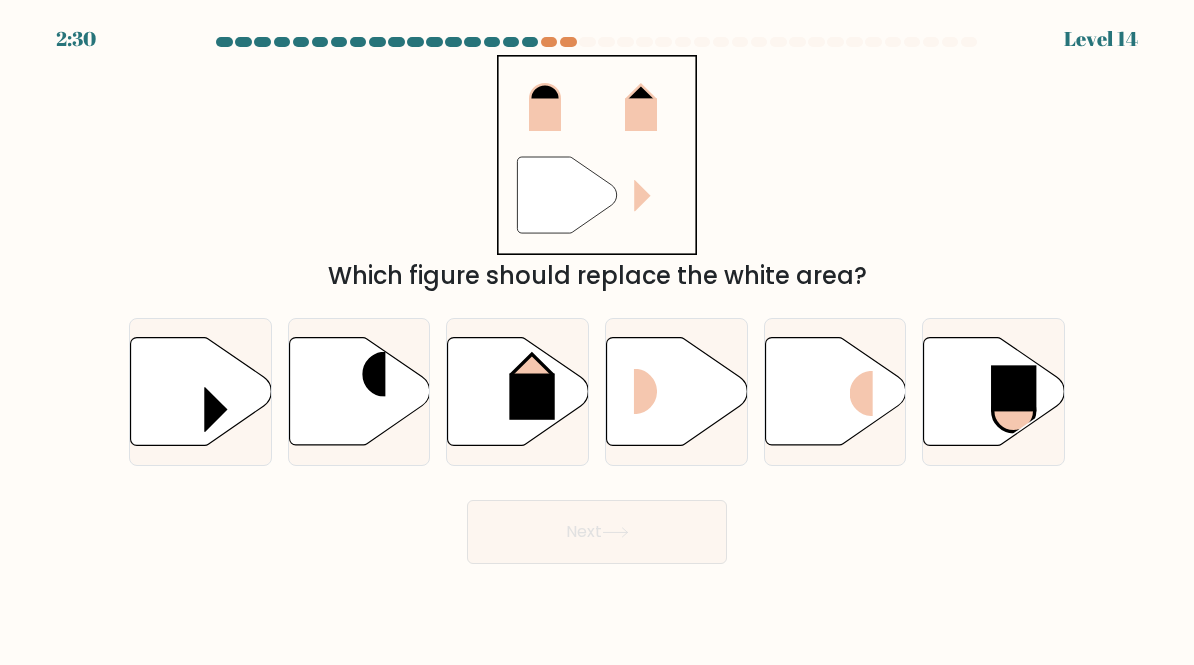 click 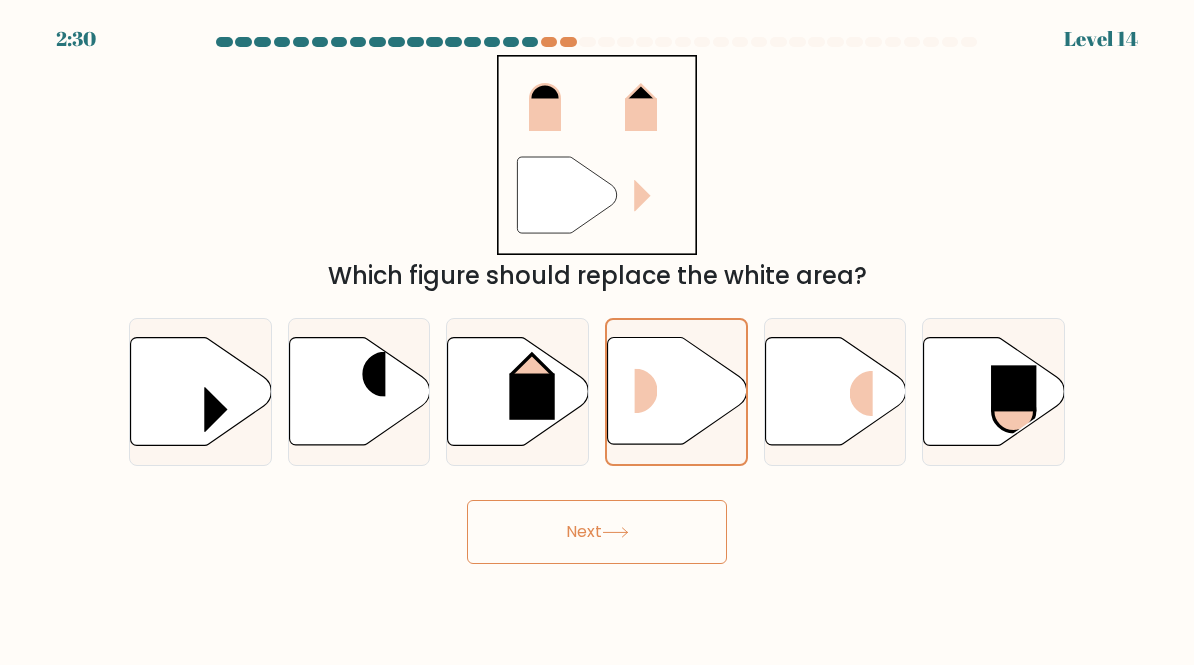 click on "Next" at bounding box center [597, 532] 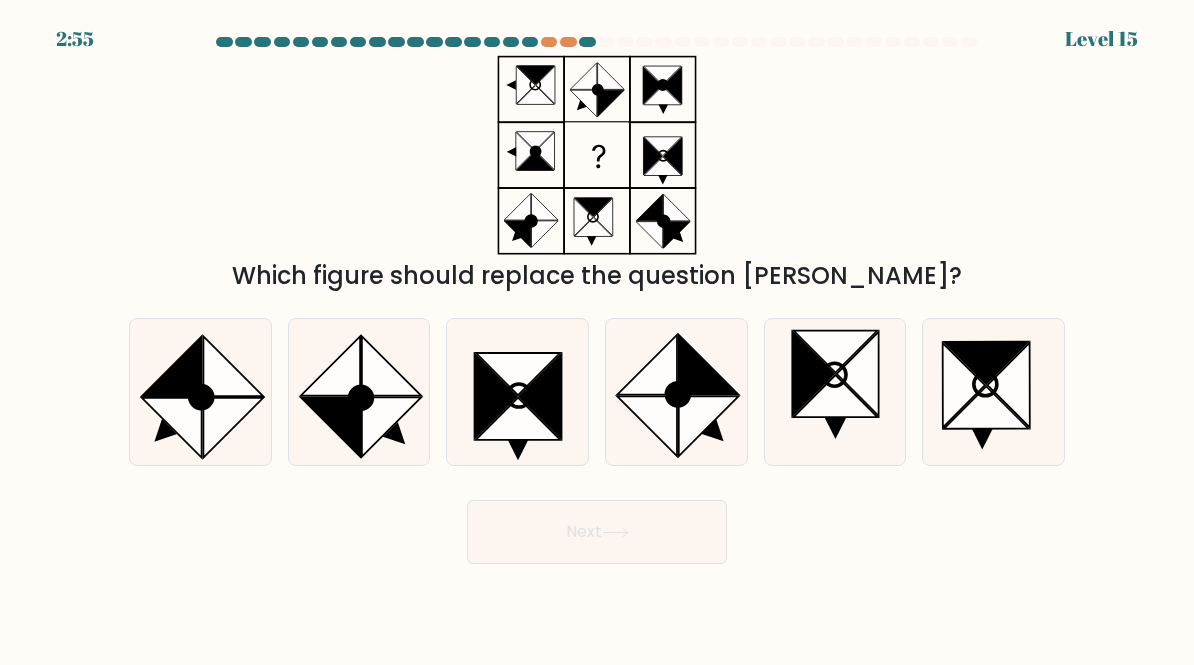 click 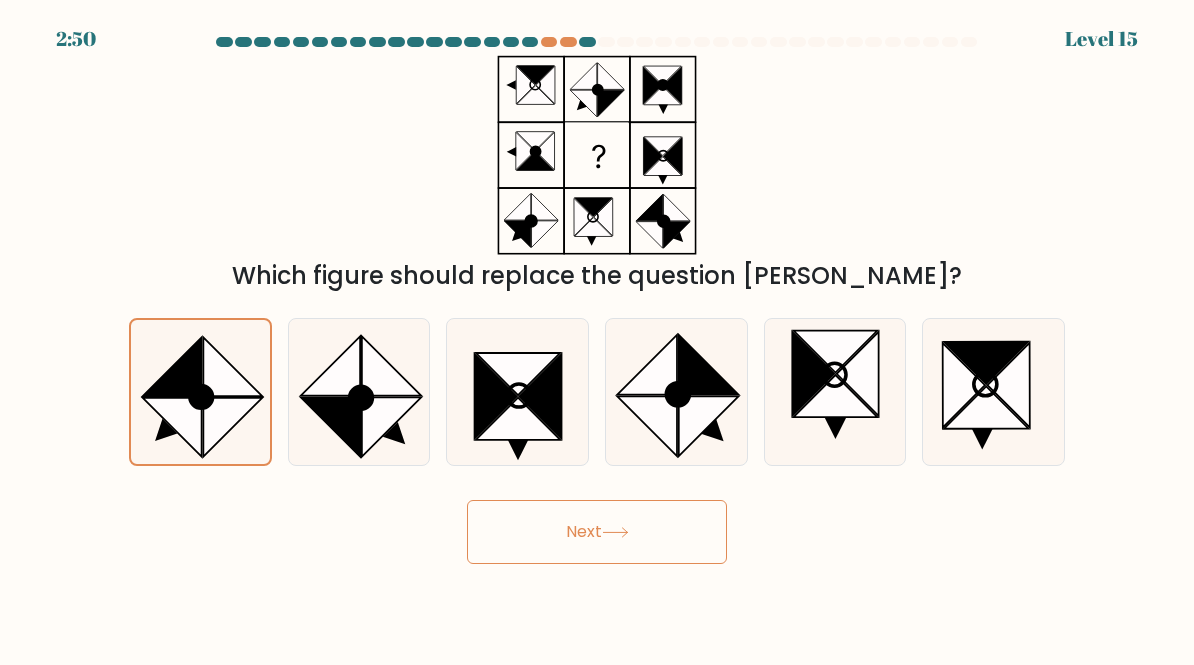 click on "Next" at bounding box center (597, 532) 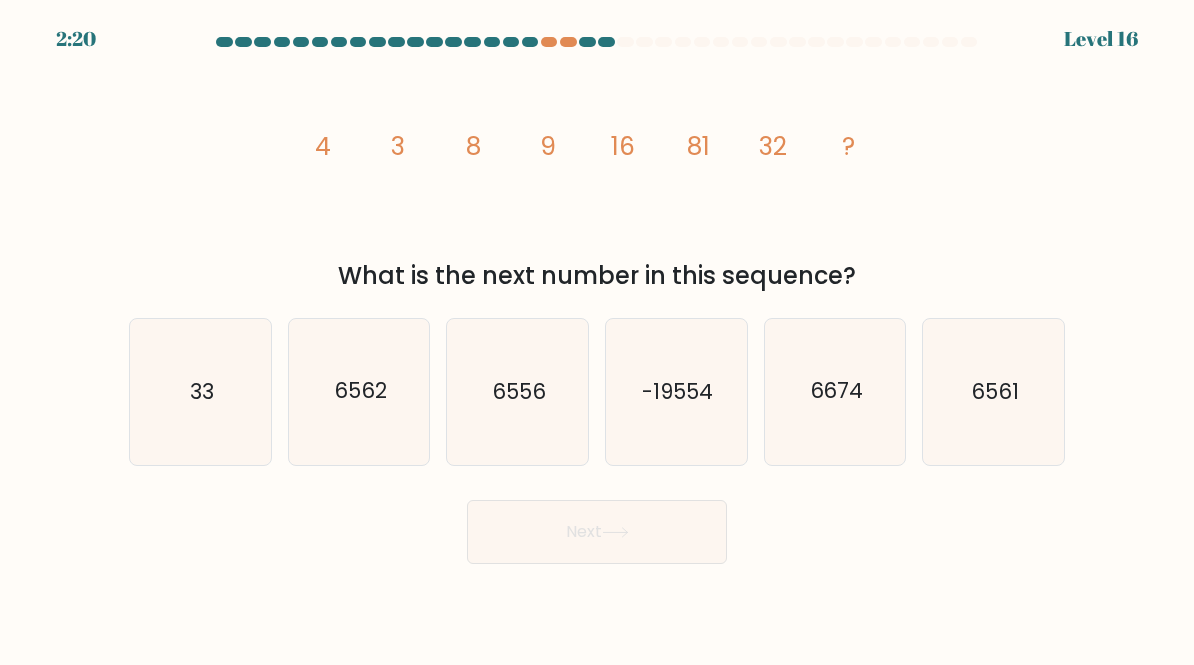 click on "image/svg+xml
4
3
8
9
16
81
32
?" 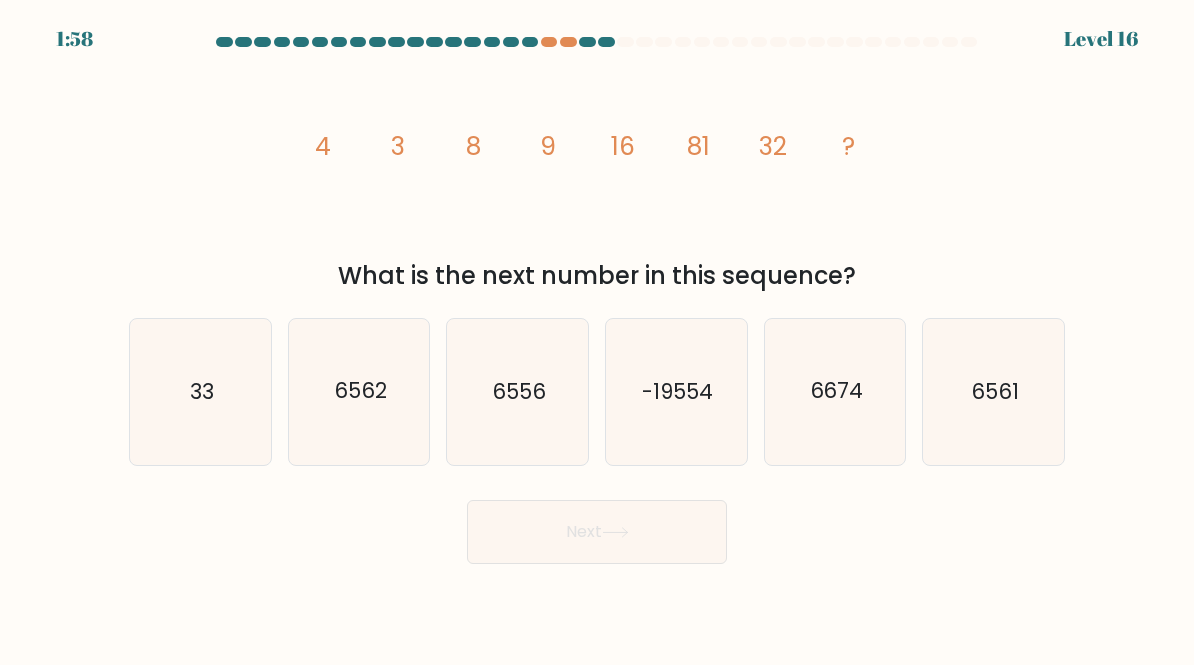 click on "Next" at bounding box center [597, 532] 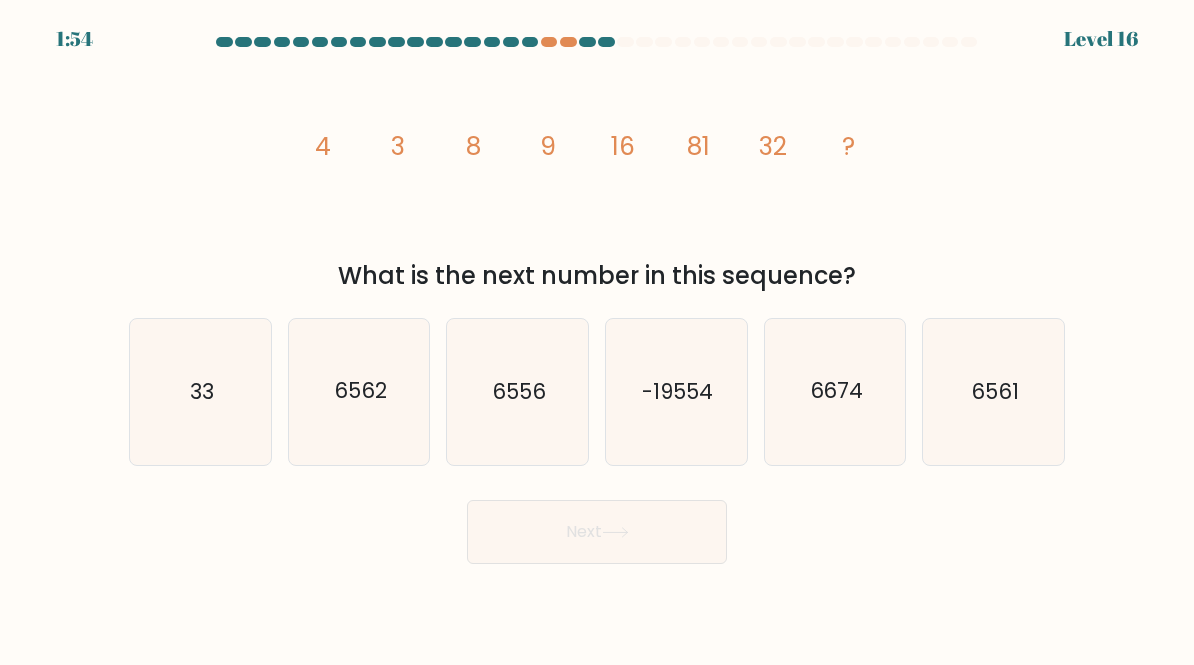 click on "6561" 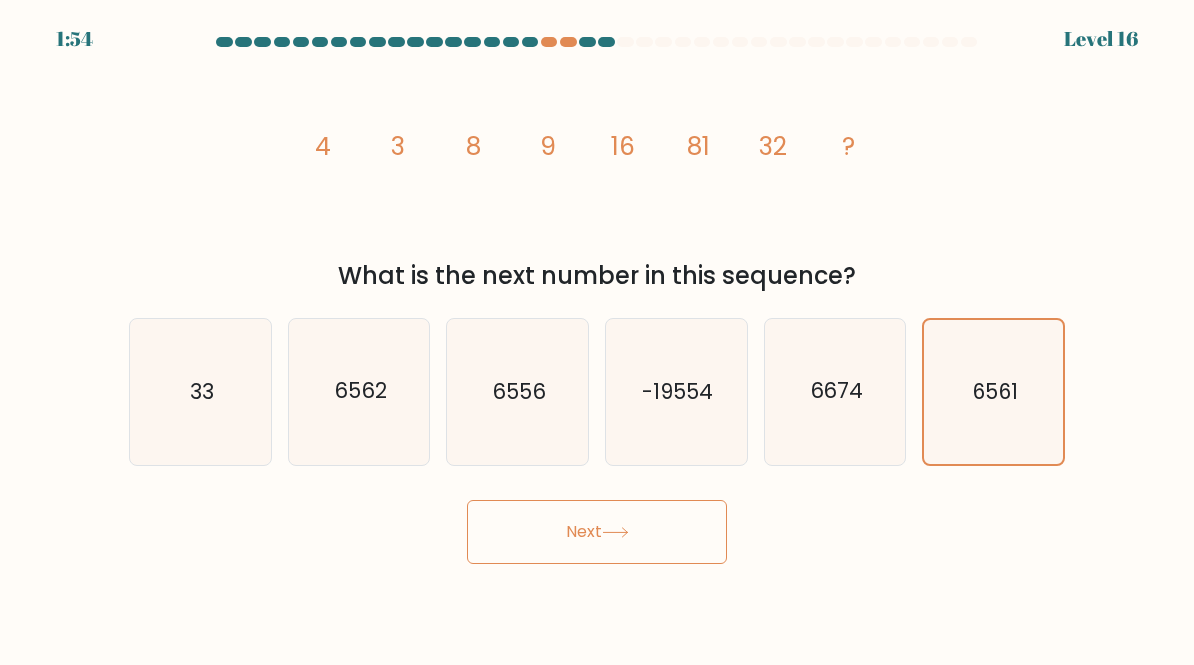 click on "6561" 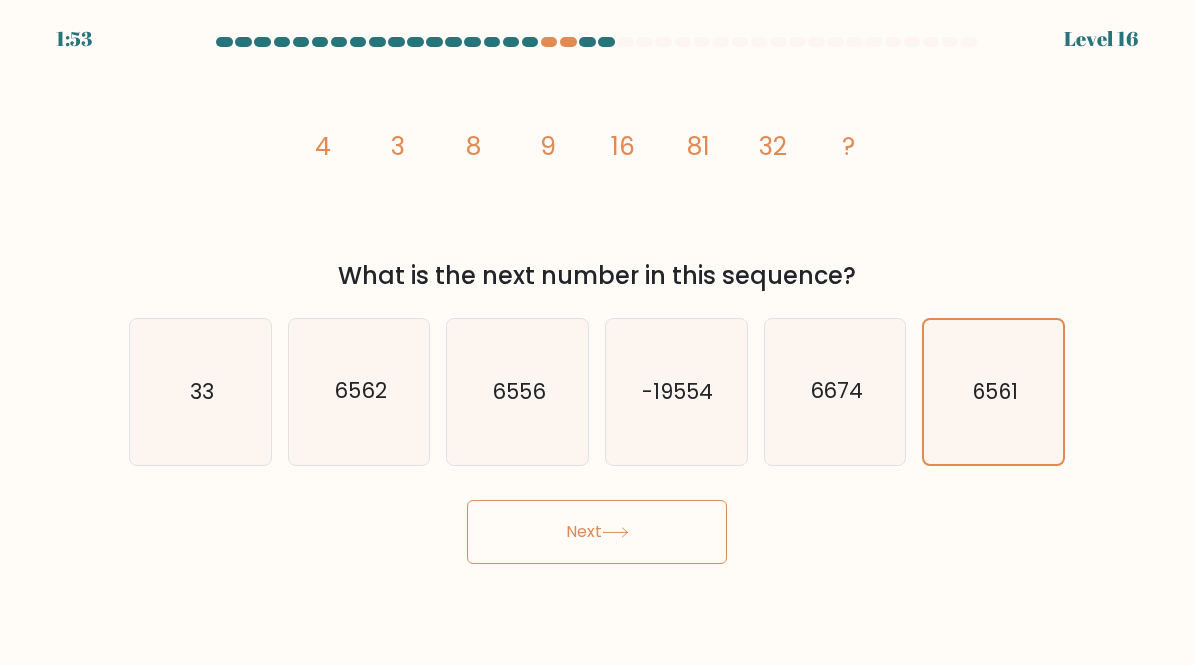 click on "Next" at bounding box center (597, 532) 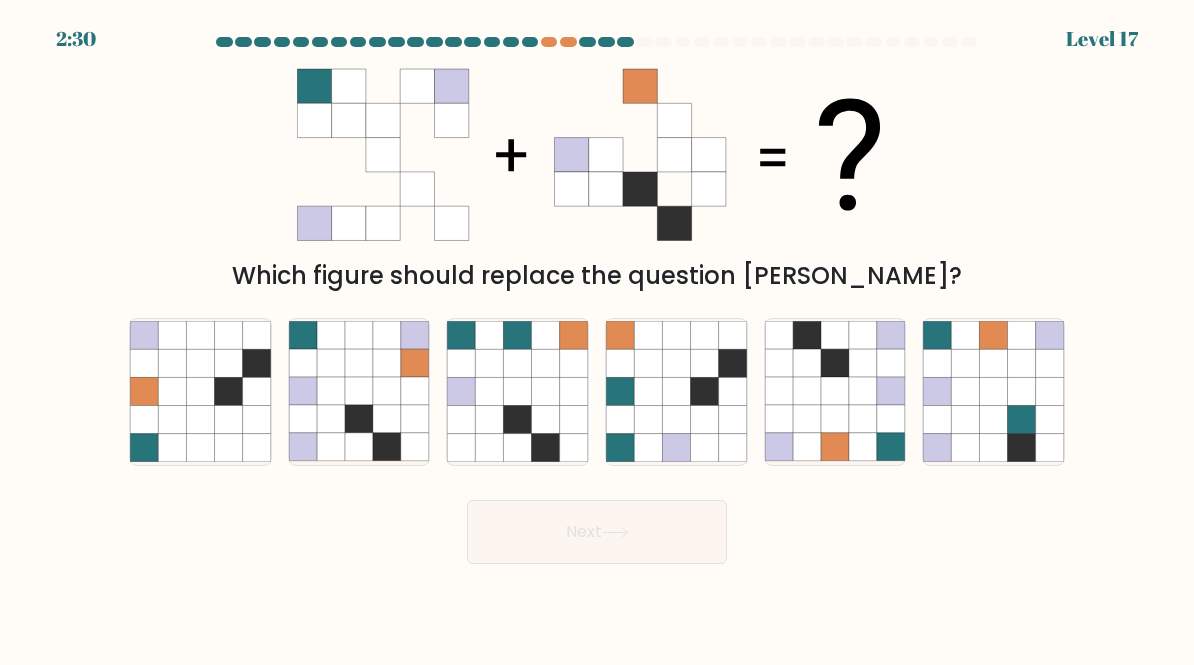 click 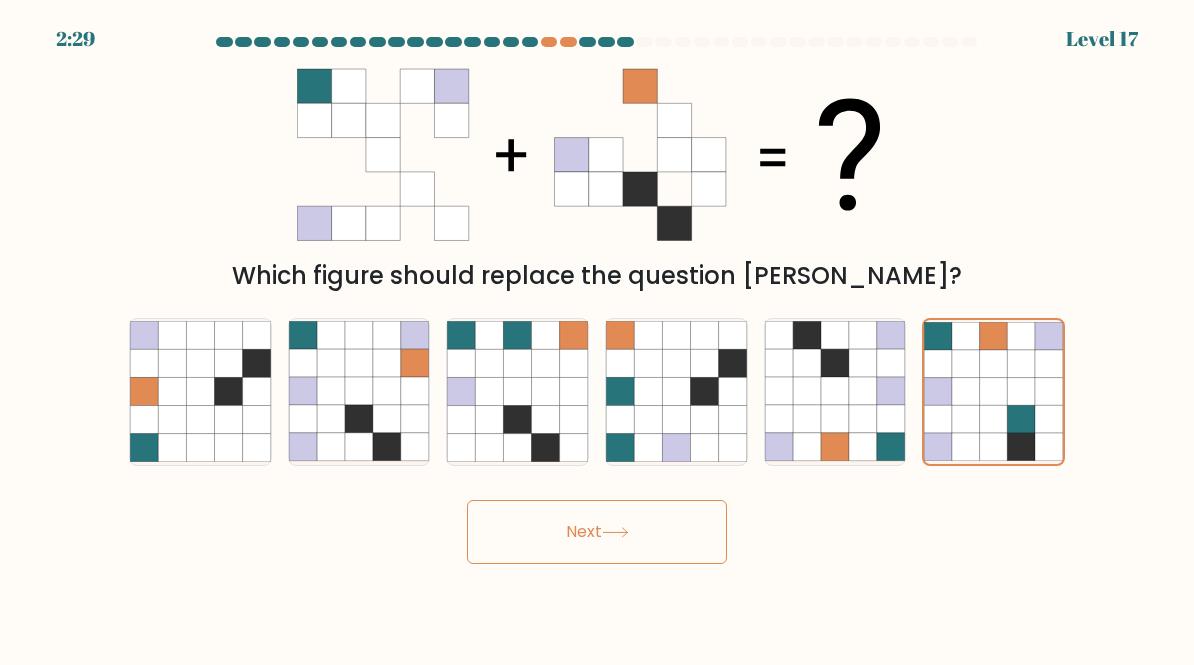 click on "Next" at bounding box center [597, 532] 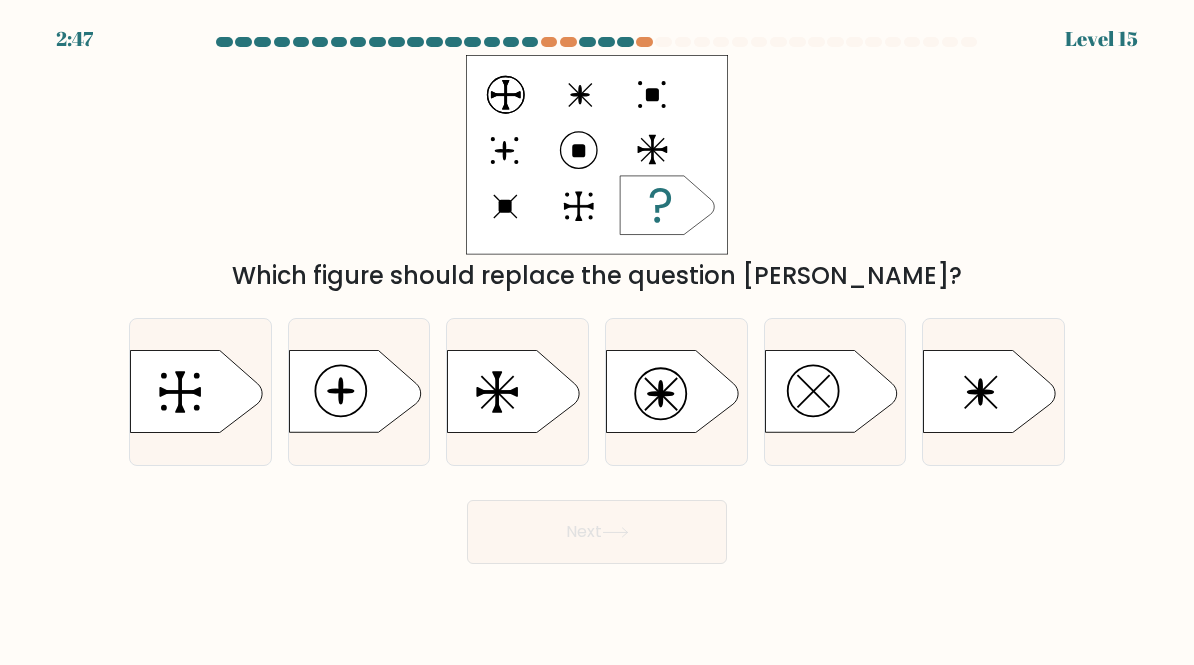 click 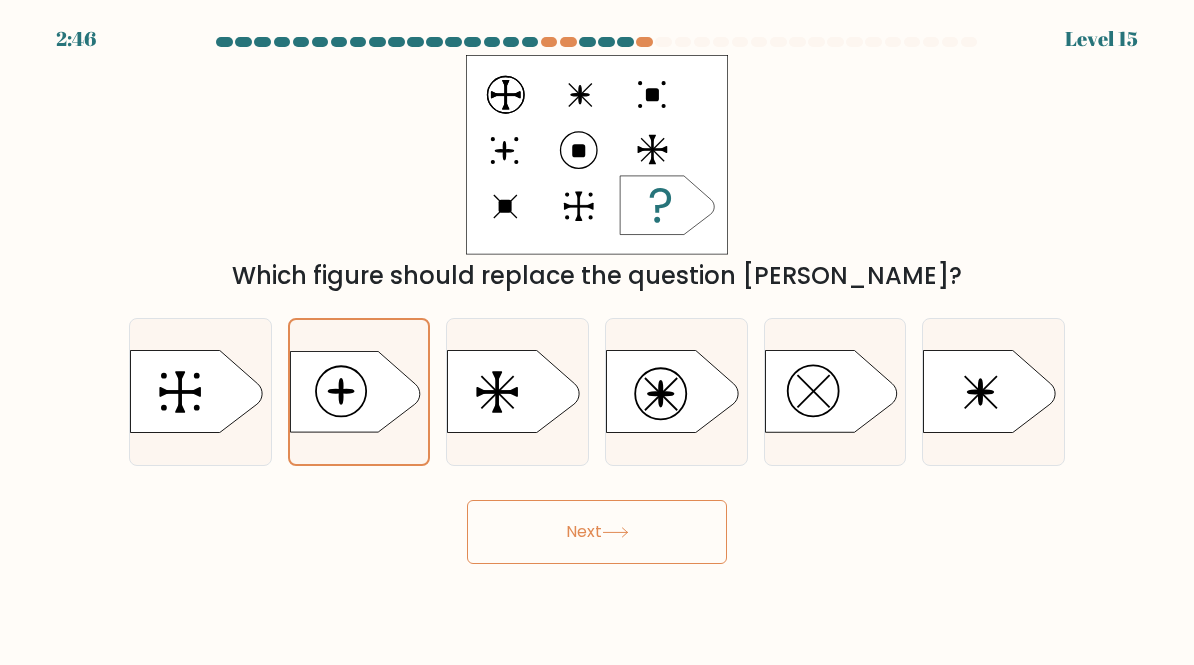 click on "Next" at bounding box center (597, 532) 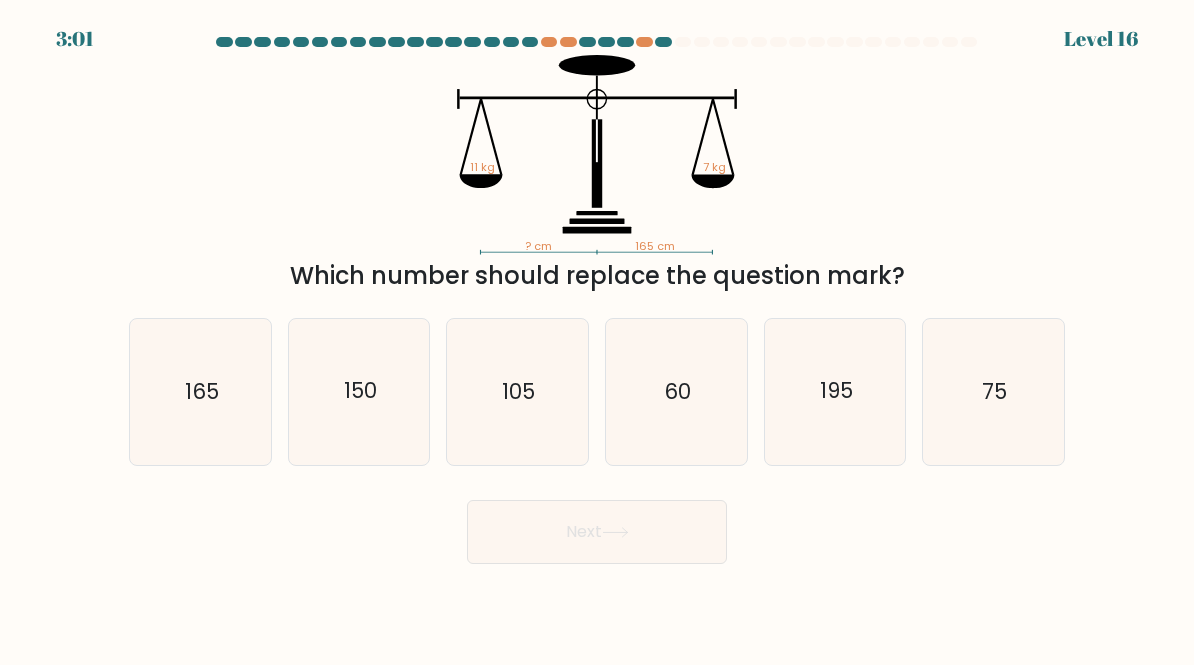 click on "165" 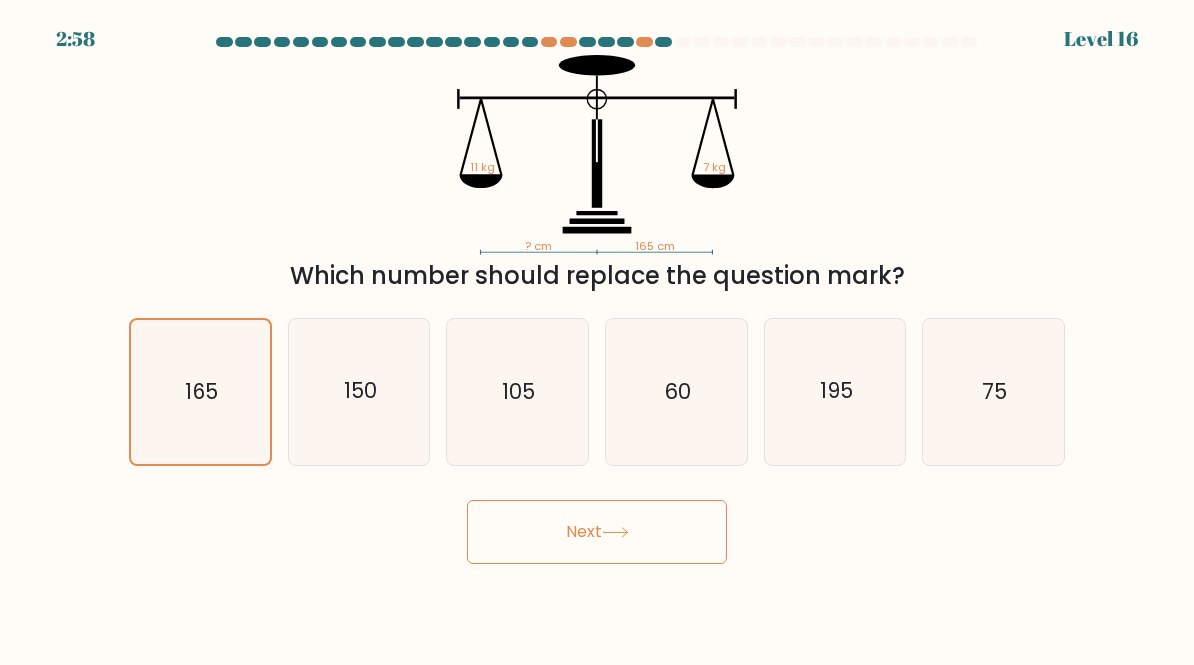 click on "Next" at bounding box center (597, 532) 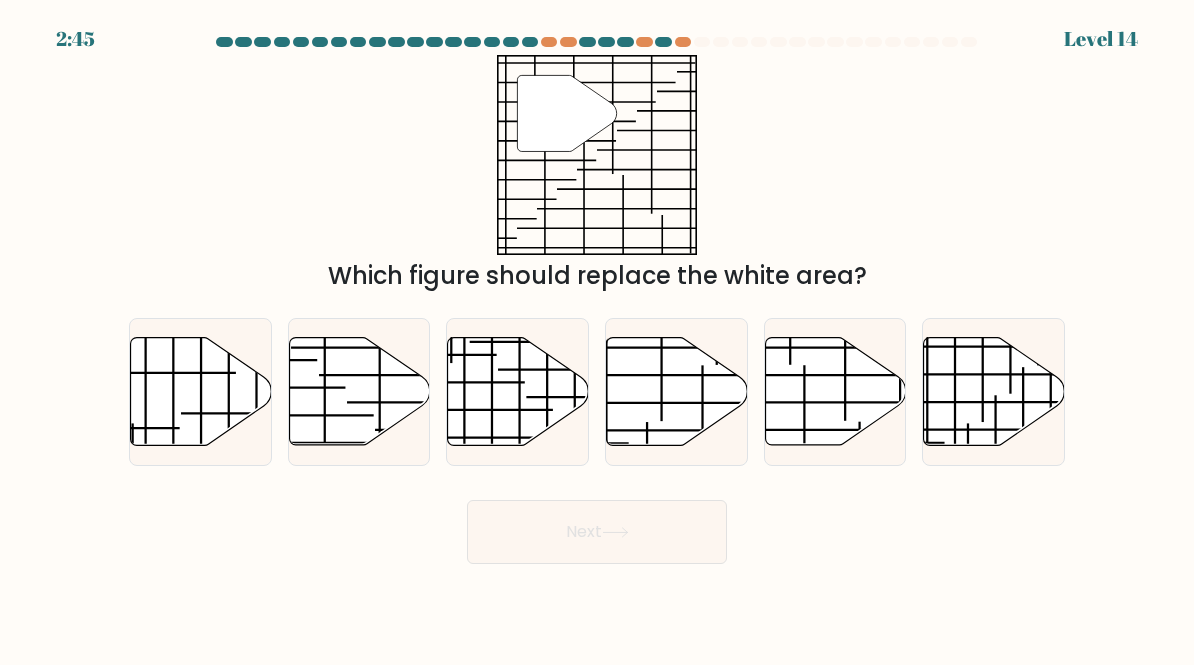click 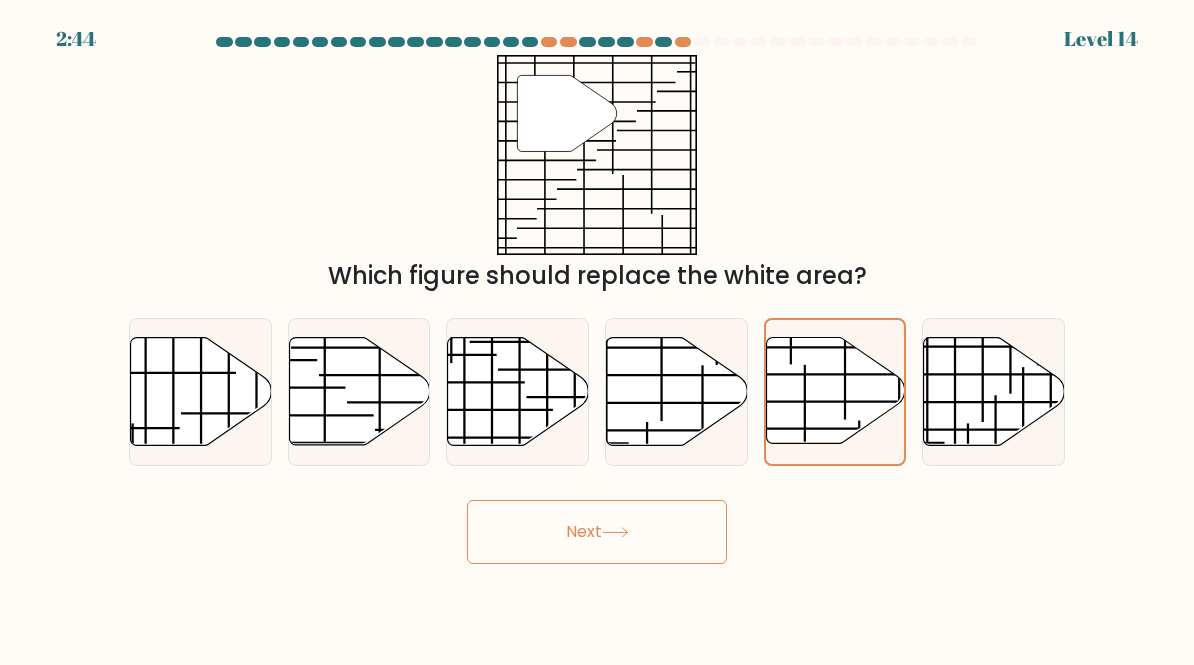 click on "Next" at bounding box center [597, 532] 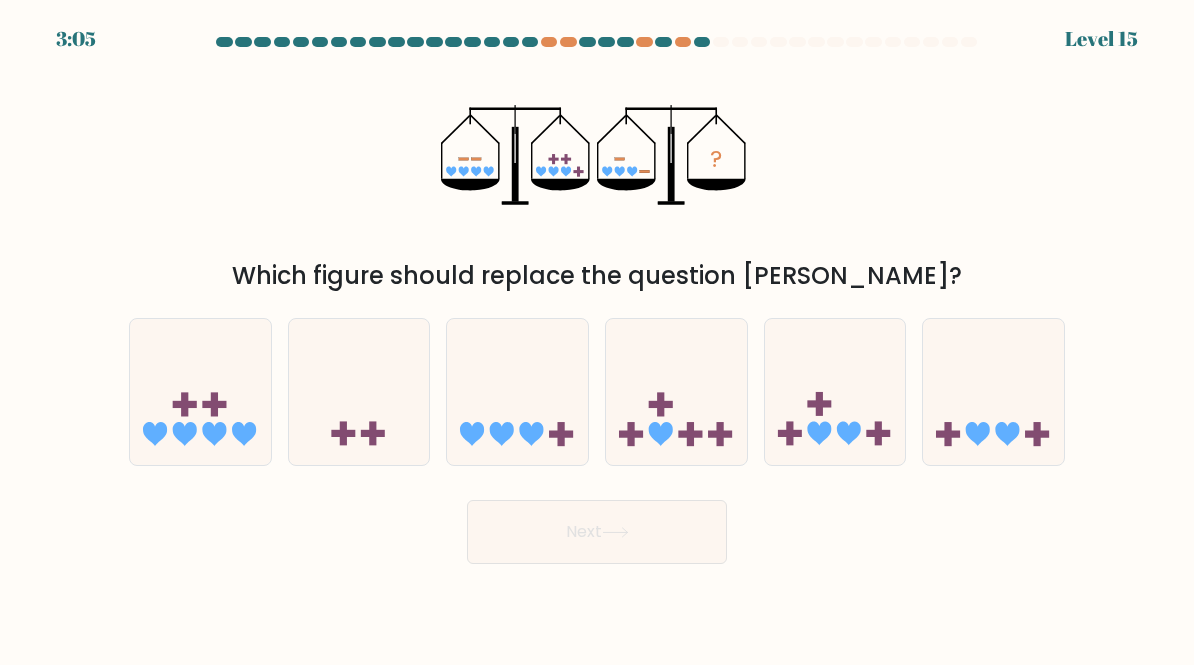 click 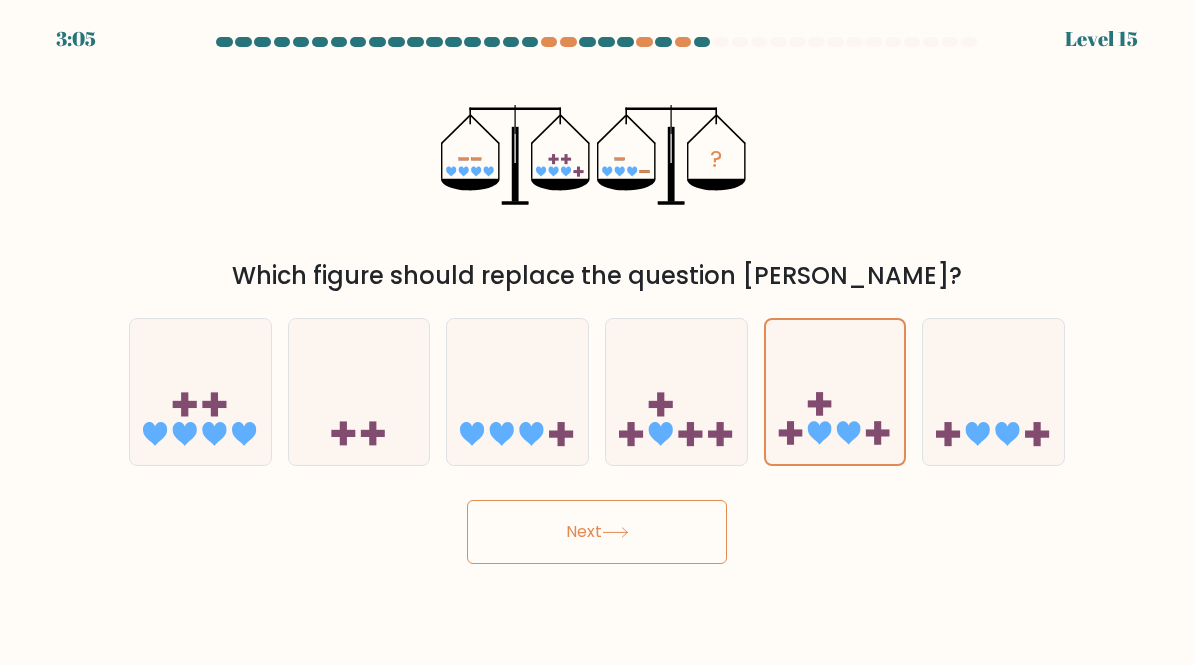 click on "Next" at bounding box center [597, 532] 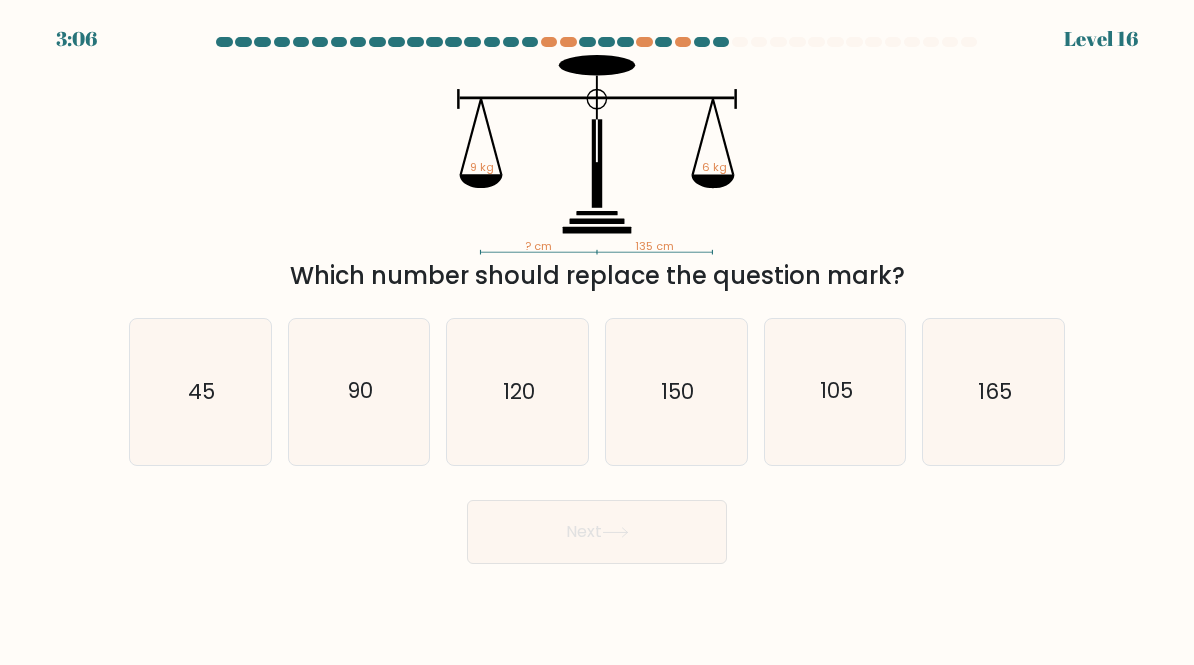 click on "120" 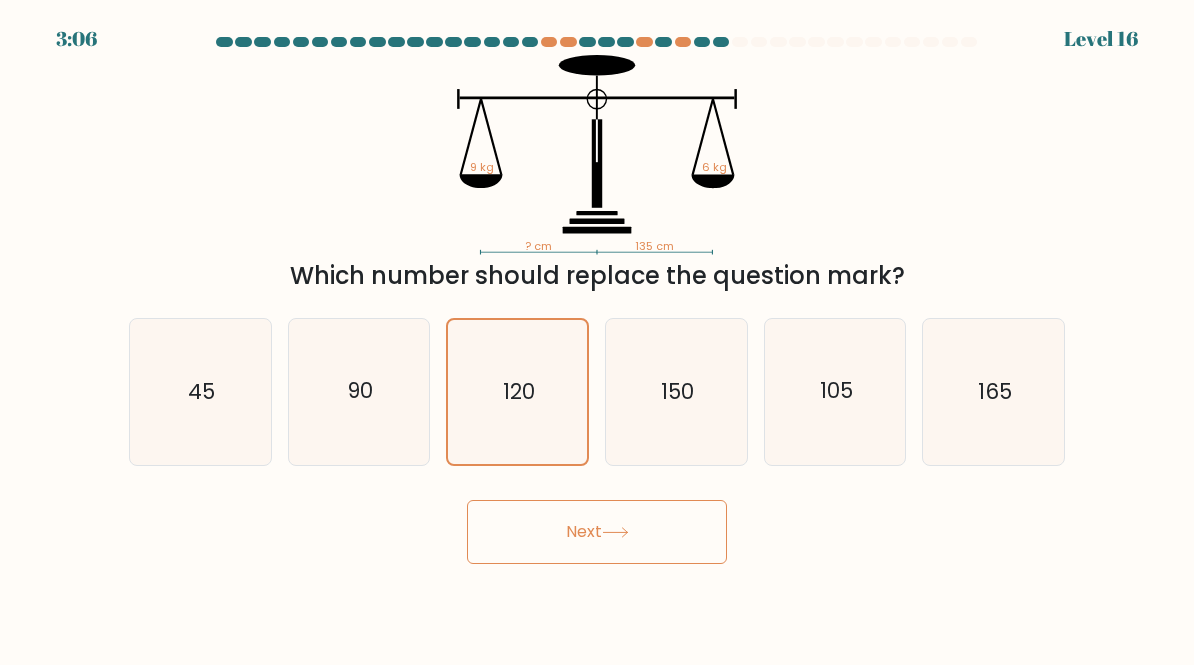 click on "Next" at bounding box center (597, 532) 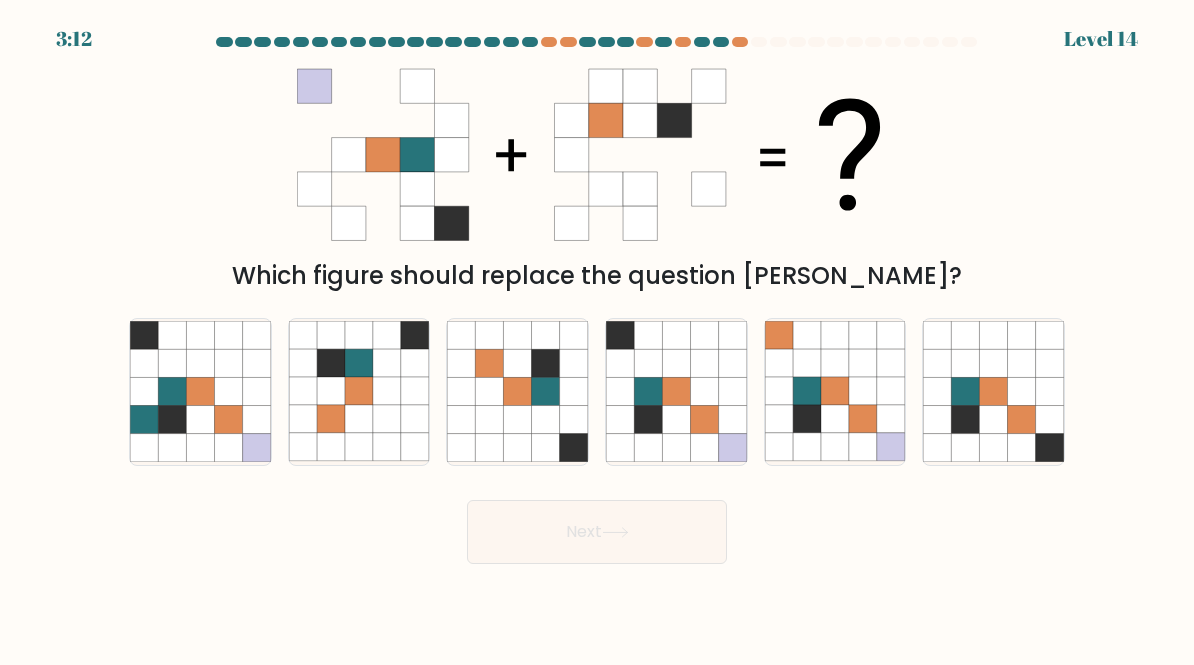click 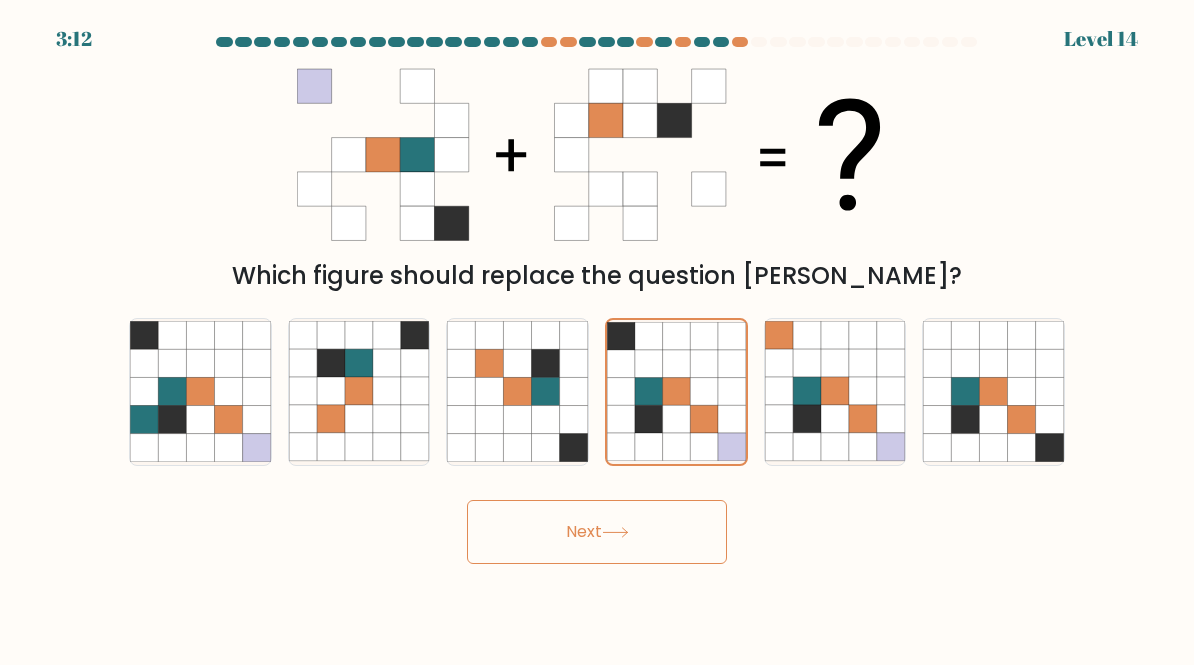 click on "Next" at bounding box center (597, 532) 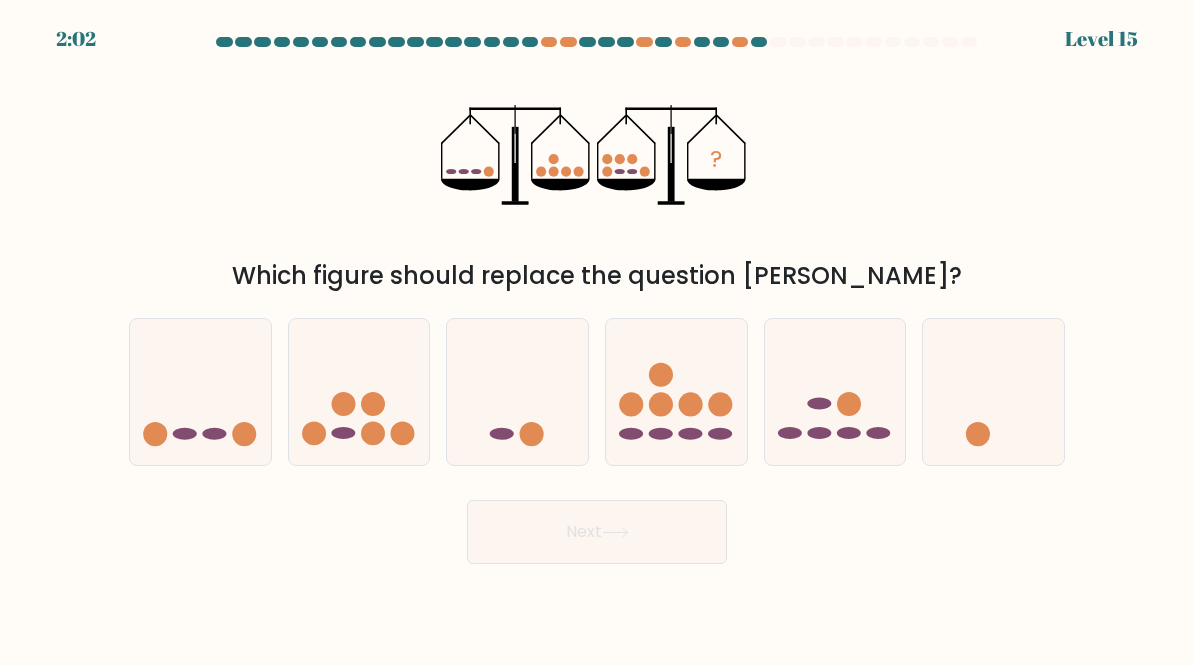 click 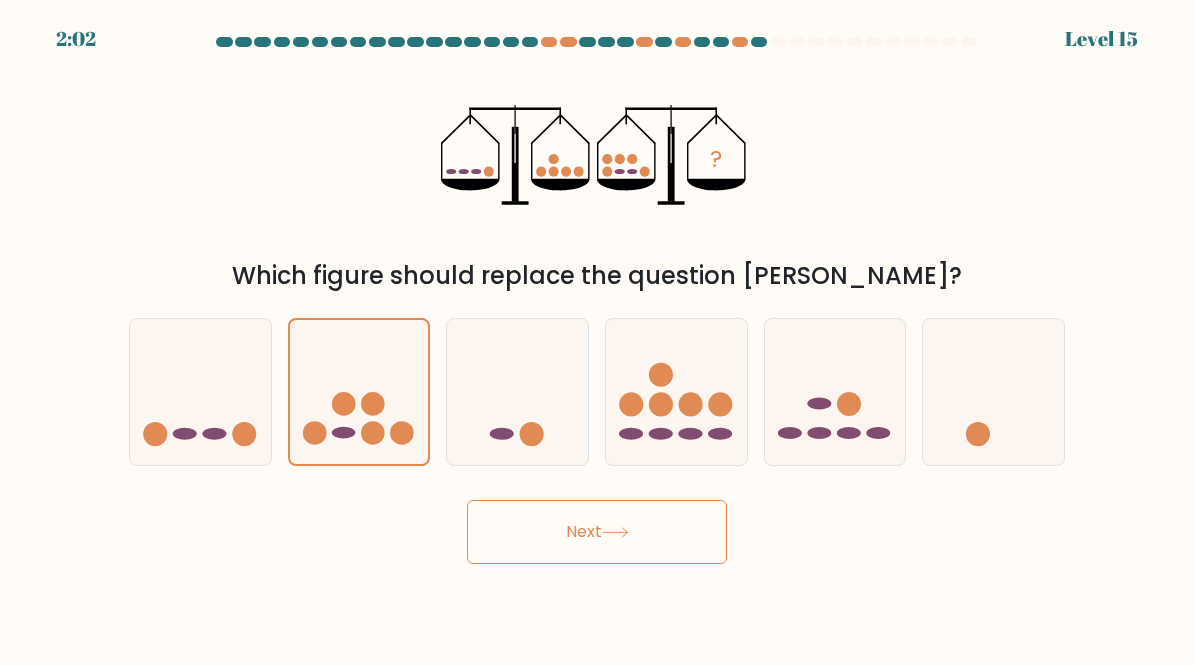 click on "Next" at bounding box center [597, 532] 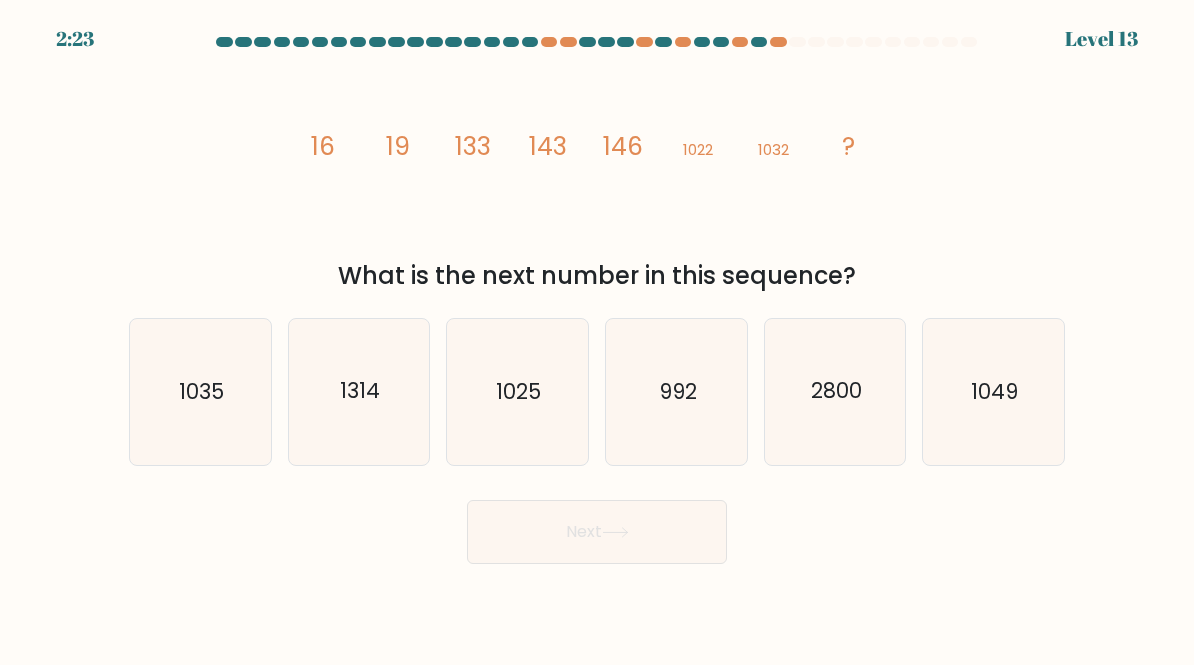click on "2:23
Level 13" at bounding box center (597, 332) 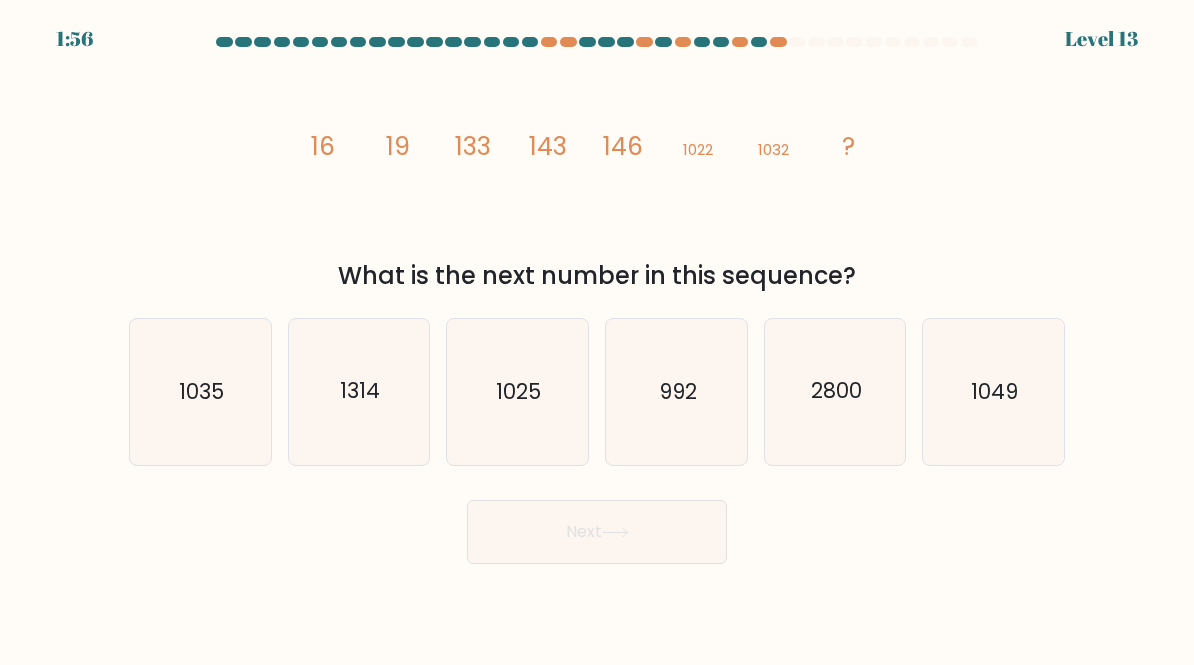 click on "1035" 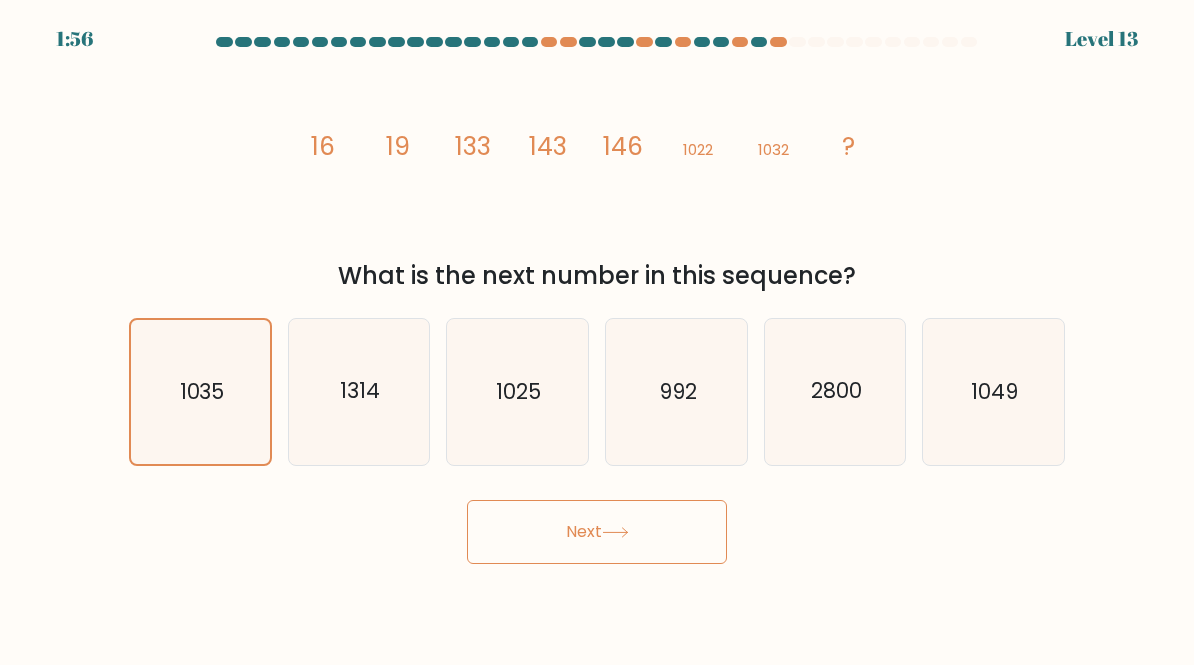 click 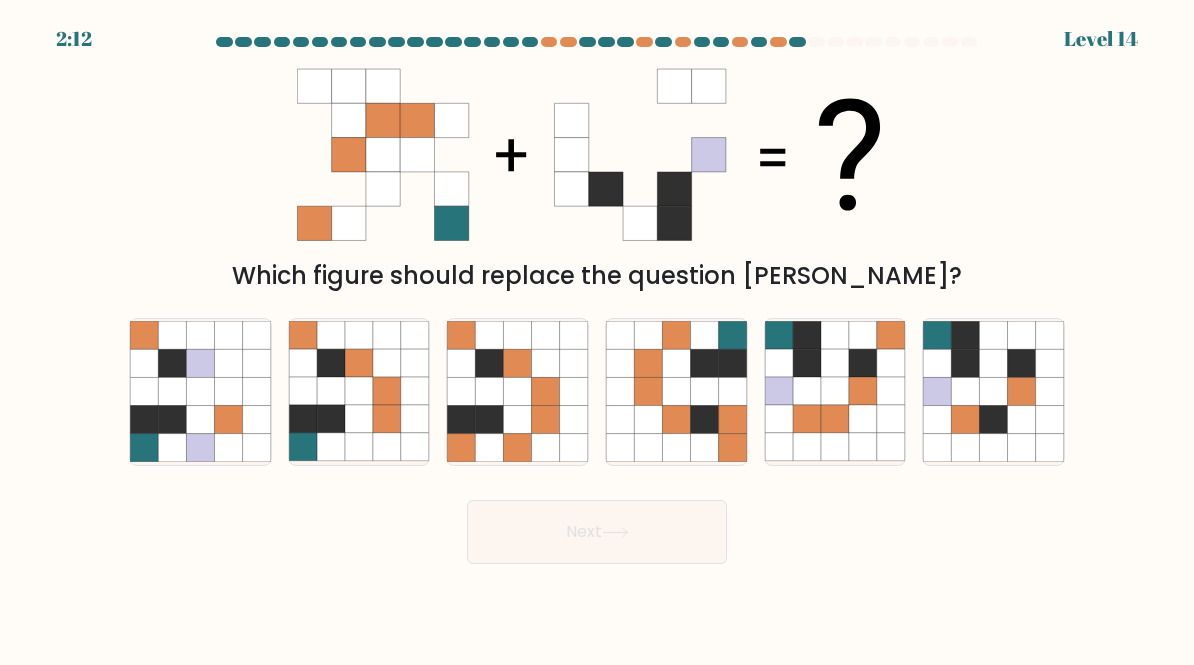 click 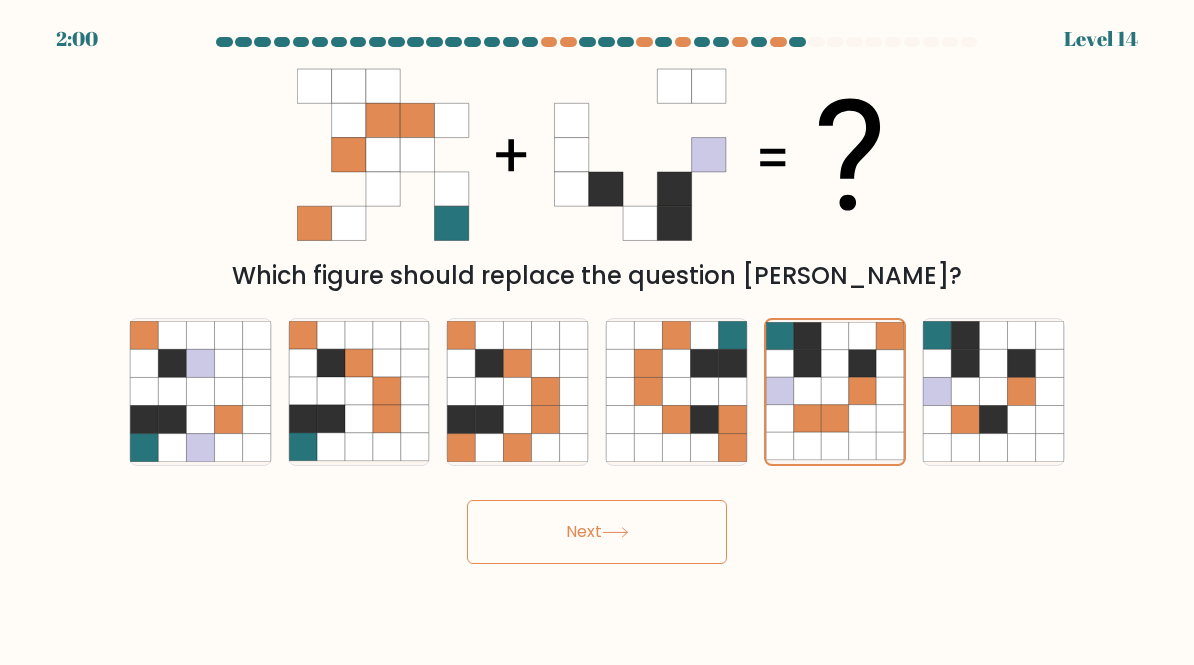 click on "Next" at bounding box center (597, 532) 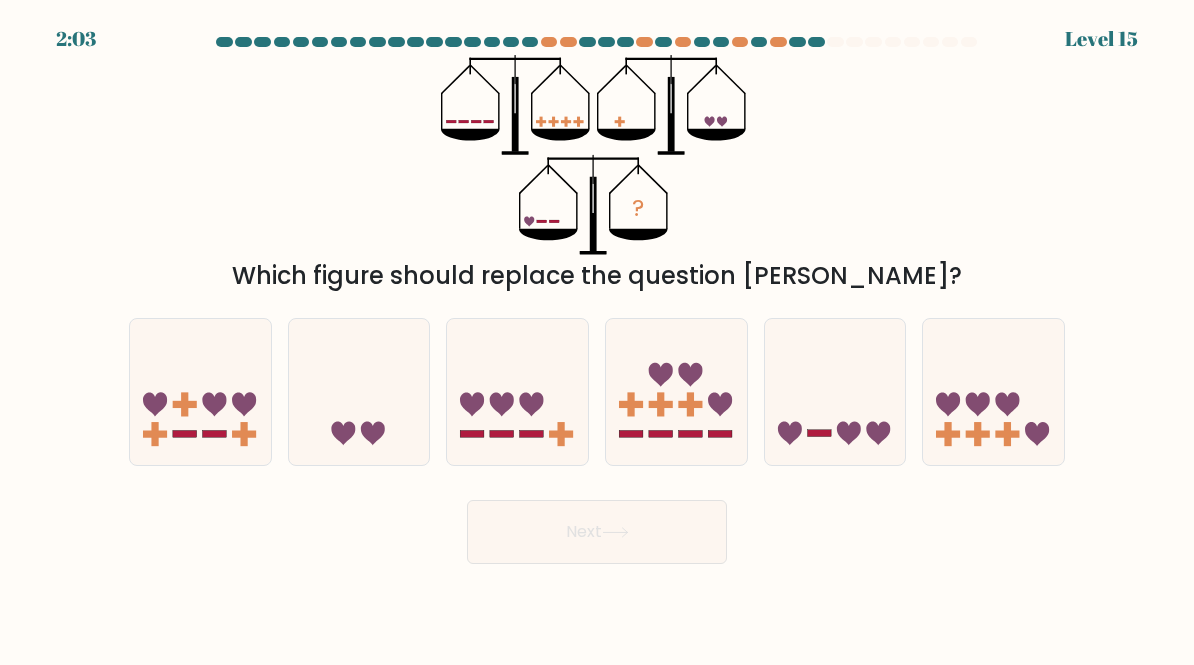 click 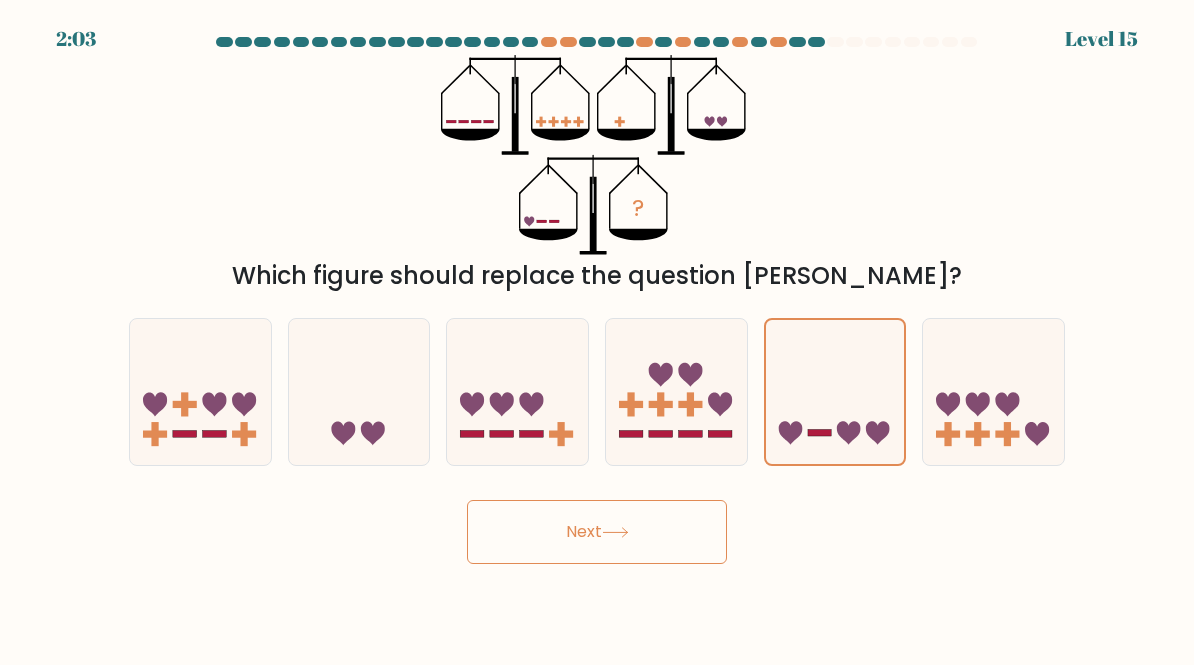 click on "Next" at bounding box center [597, 532] 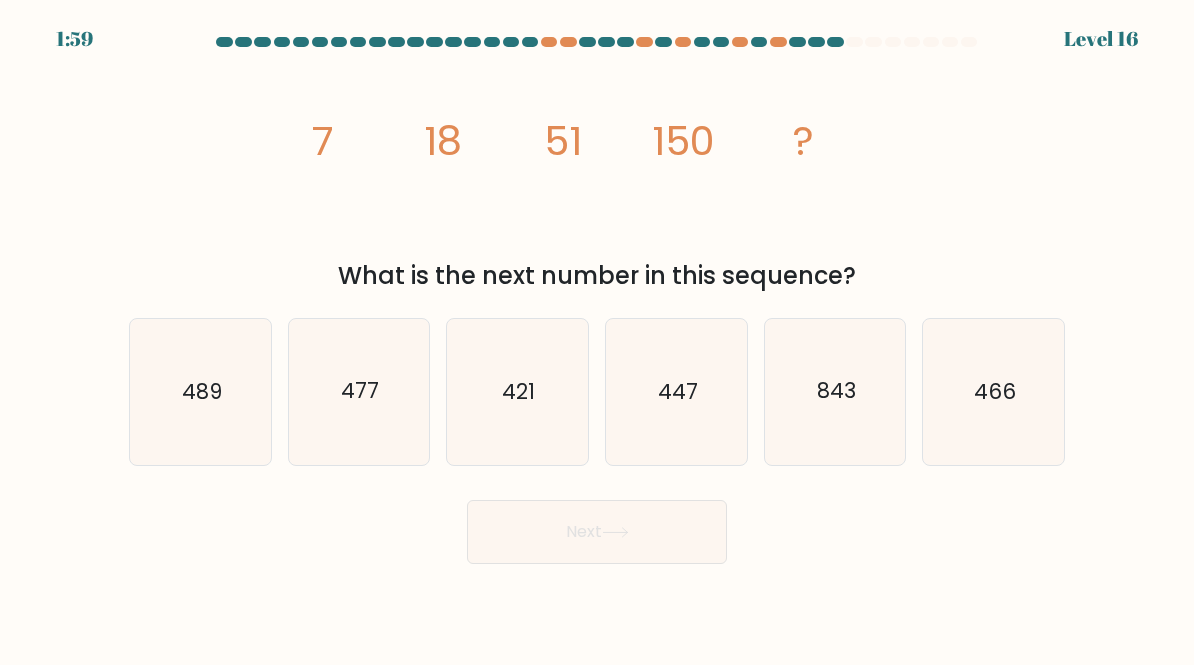 click on "447" 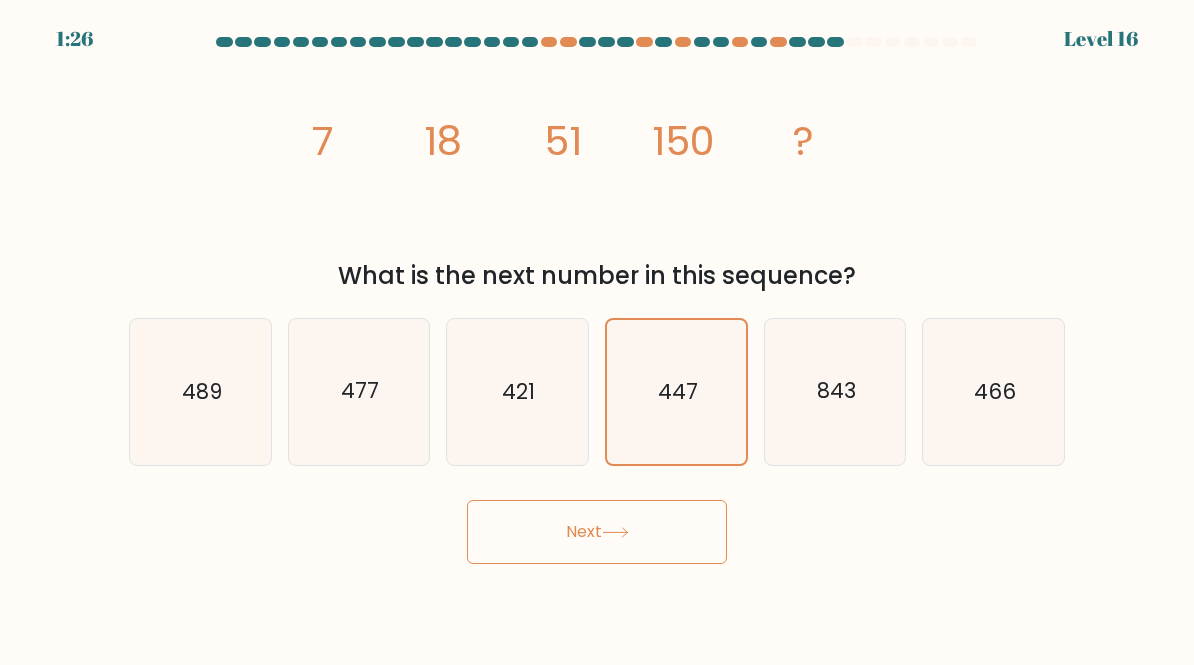 click on "Next" at bounding box center (597, 532) 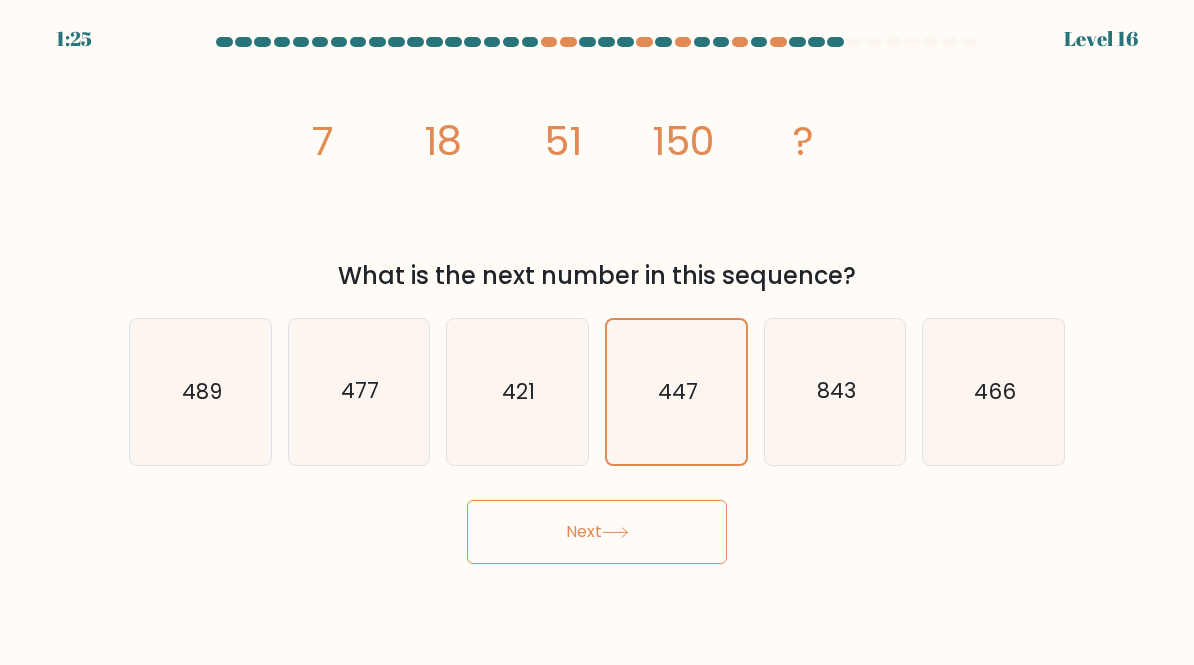 click on "Next" at bounding box center (597, 532) 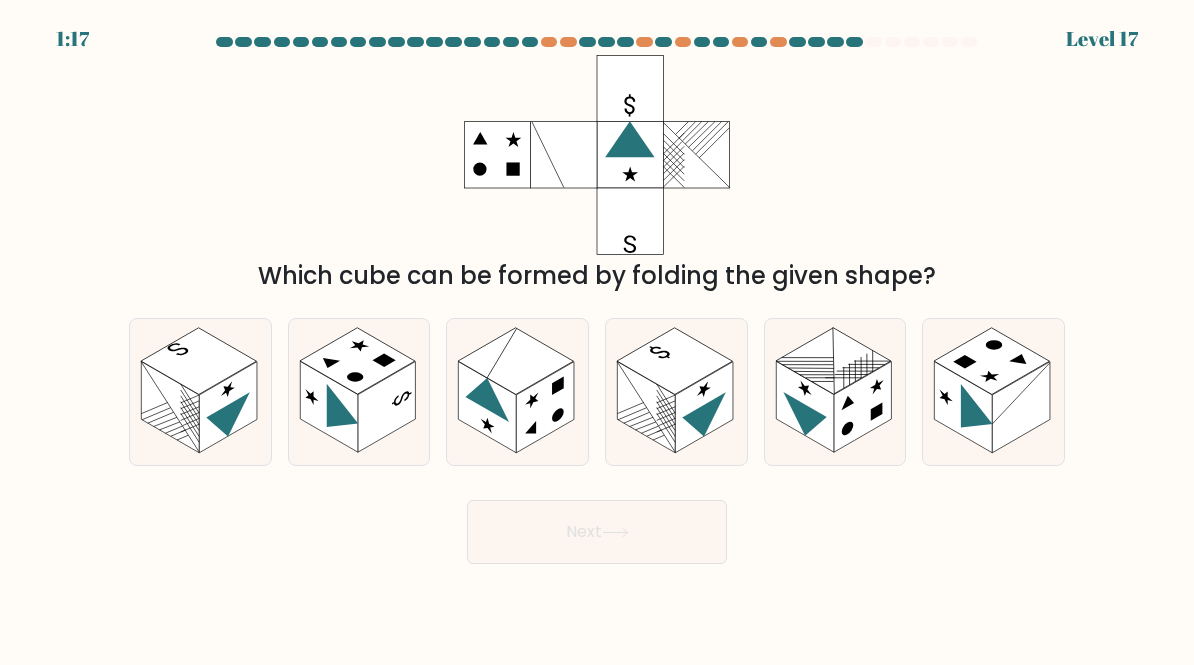 click on "a.
b.
c." at bounding box center [597, 384] 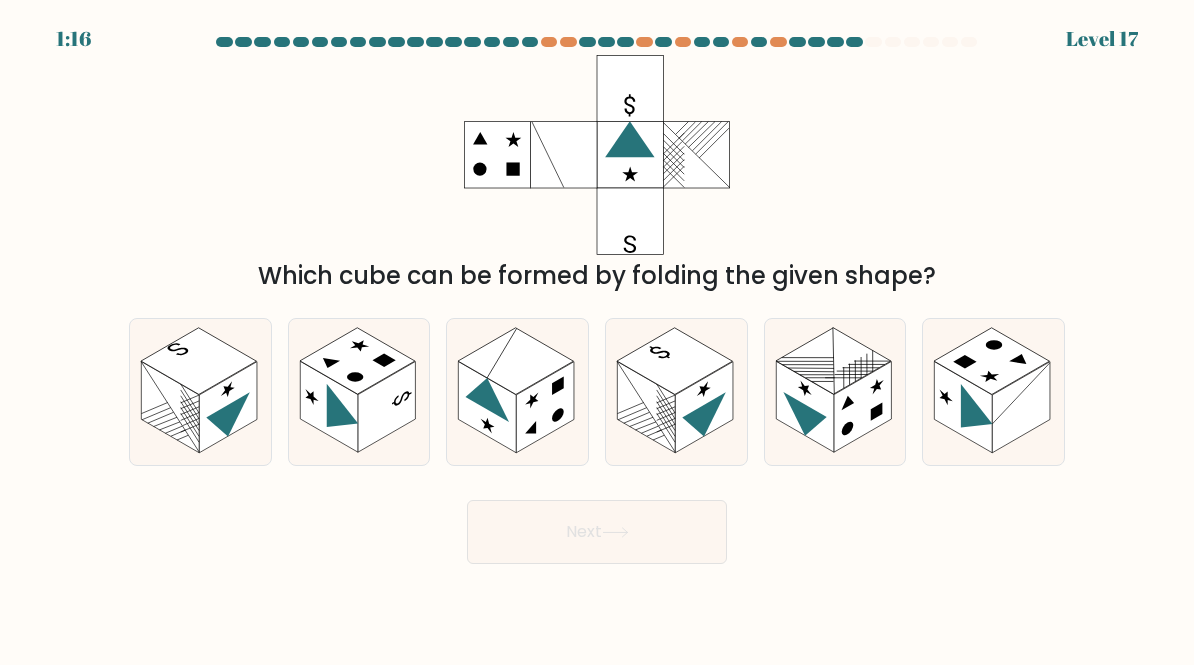 click 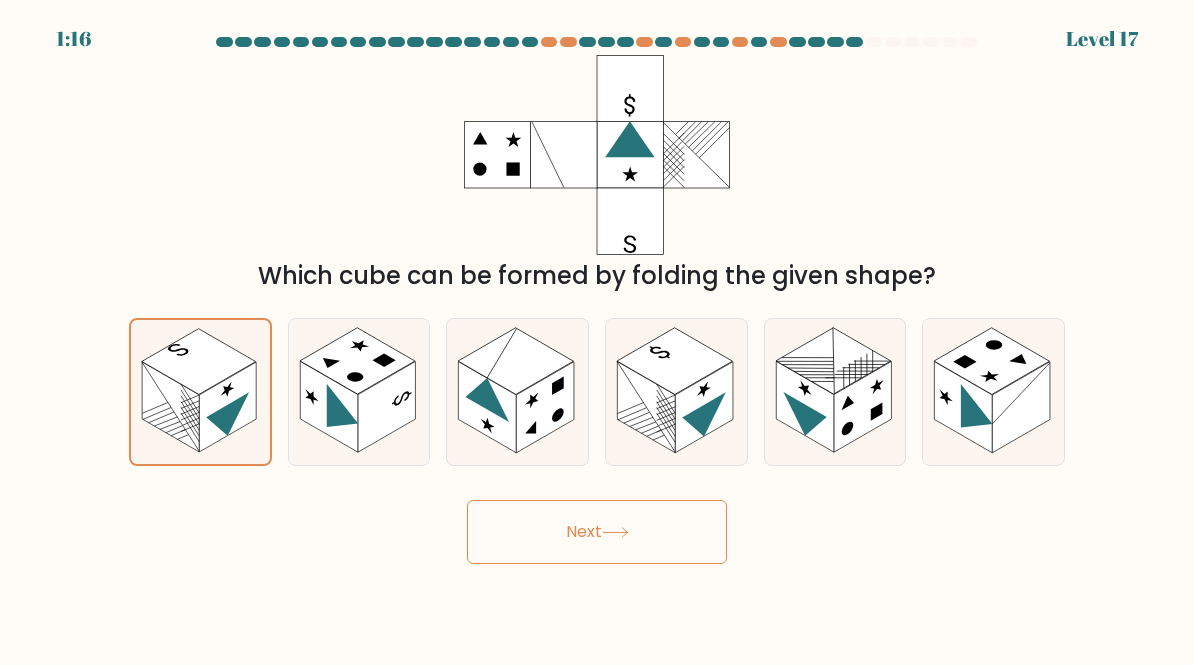click on "Next" at bounding box center [597, 532] 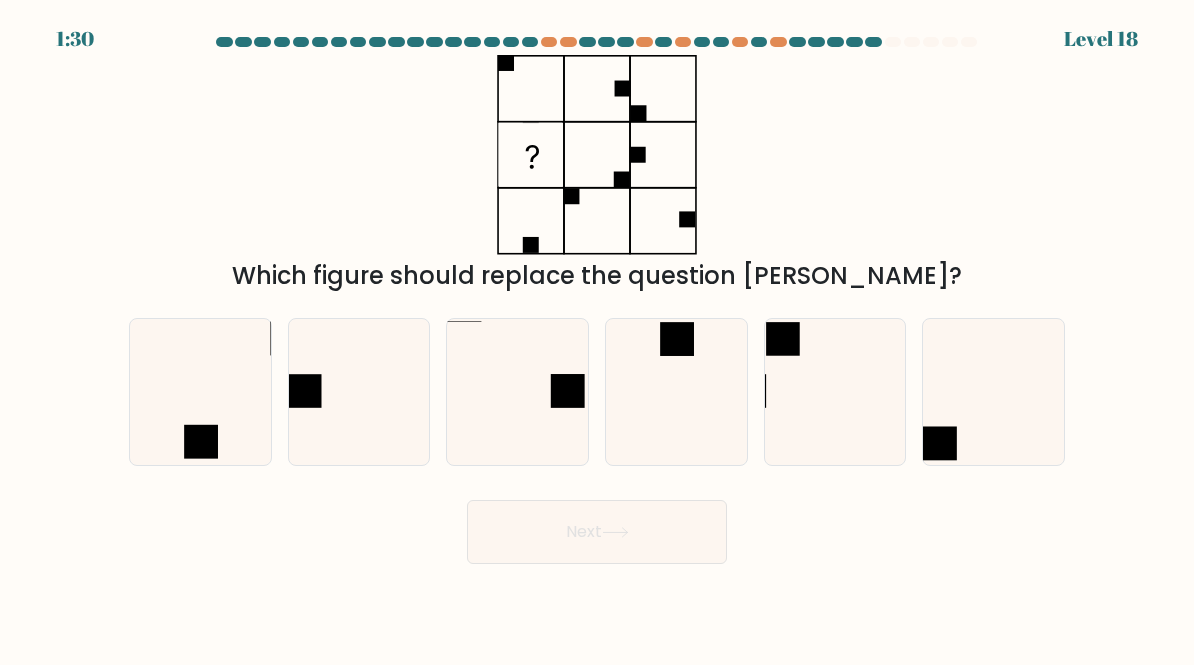click on "Which figure should replace the question mark?" at bounding box center (597, 276) 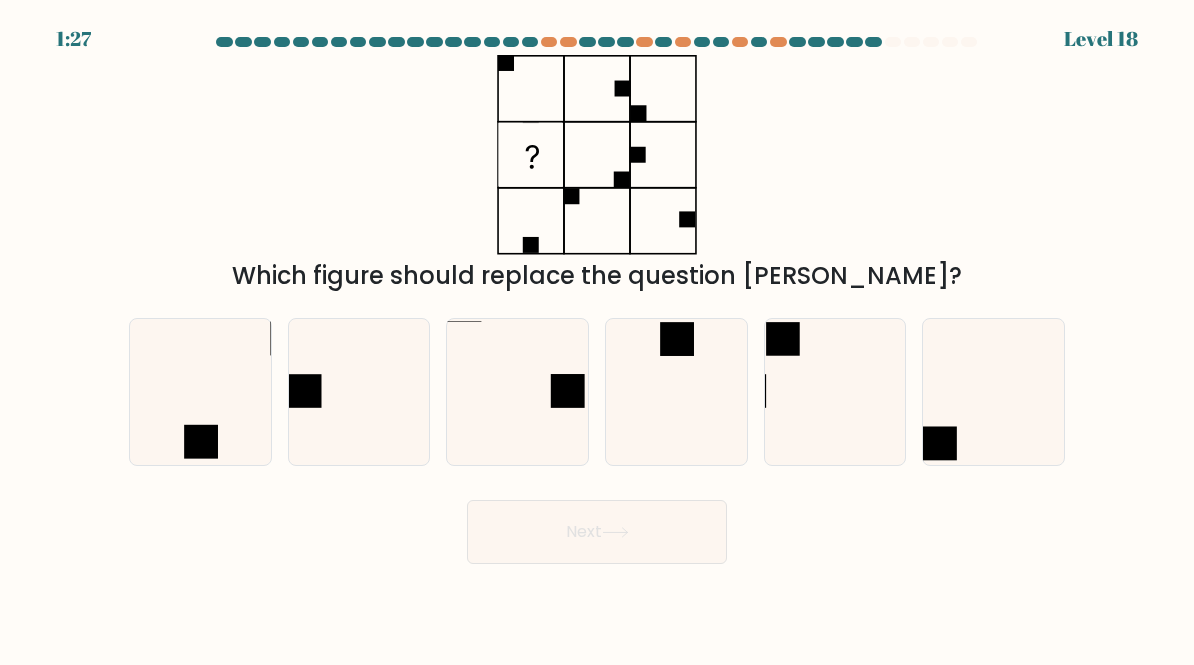 click 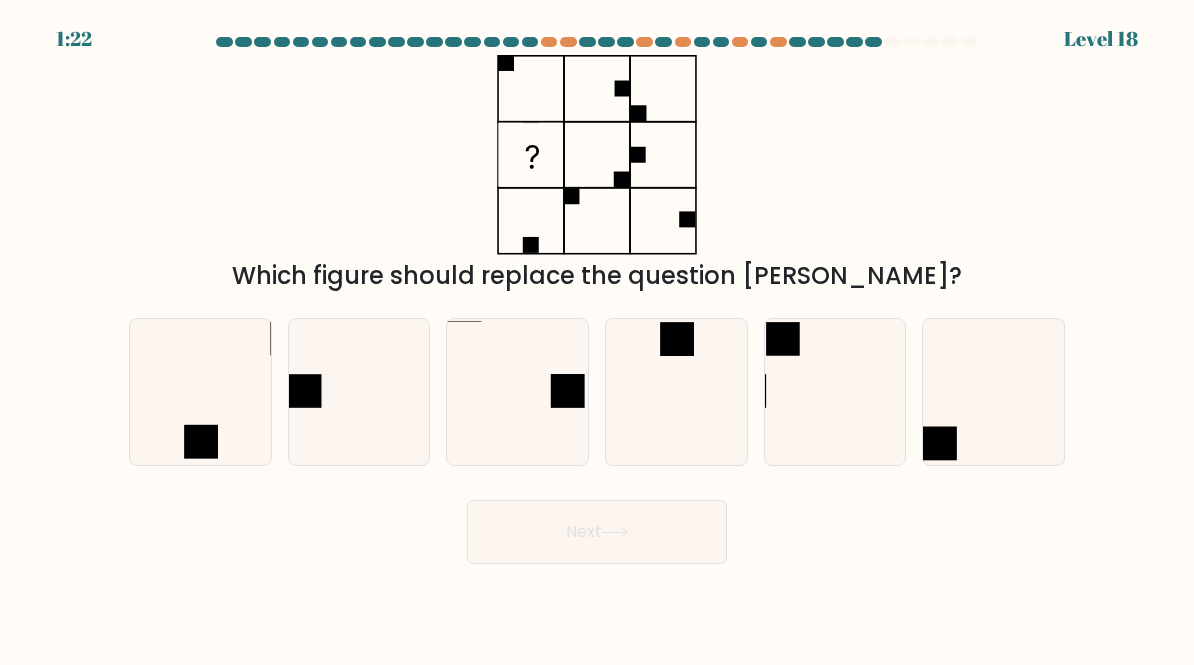 click 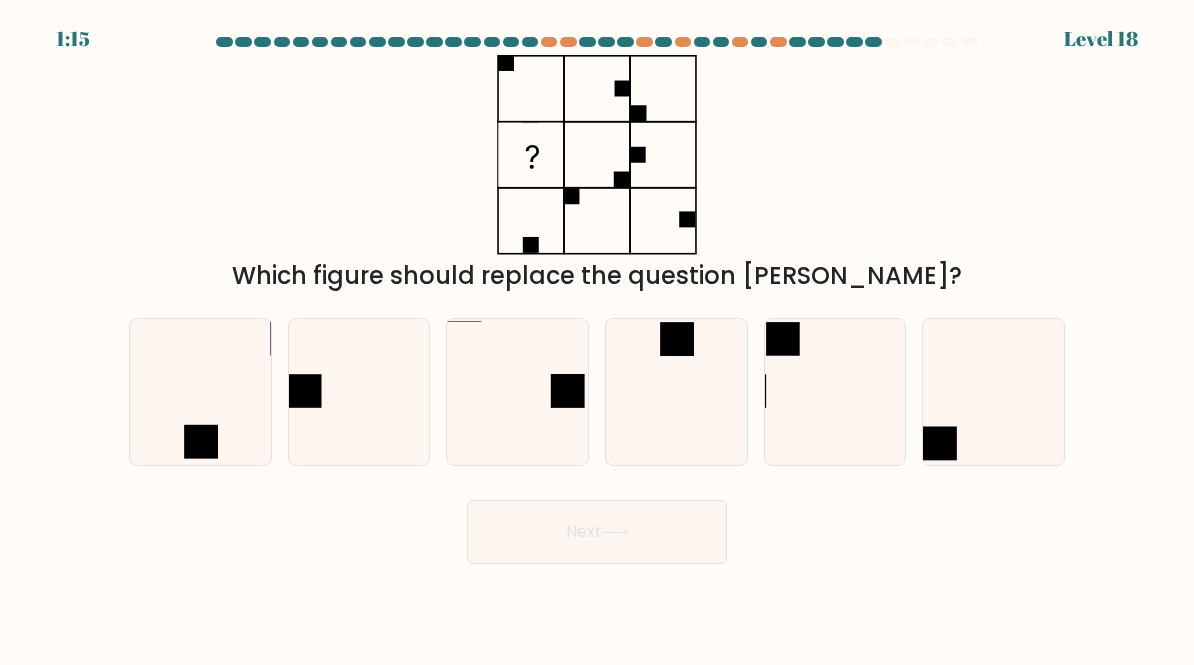 click 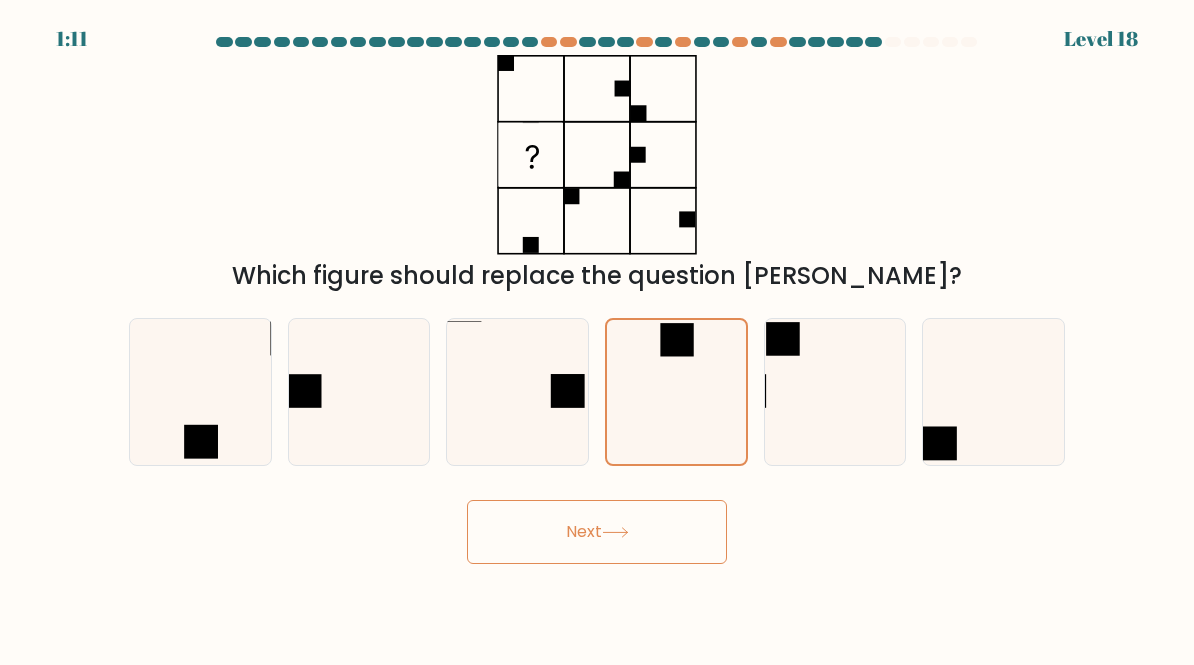 click on "Next" at bounding box center [597, 532] 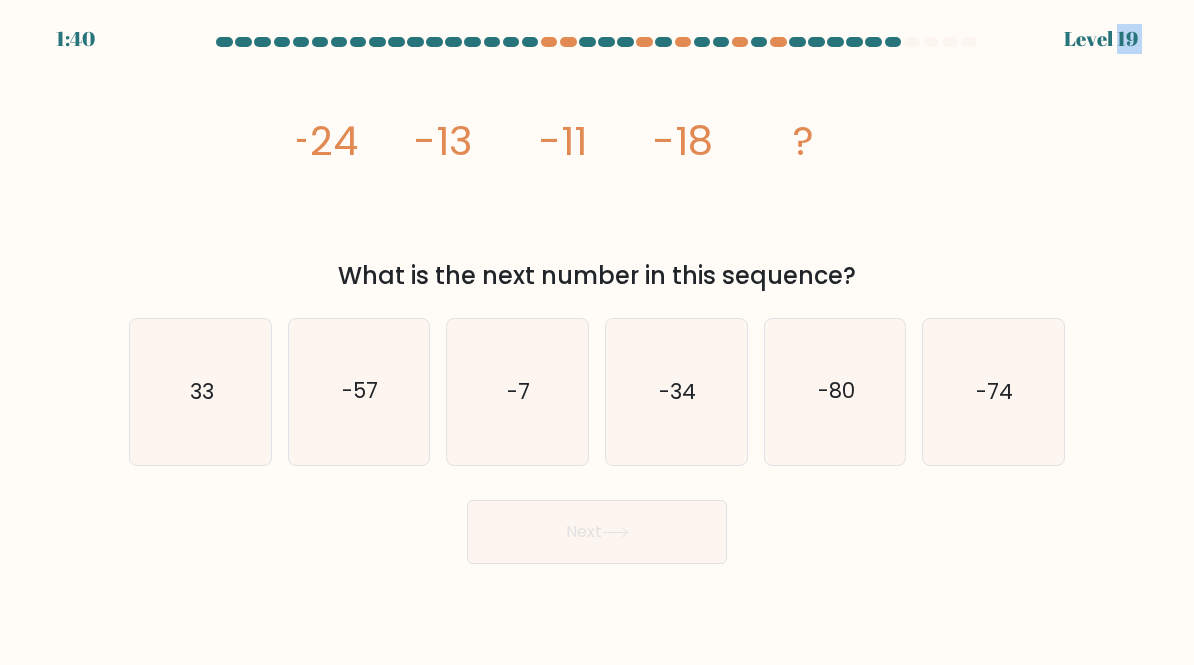 click on "image/svg+xml
-24
-13
-11
-18
?" 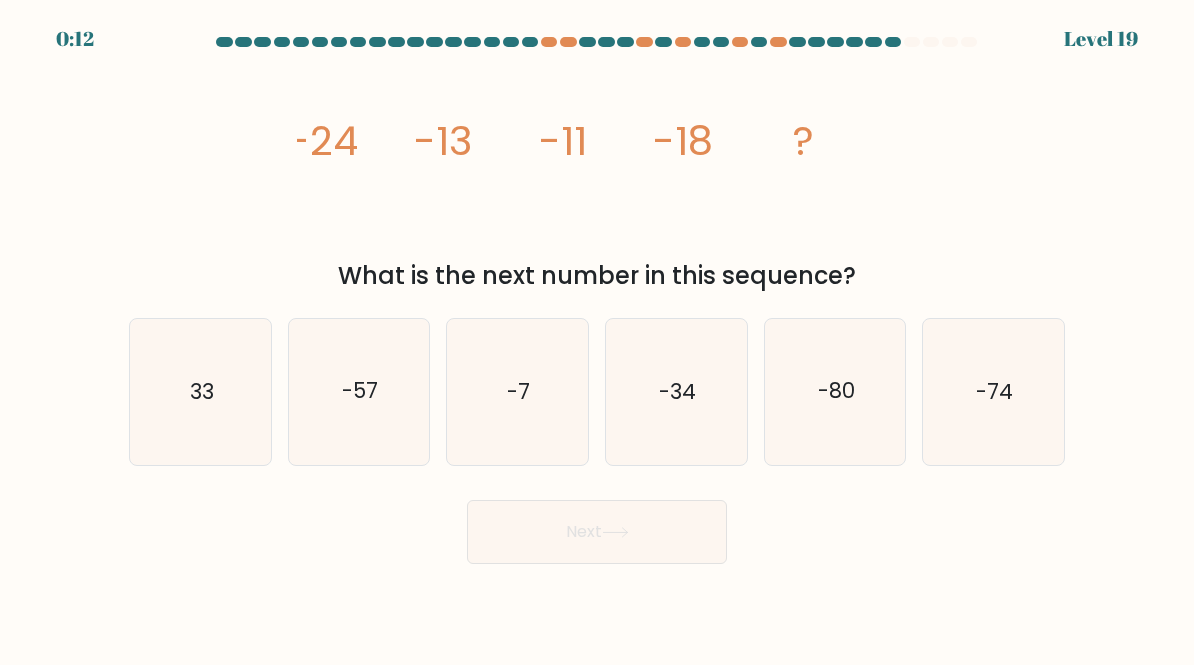 click on "-57" 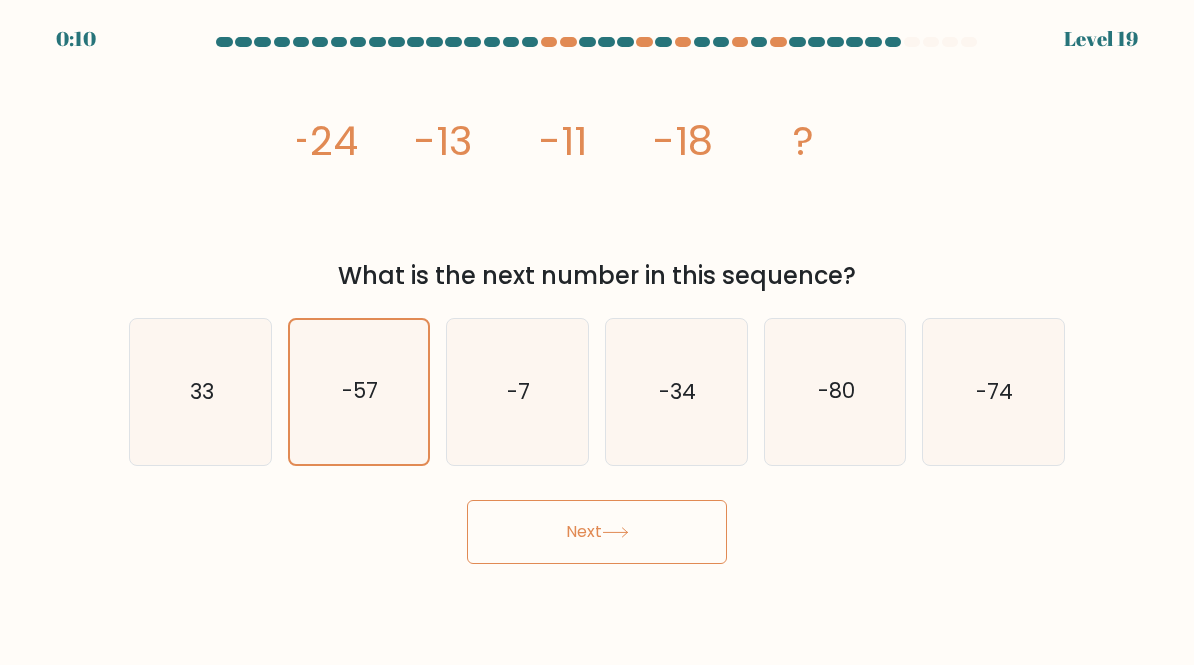 click 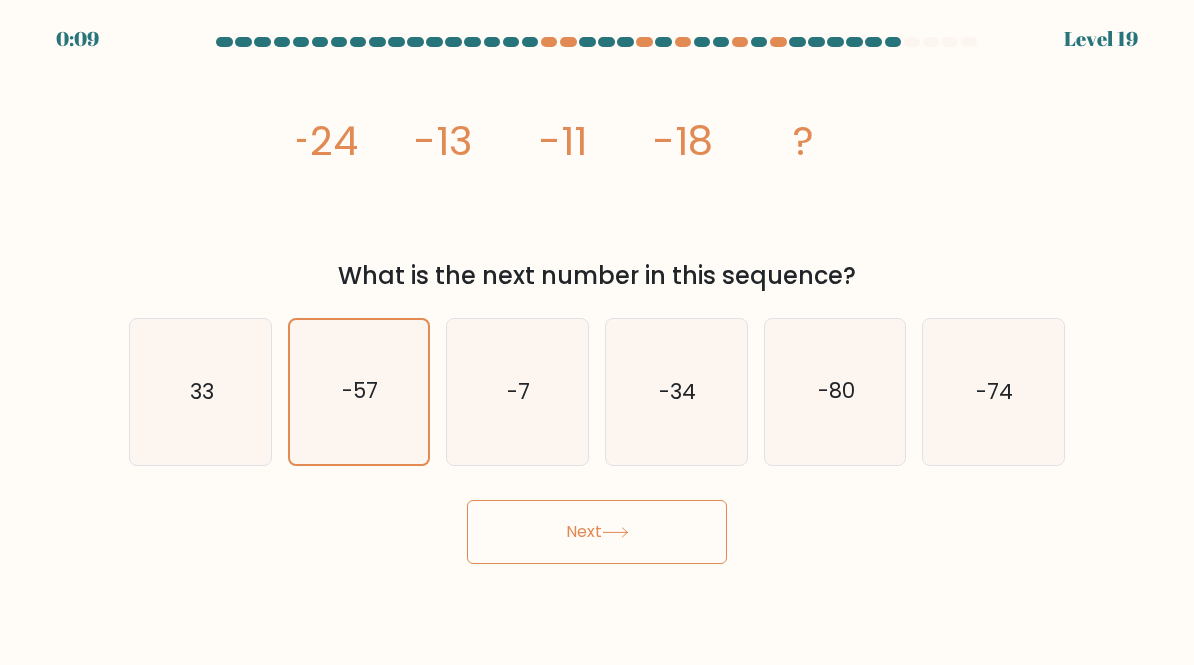 click on "Next" at bounding box center (597, 532) 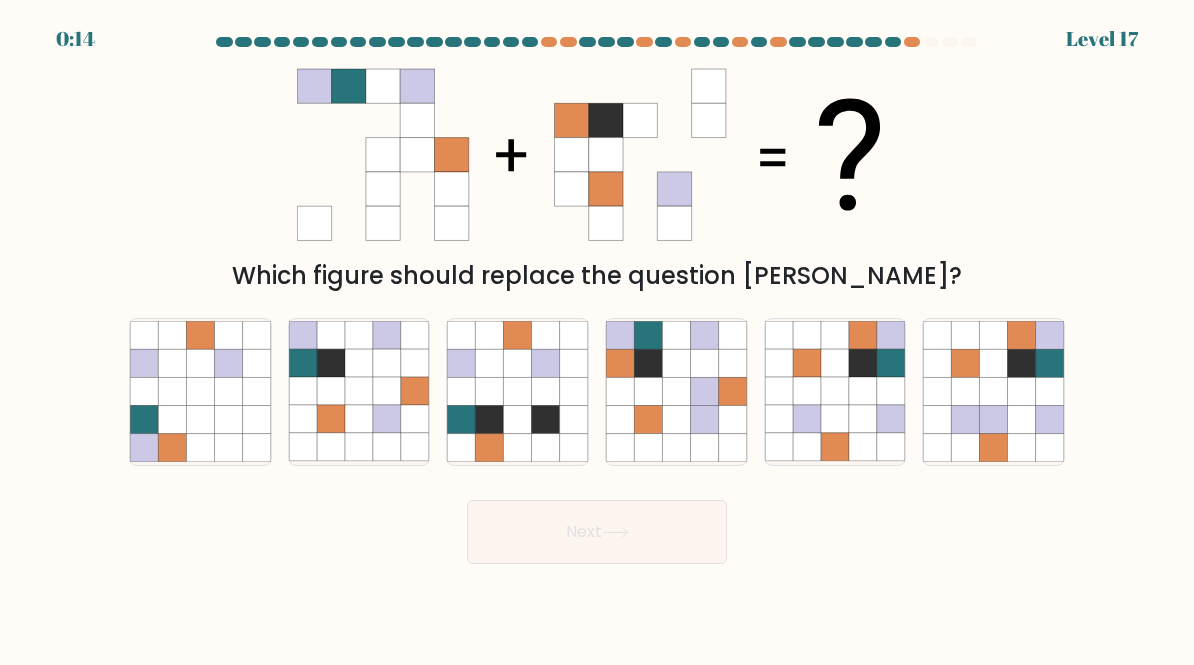 click 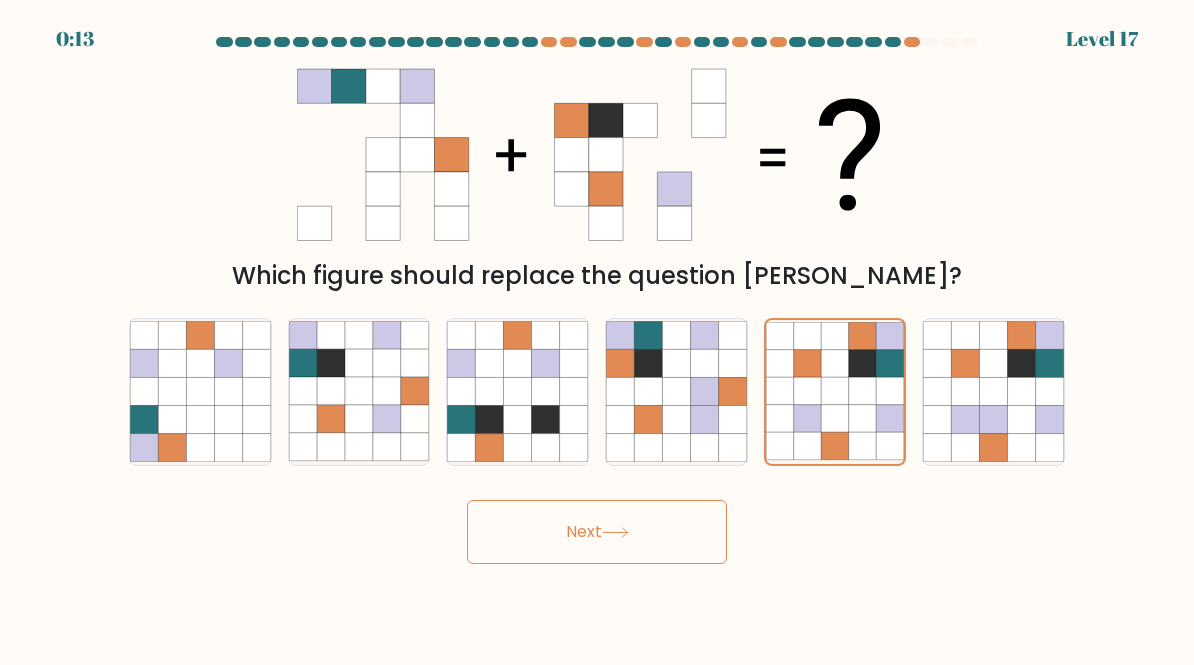 click on "Next" at bounding box center [597, 532] 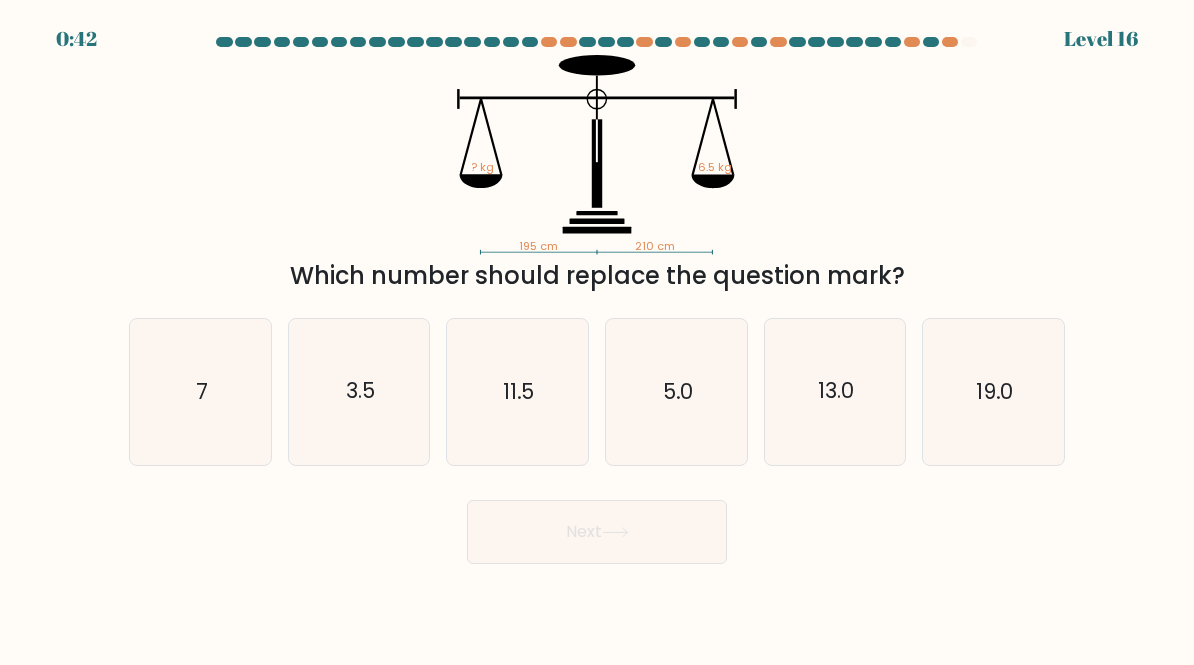 scroll, scrollTop: 0, scrollLeft: 0, axis: both 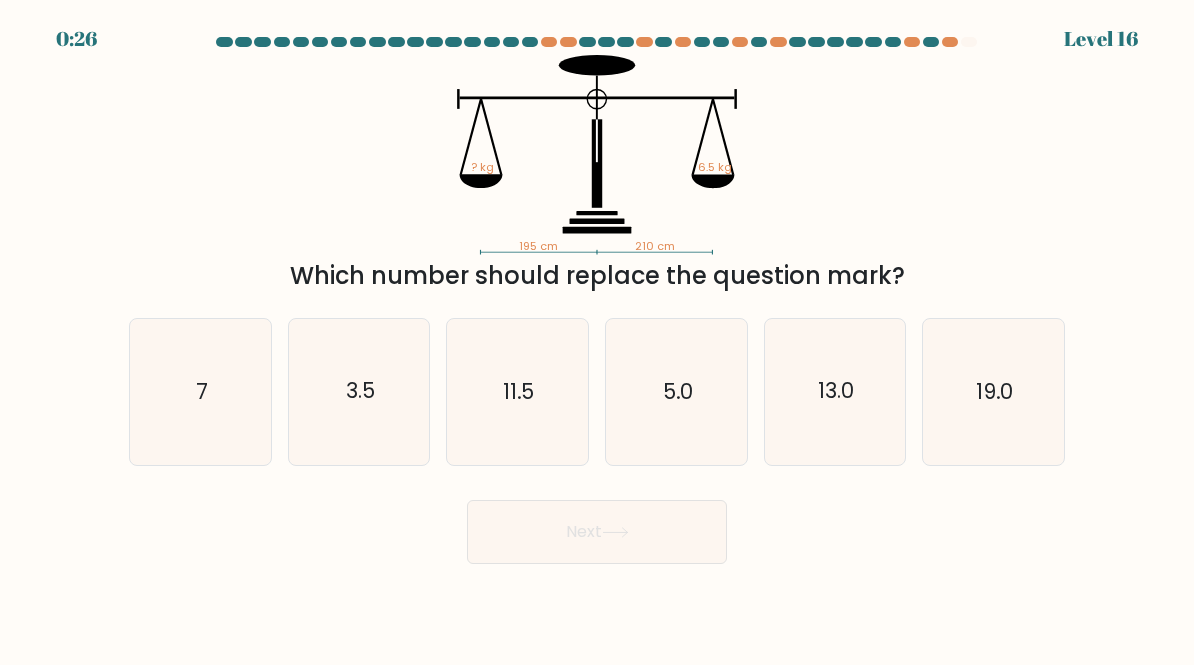 click on "13.0" 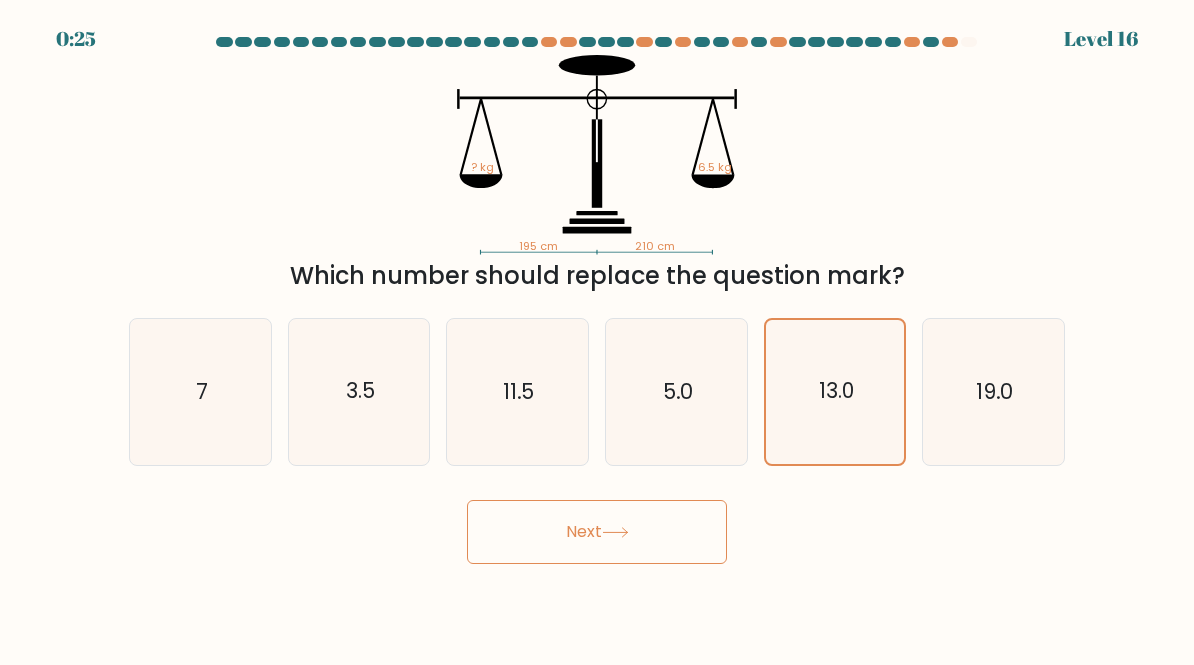 click on "Next" at bounding box center [597, 532] 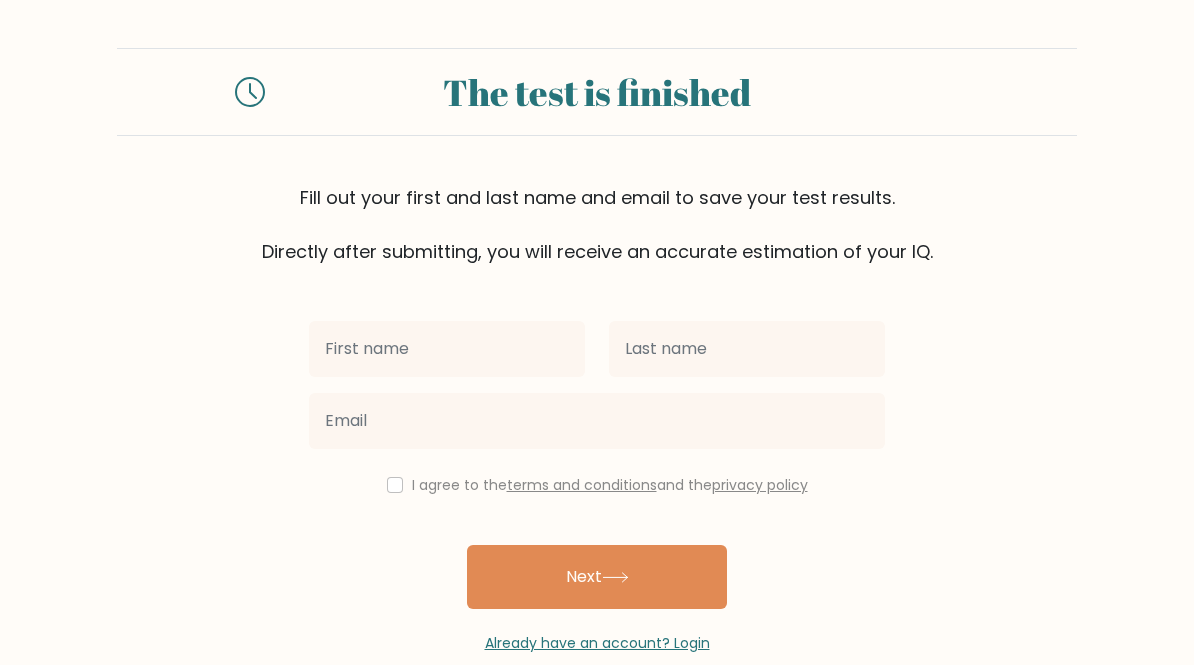 scroll, scrollTop: 0, scrollLeft: 0, axis: both 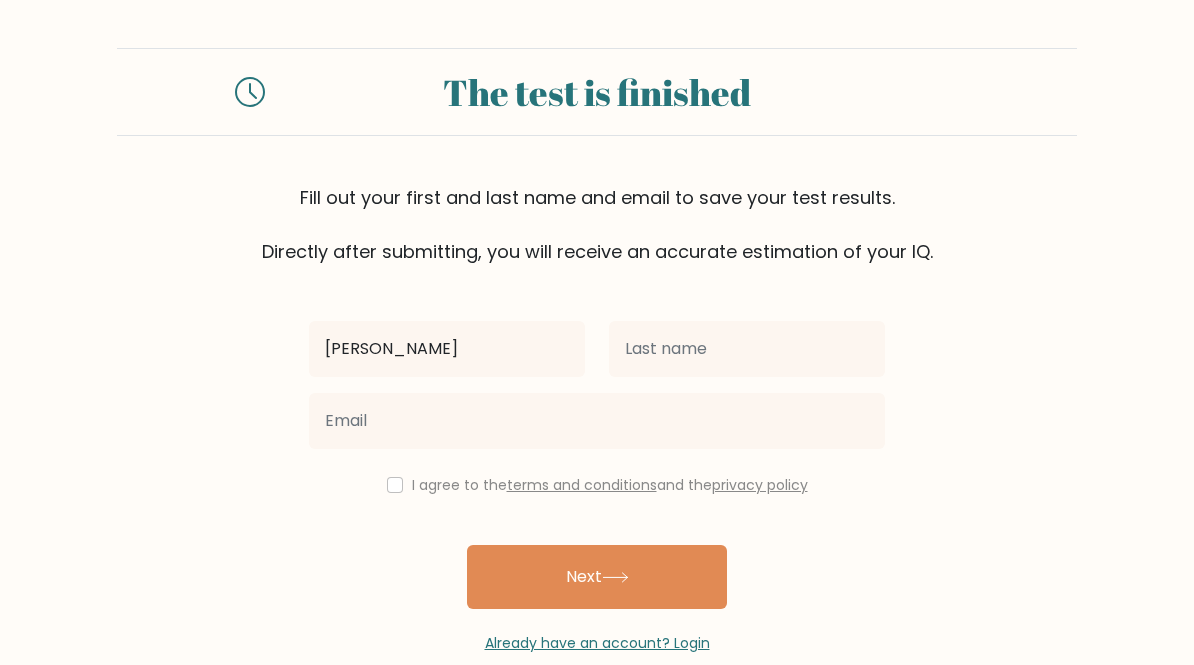 type on "[PERSON_NAME]" 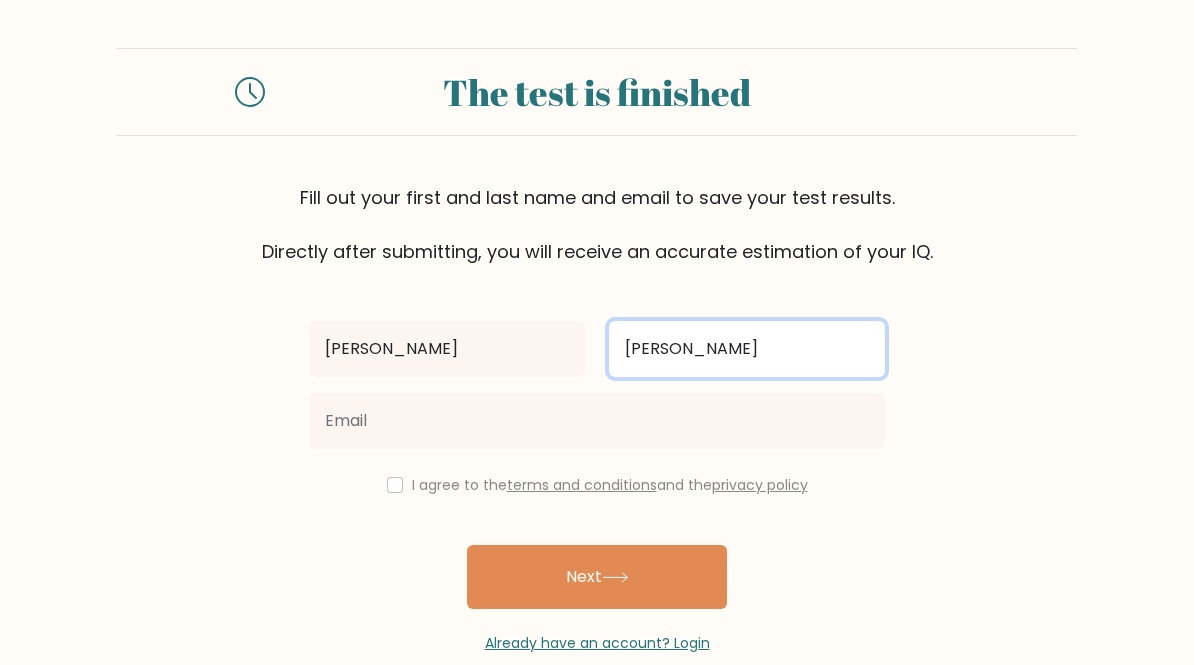 type on "[PERSON_NAME]" 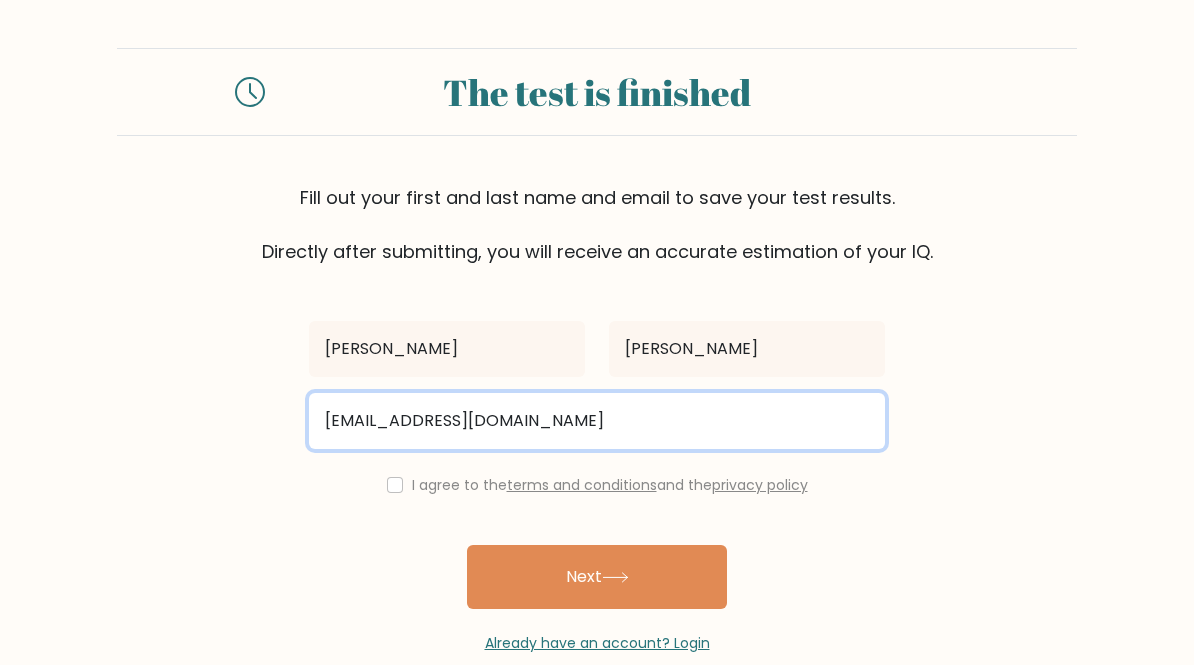 type on "rachelkim716@gmail.com" 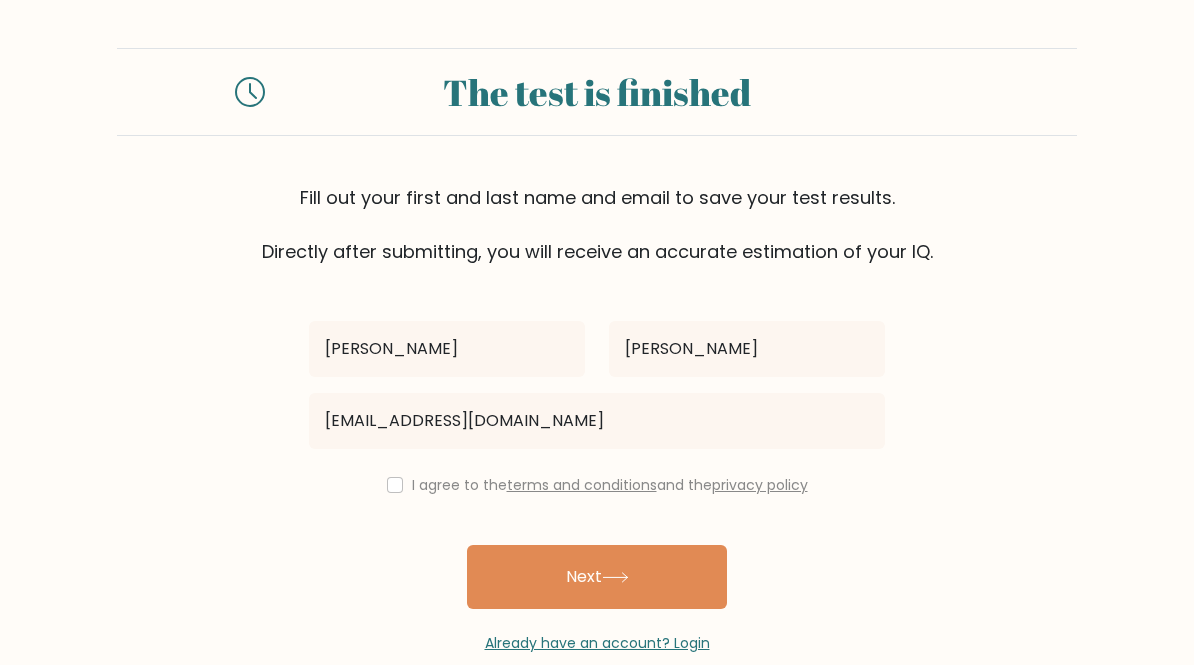 click at bounding box center [395, 485] 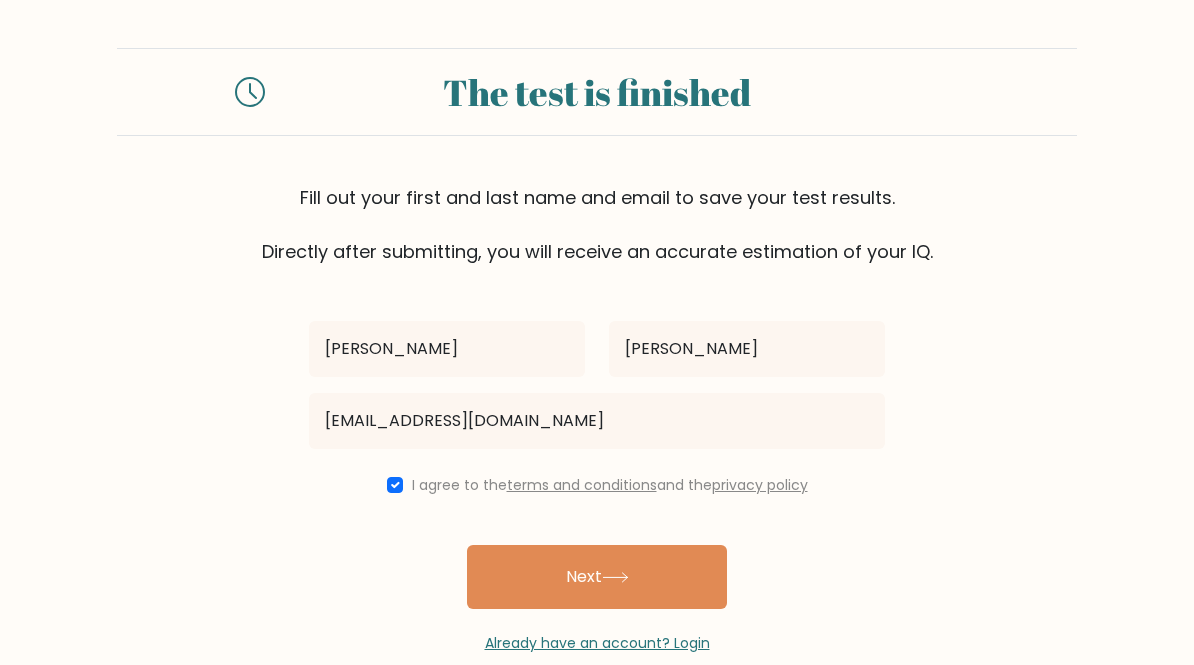 click on "Next" at bounding box center [597, 577] 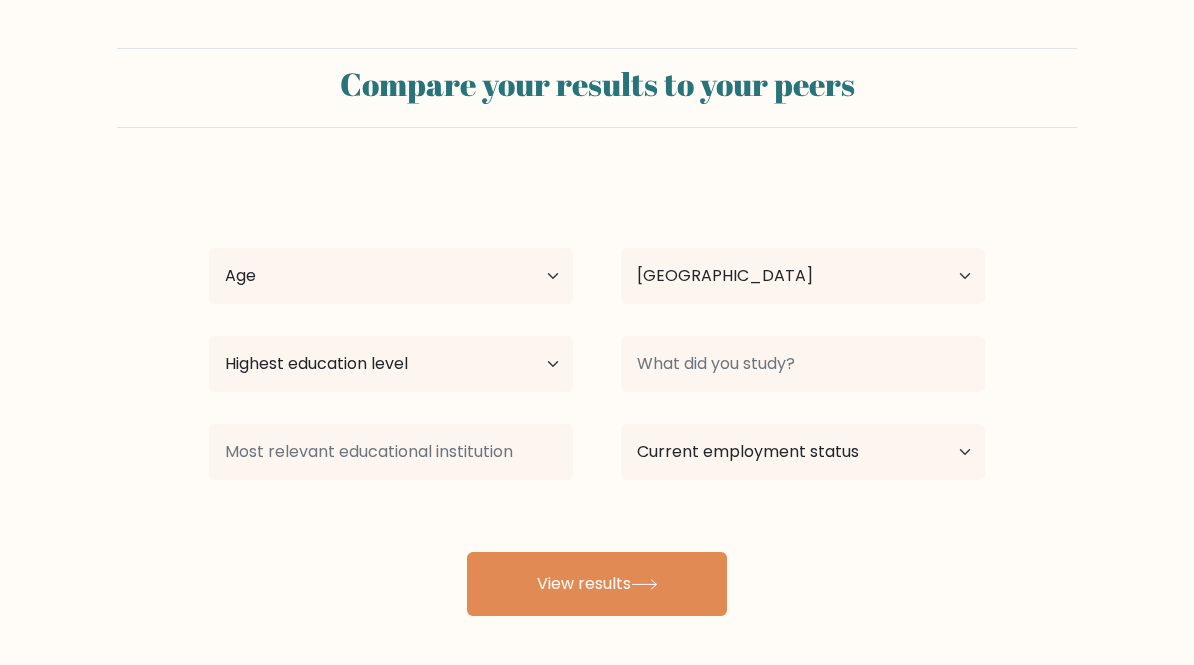 select on "NZ" 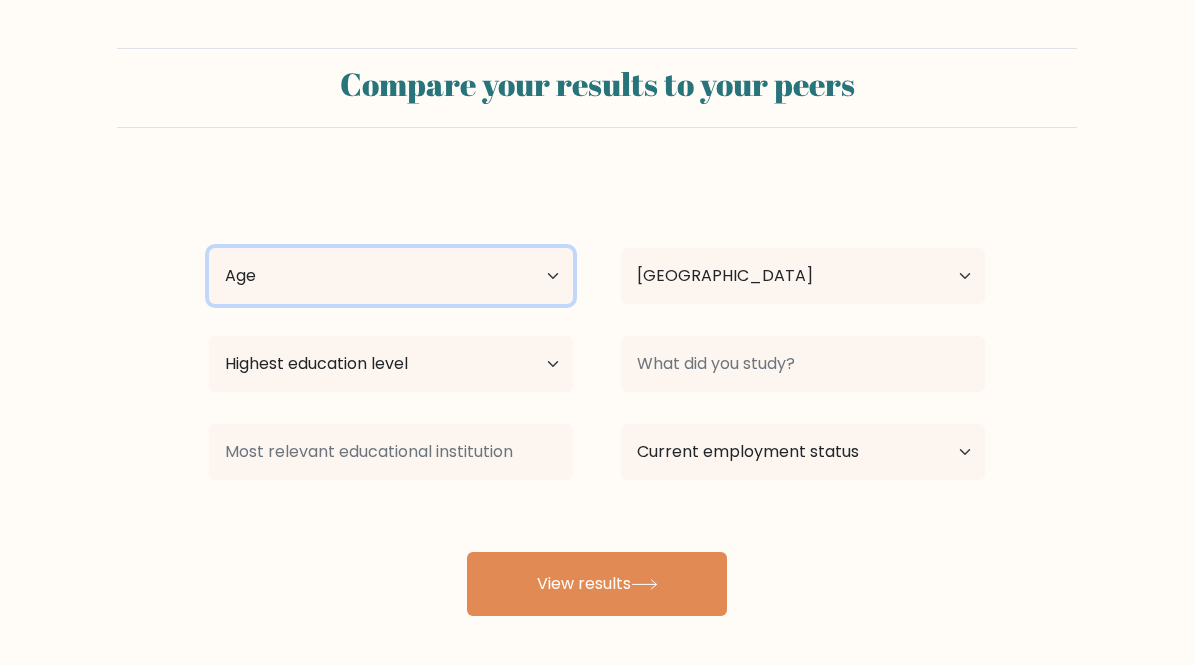 click on "Age
Under 18 years old
18-24 years old
25-34 years old
35-44 years old
45-54 years old
55-64 years old
65 years old and above" at bounding box center [391, 276] 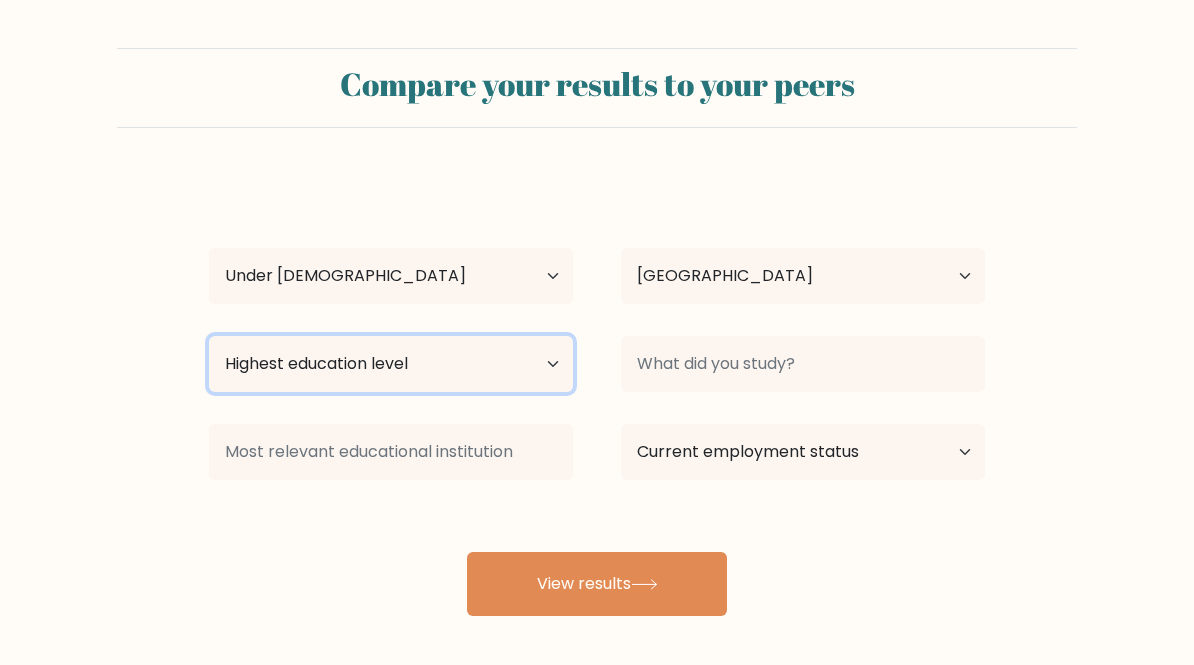 click on "Highest education level
No schooling
Primary
Lower Secondary
Upper Secondary
Occupation Specific
Bachelor's degree
Master's degree
Doctoral degree" at bounding box center (391, 364) 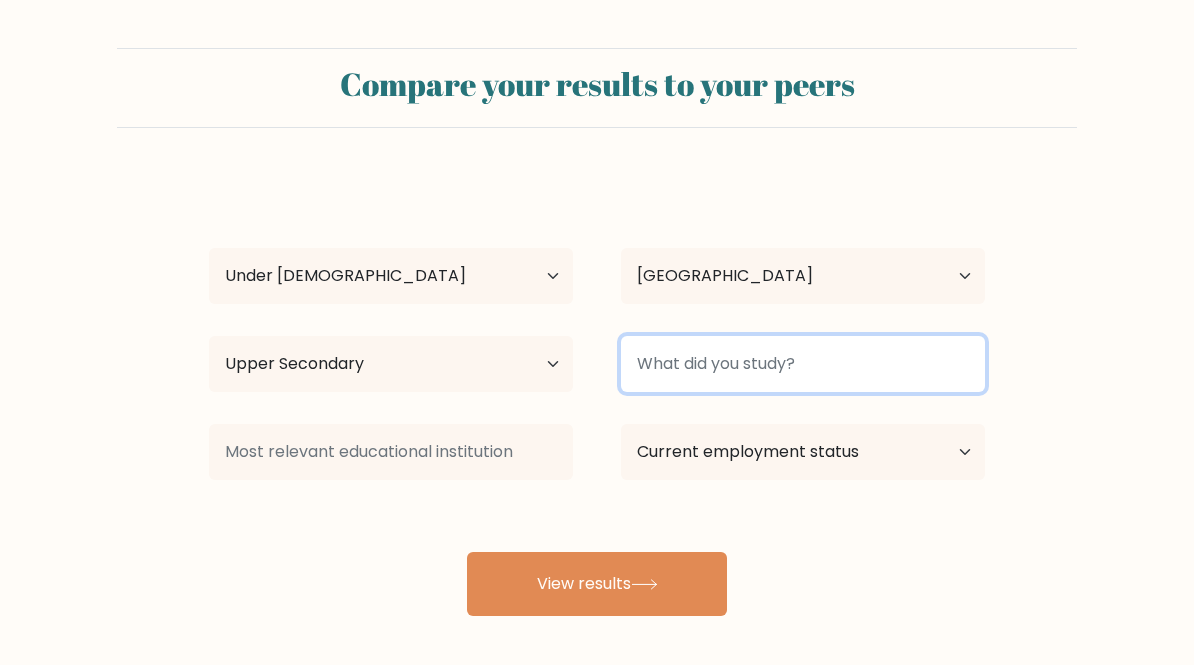 click at bounding box center [803, 364] 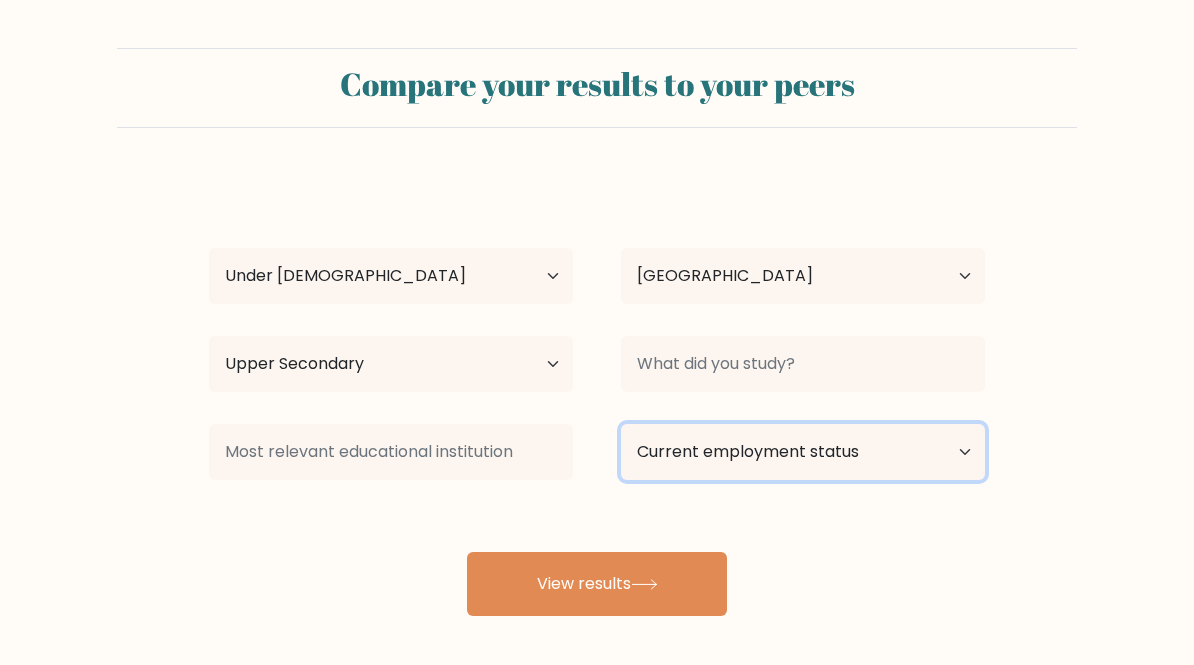 click on "Current employment status
Employed
Student
Retired
Other / prefer not to answer" at bounding box center [803, 452] 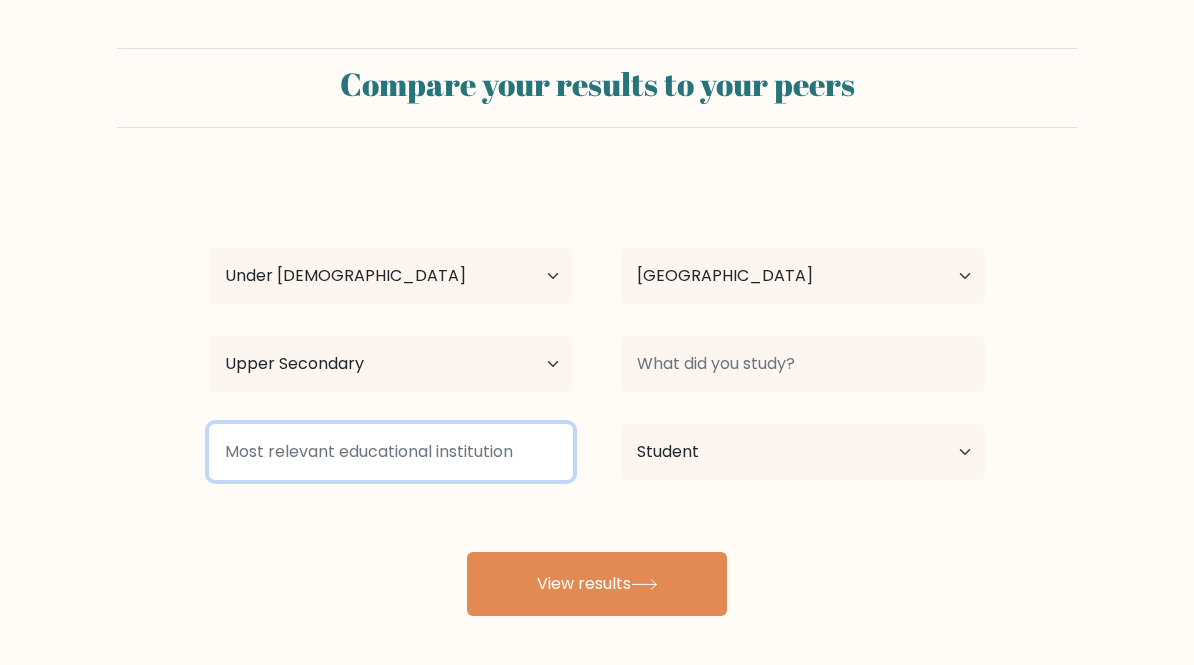 click at bounding box center (391, 452) 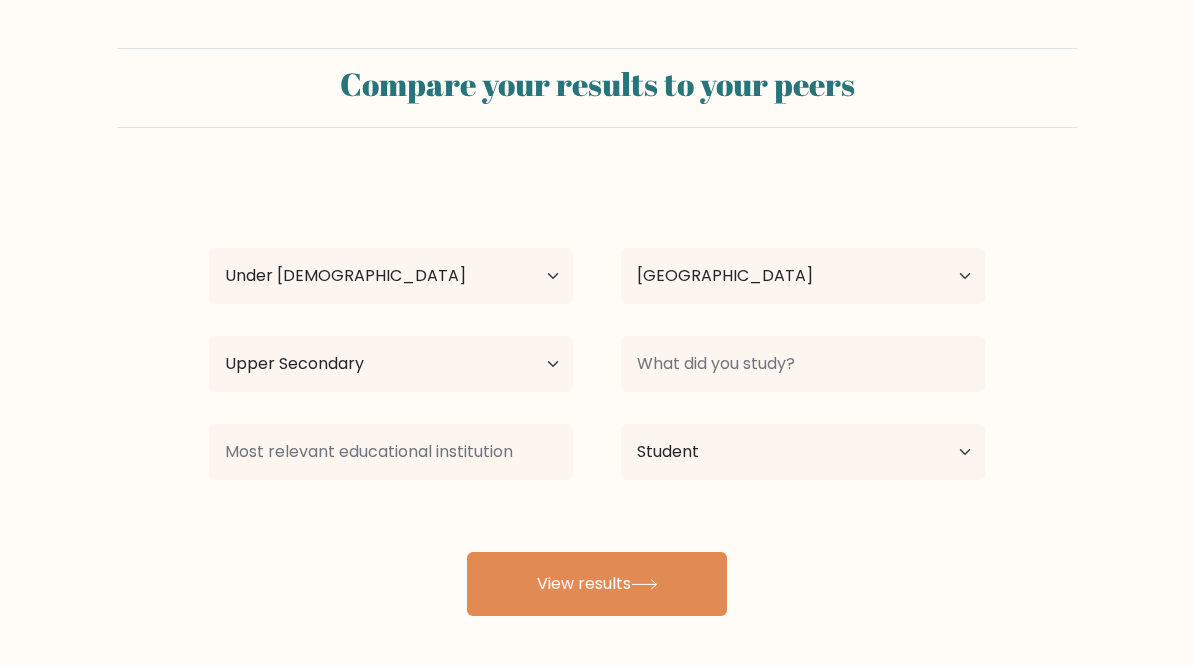 click on "View results" at bounding box center (597, 584) 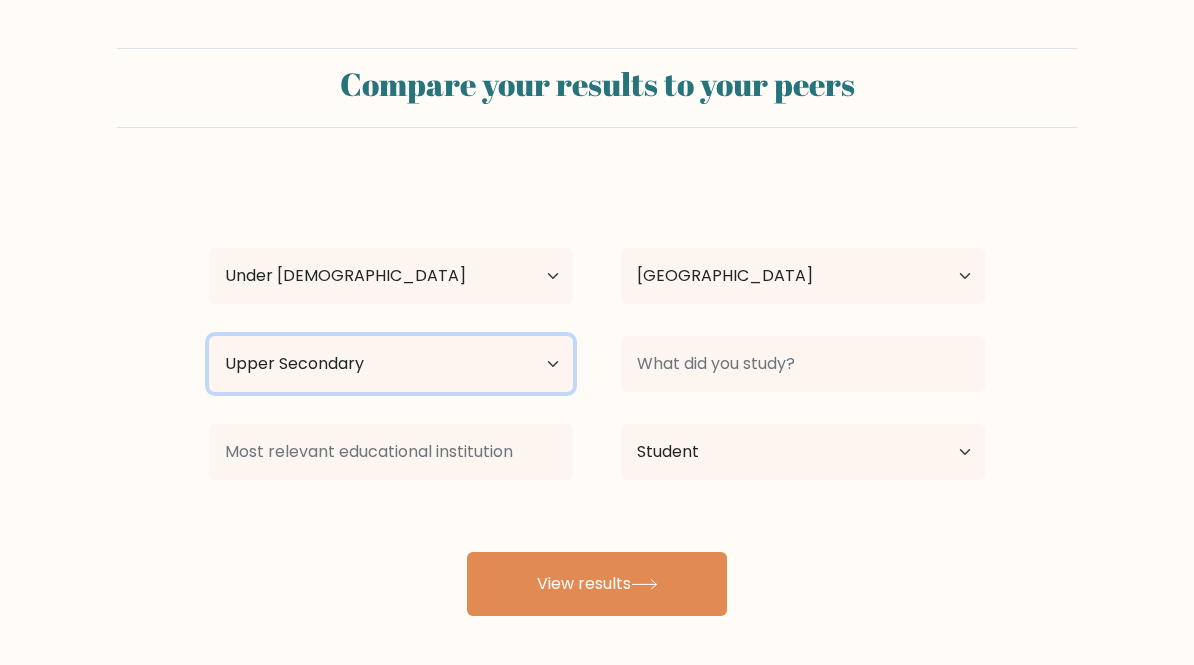 click on "Highest education level
No schooling
Primary
Lower Secondary
Upper Secondary
Occupation Specific
Bachelor's degree
Master's degree
Doctoral degree" at bounding box center (391, 364) 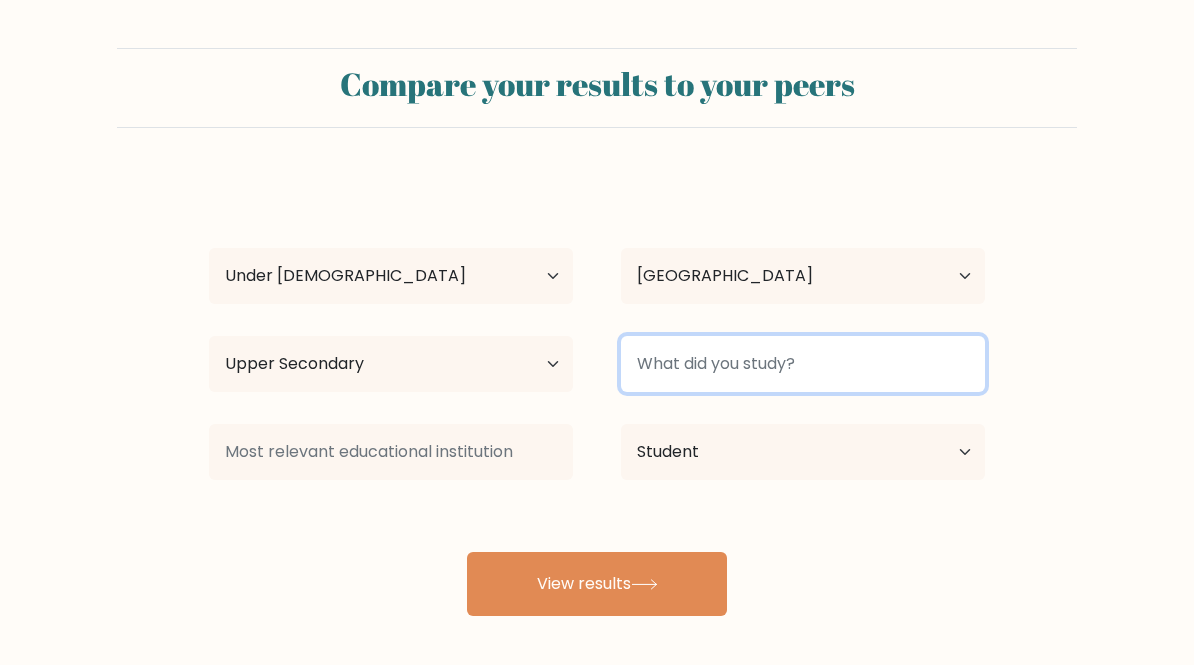 click at bounding box center (803, 364) 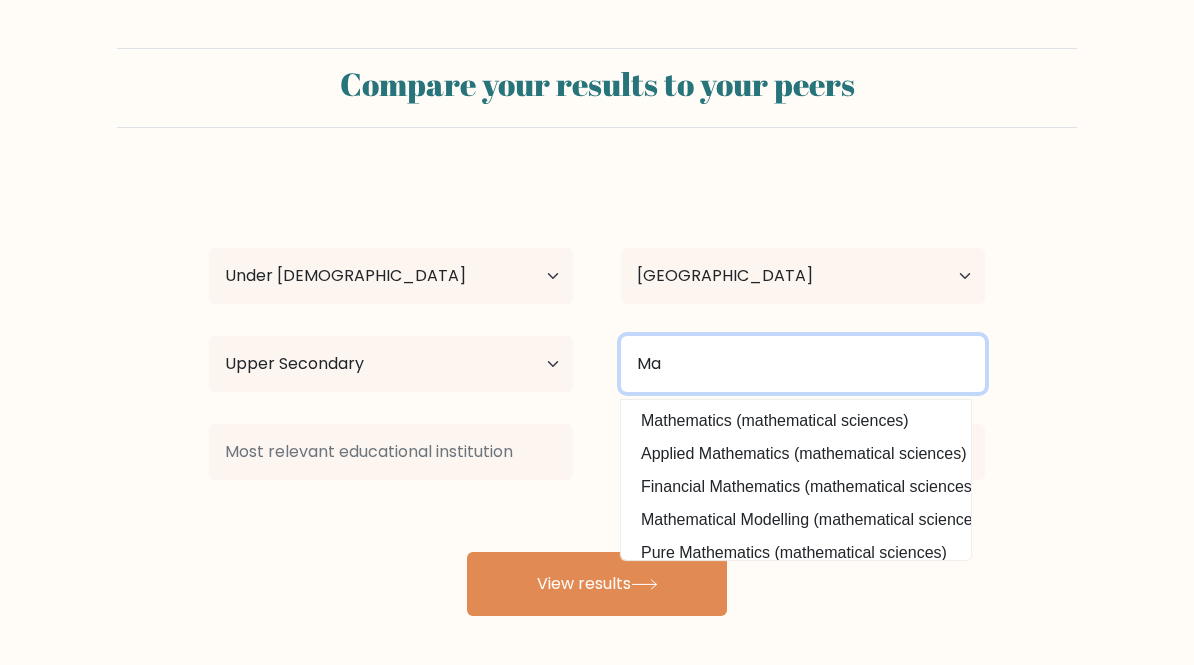 type on "M" 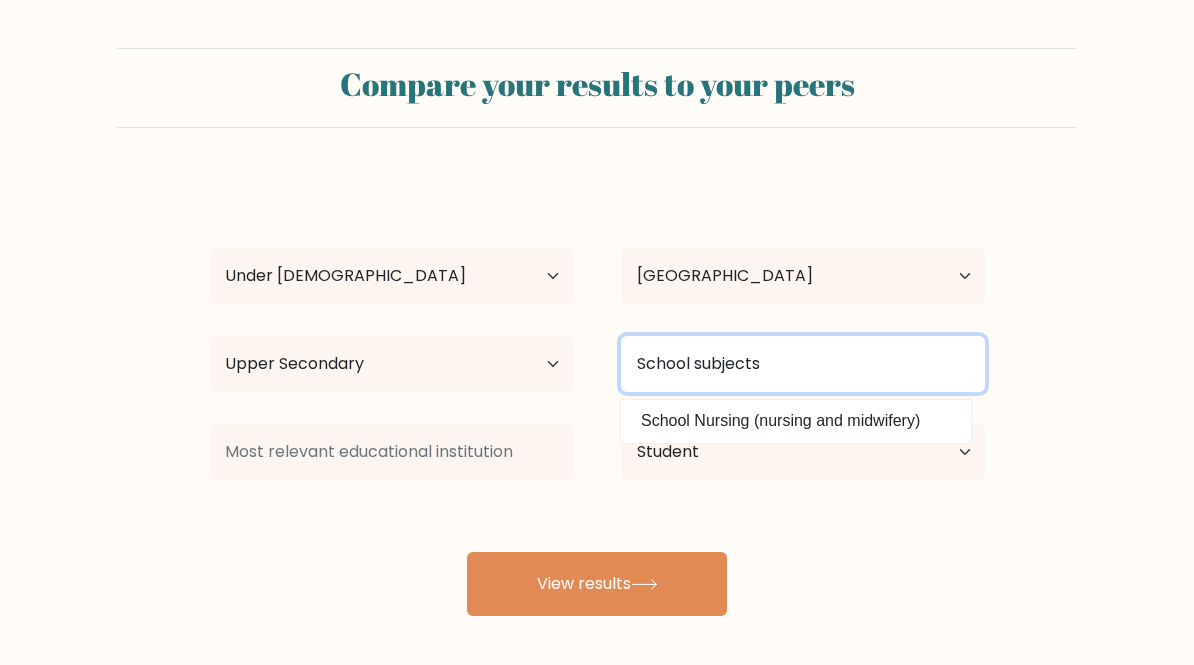 type on "School subjects" 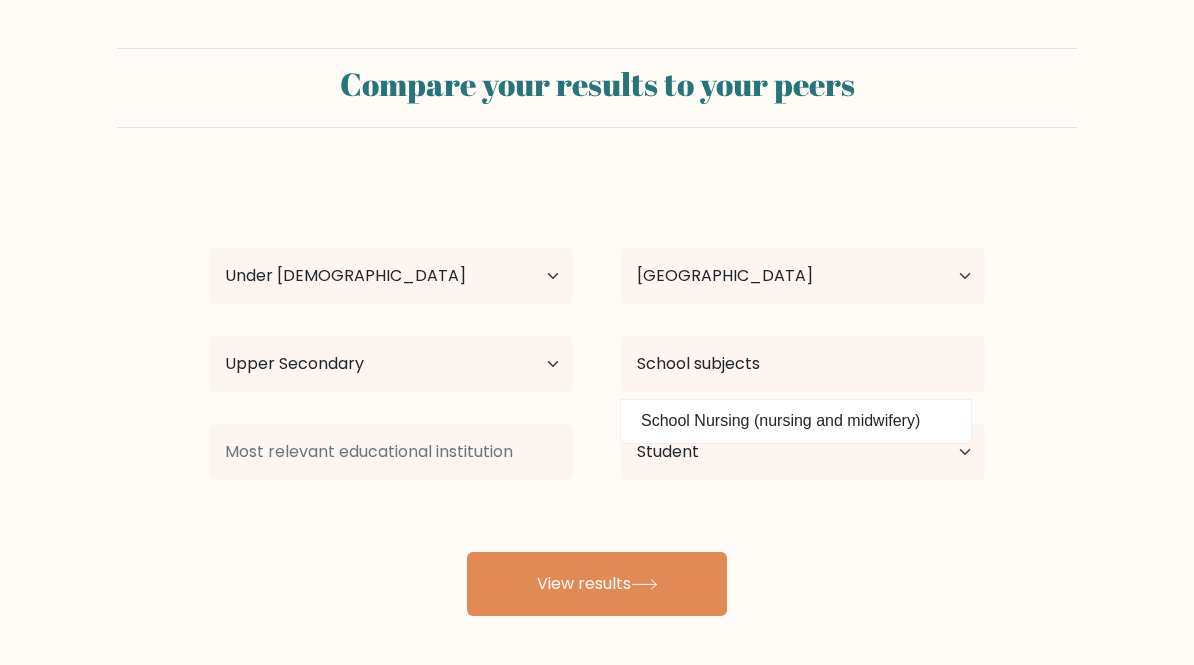 click on "View results" at bounding box center [597, 584] 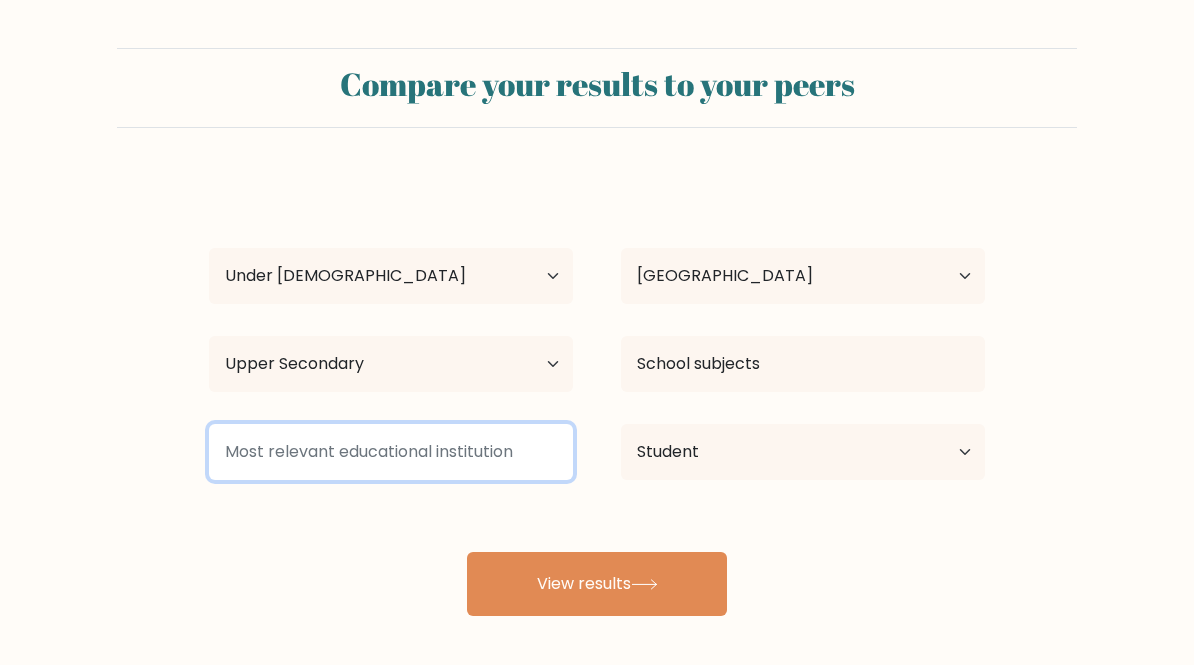 click at bounding box center [391, 452] 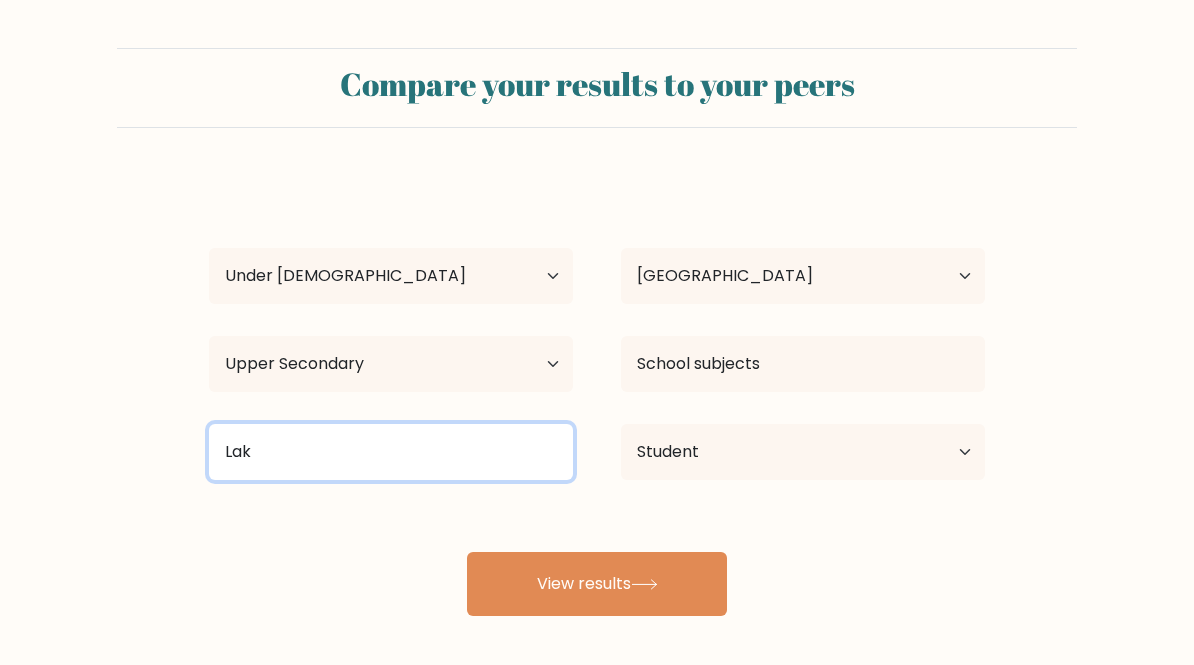 type on "Lak" 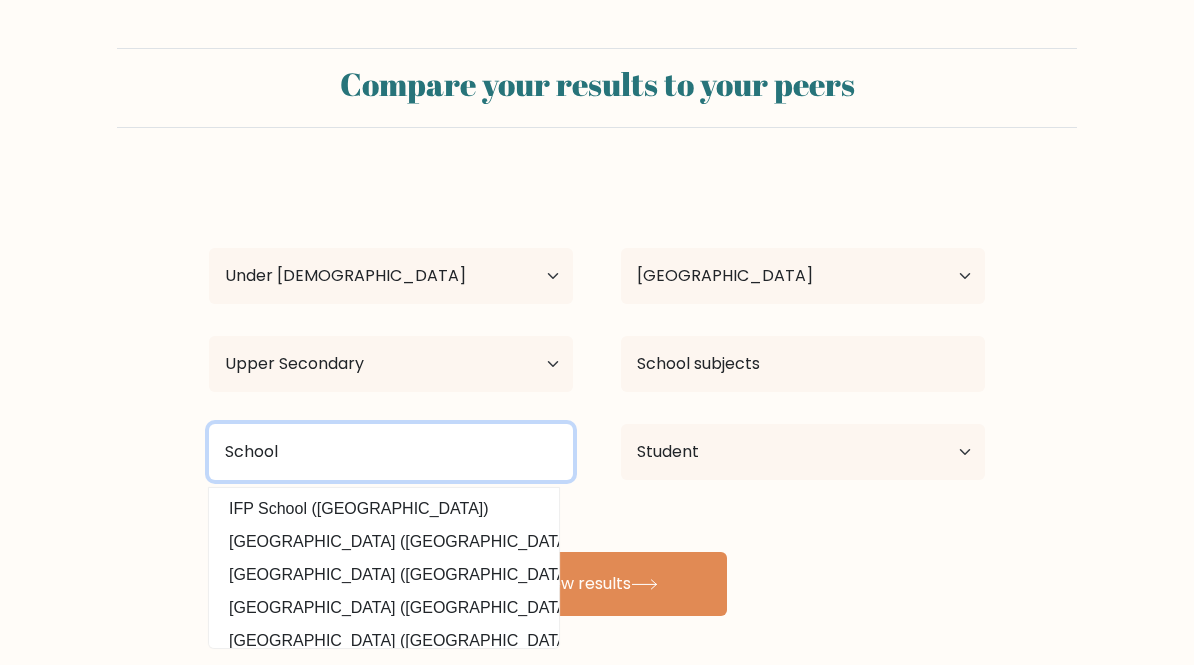 type on "School" 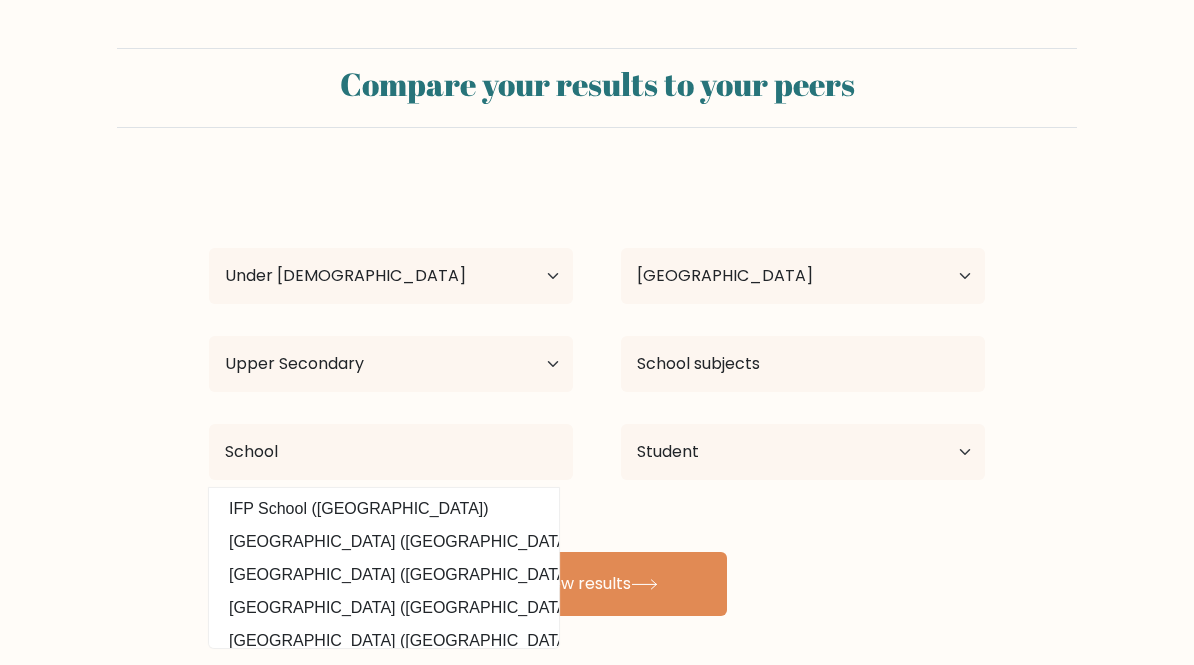 click on "View results" at bounding box center [597, 584] 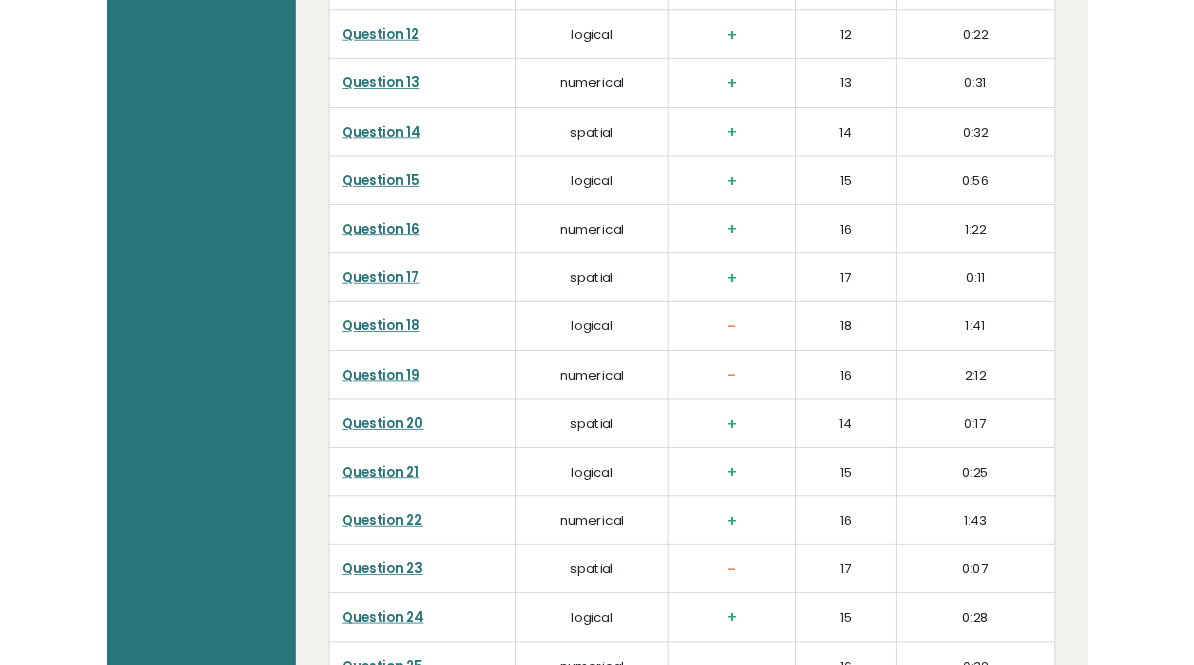 scroll, scrollTop: 3817, scrollLeft: 0, axis: vertical 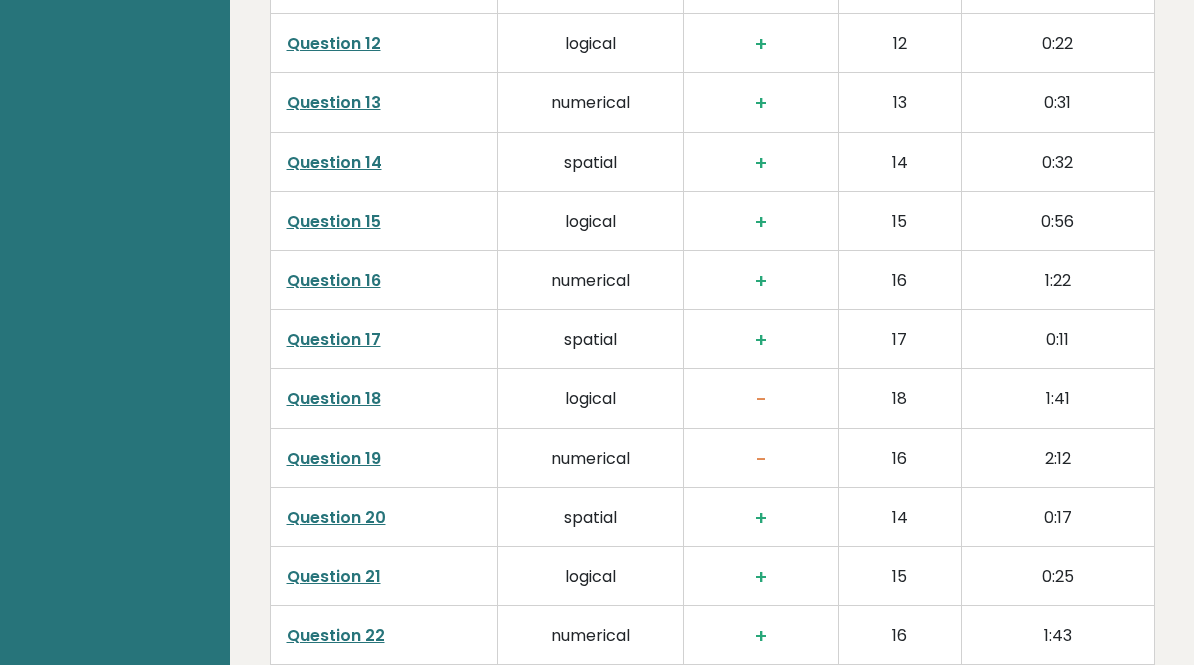 click on "Question
18" at bounding box center (334, 398) 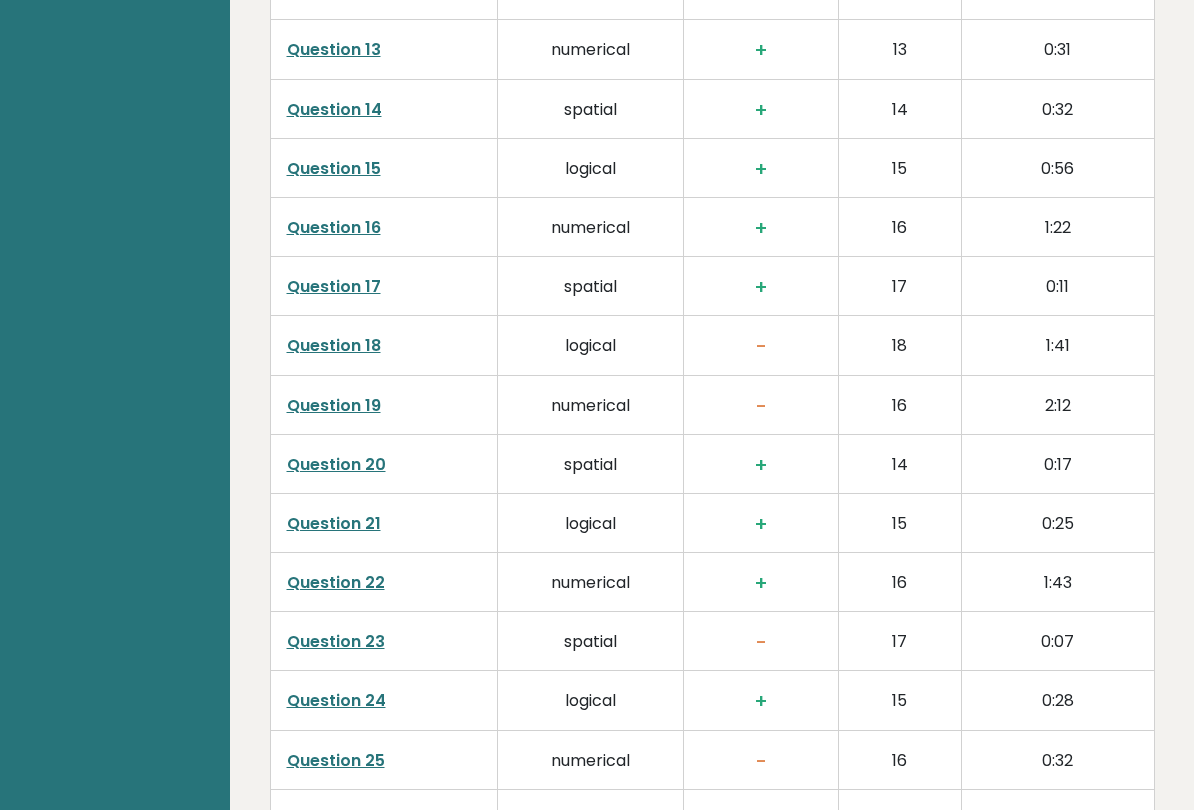 scroll, scrollTop: 3870, scrollLeft: 0, axis: vertical 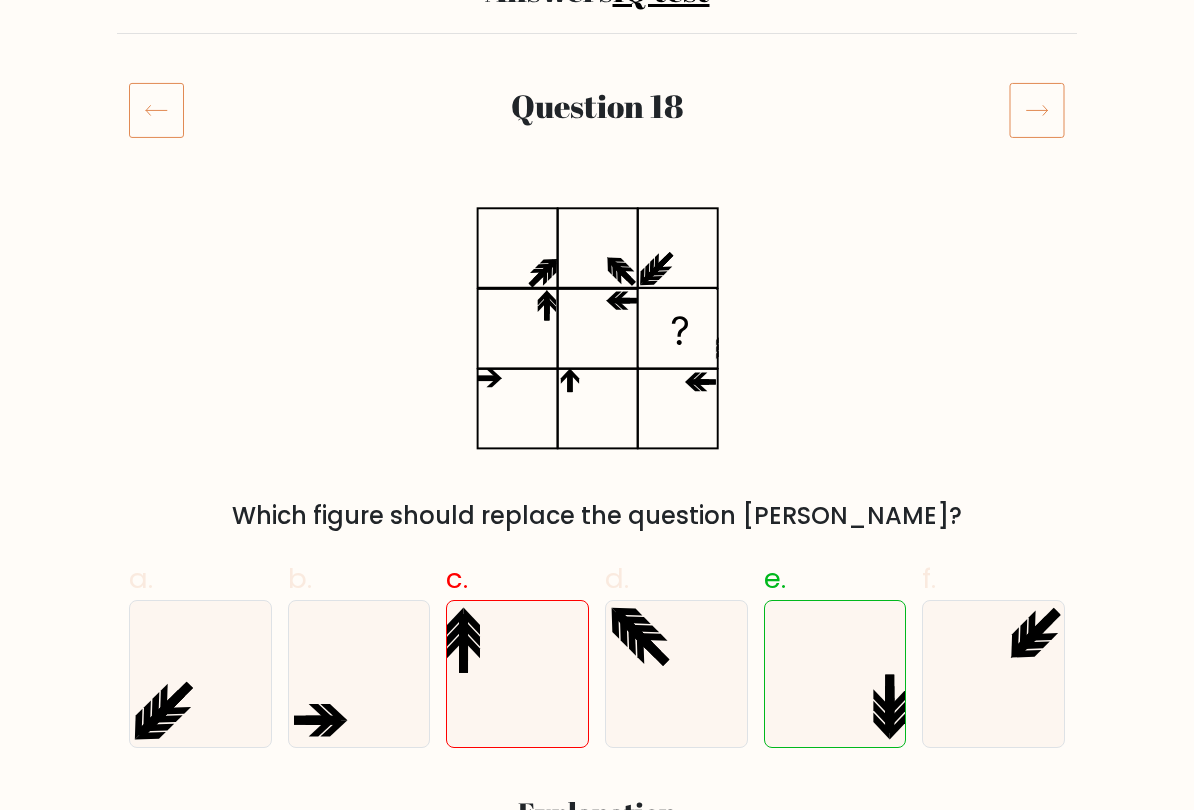 click 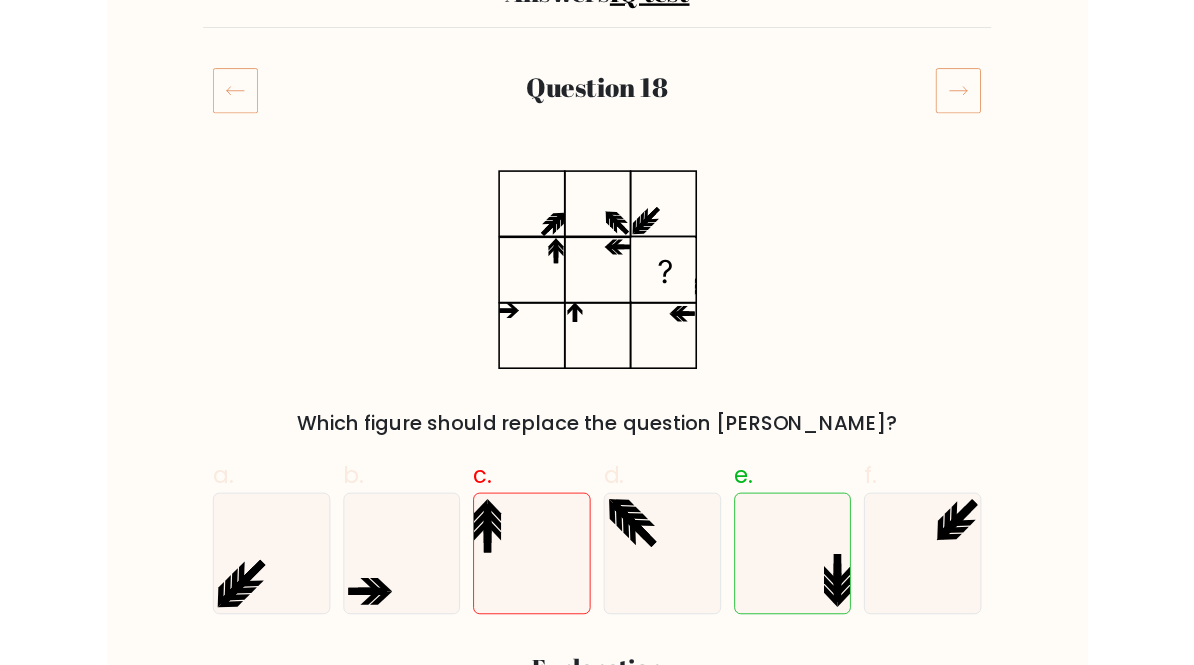 scroll, scrollTop: 259, scrollLeft: 0, axis: vertical 